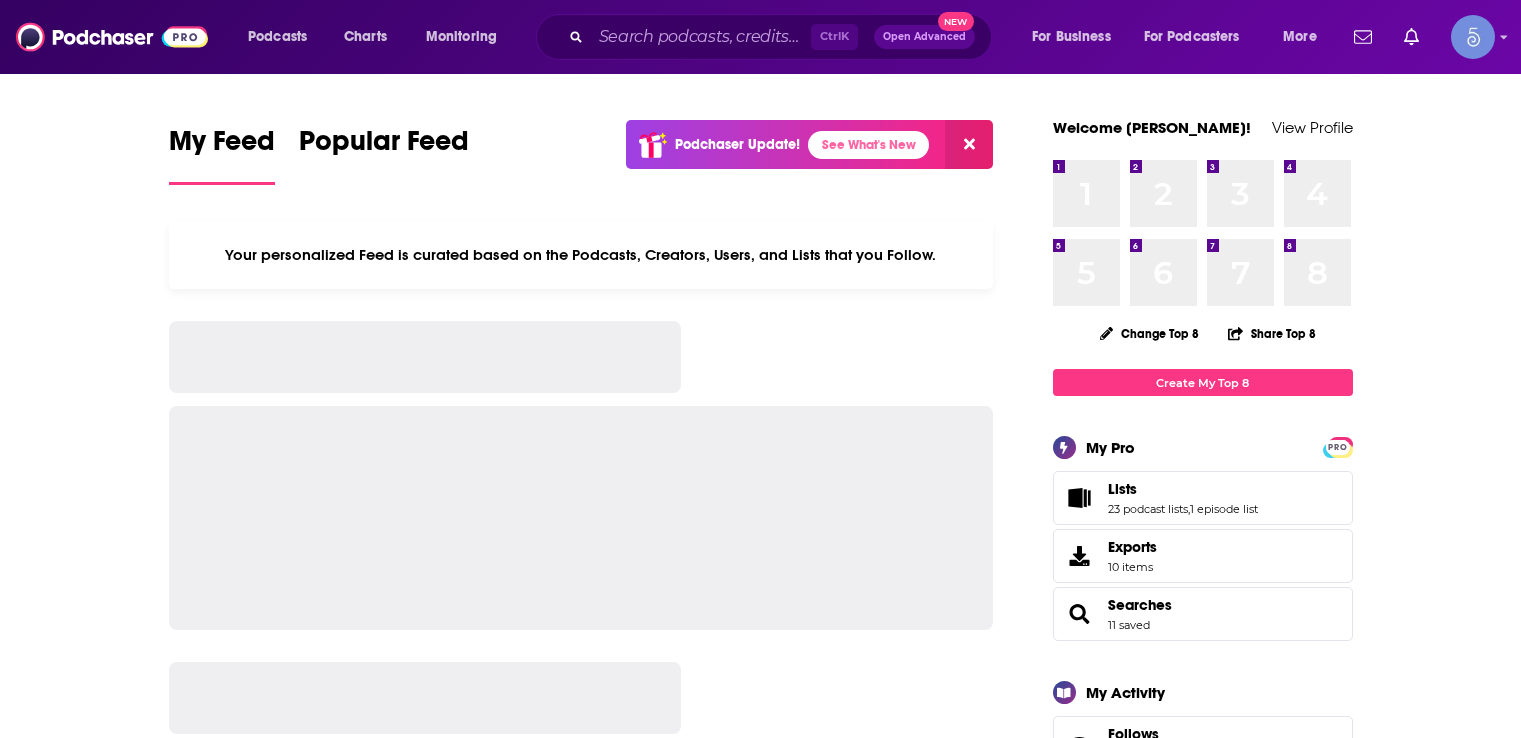 scroll, scrollTop: 0, scrollLeft: 0, axis: both 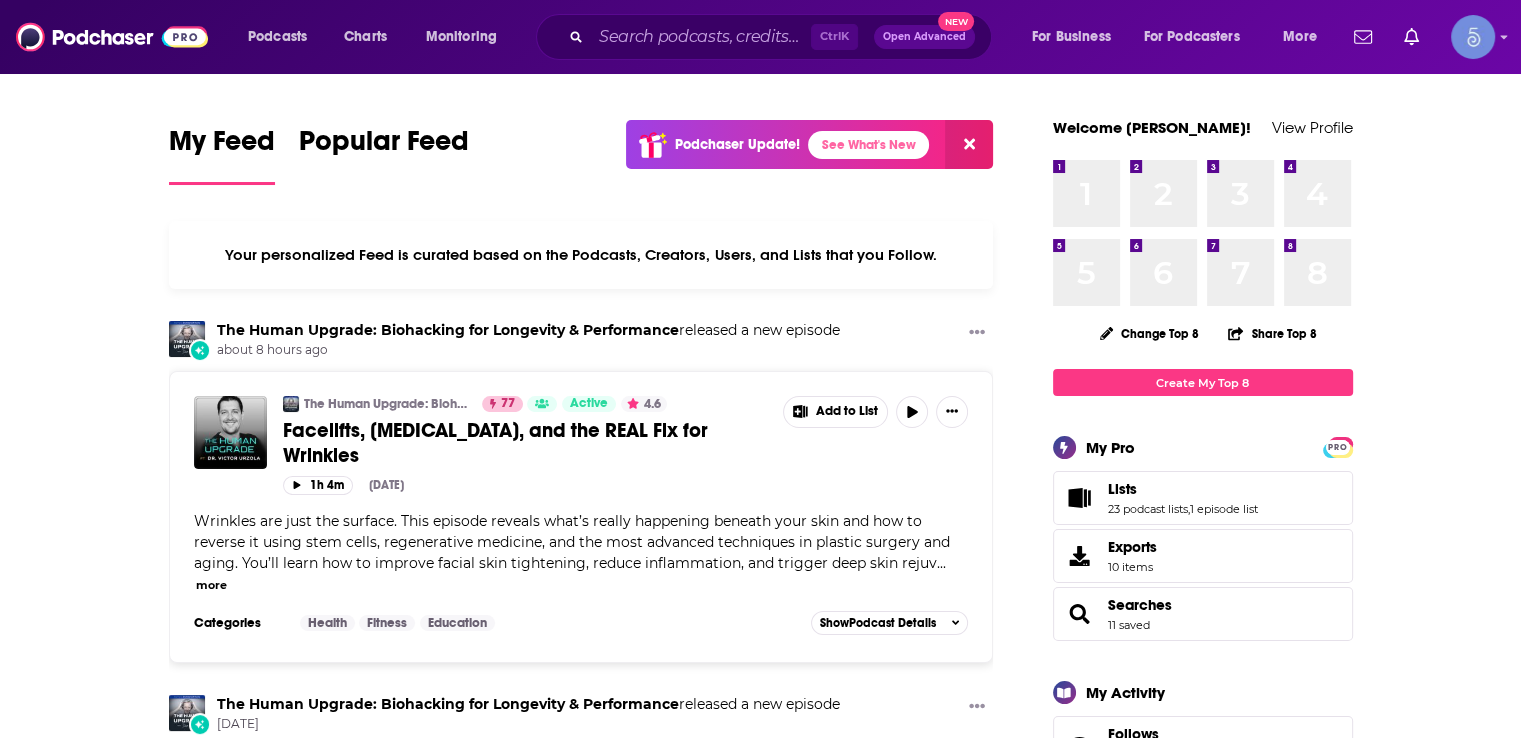 click on "My Feed Popular Feed Podchaser Update! See What's New Your personalized Feed is curated based on the Podcasts, Creators, Users, and Lists that you Follow. The Human Upgrade: Biohacking for Longevity & Performance  released a new episode about 8 hours ago The Human Upgrade: Biohacking for Longevity & Performance 77 Active 4.6 Facelifts, [MEDICAL_DATA], and the REAL Fix for Wrinkles Add to List 1h 4m  [DATE] Wrinkles are just the surface. This episode reveals what’s really happening beneath your skin and how to reverse it using stem cells, regenerative medicine, and the most advanced techniques in plastic surgery and aging. You’ll learn how to improve facial skin tightening, reduce inflammation, and trigger deep skin rejuv ...   more Categories Health Fitness Education Add to List Show  Podcast Details The Human Upgrade: Biohacking for Longevity & Performance  released a new episode [DATE] The Human Upgrade: Biohacking for Longevity & Performance 77 Active 4.6 Add to List 1h 17m  [DATE] ..." at bounding box center [760, 2168] 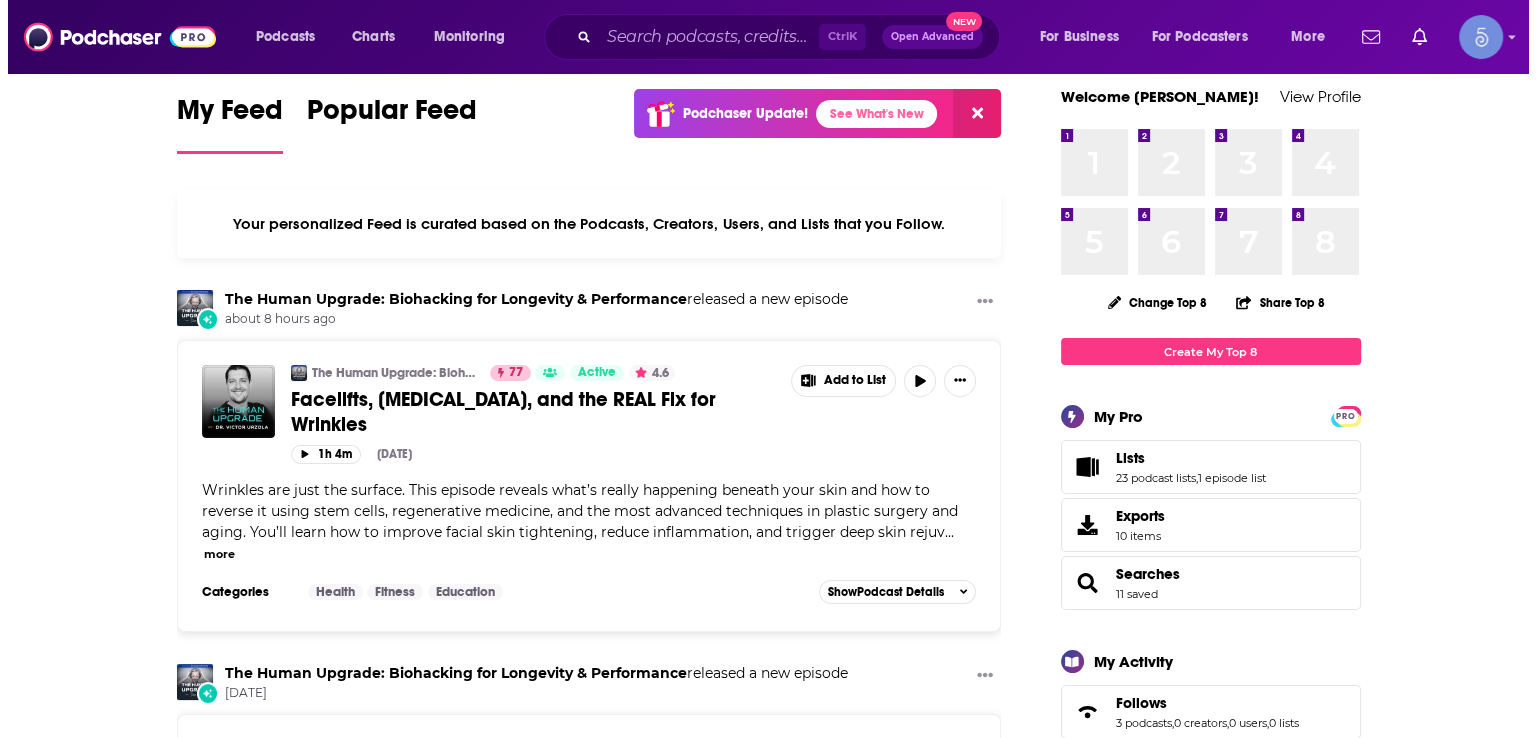 scroll, scrollTop: 0, scrollLeft: 0, axis: both 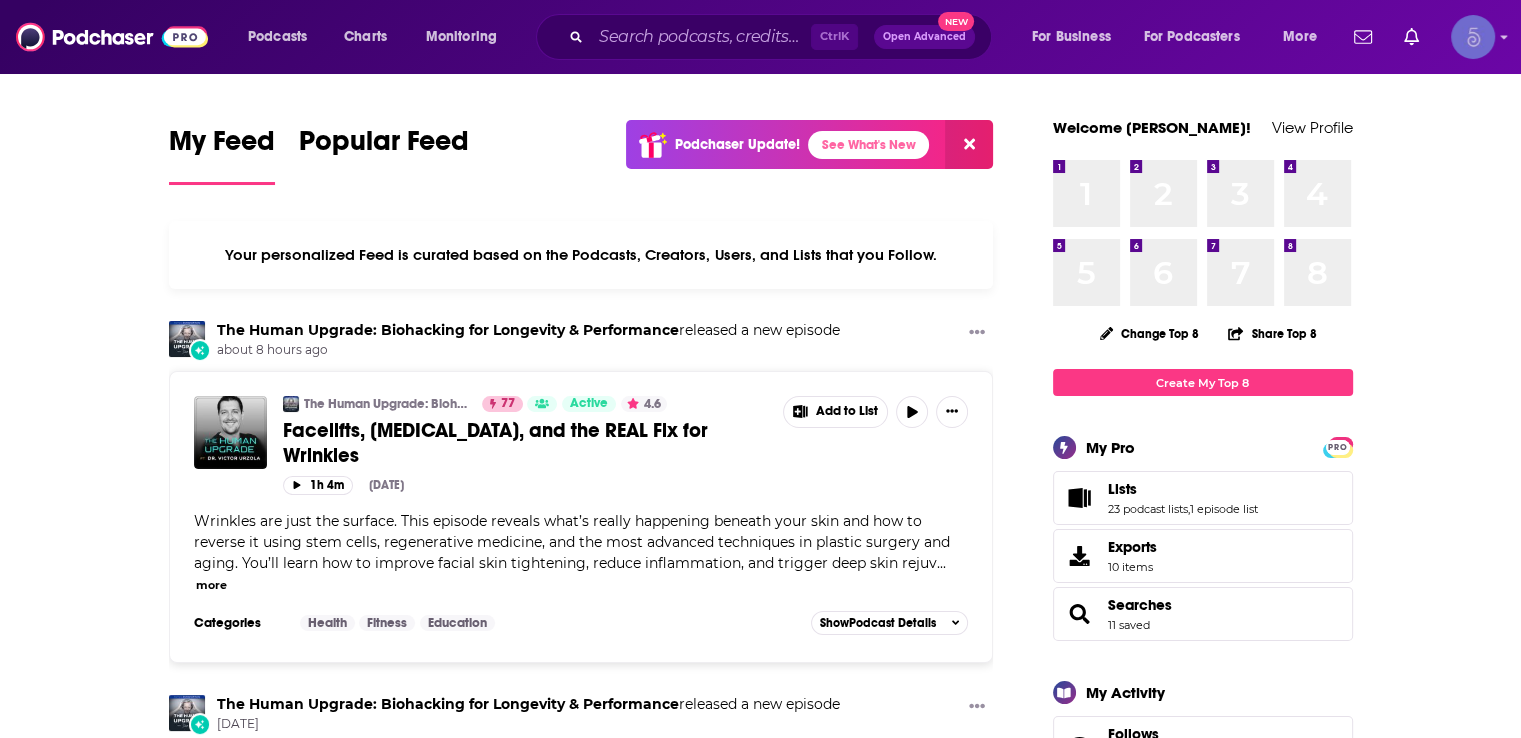 click at bounding box center (1473, 37) 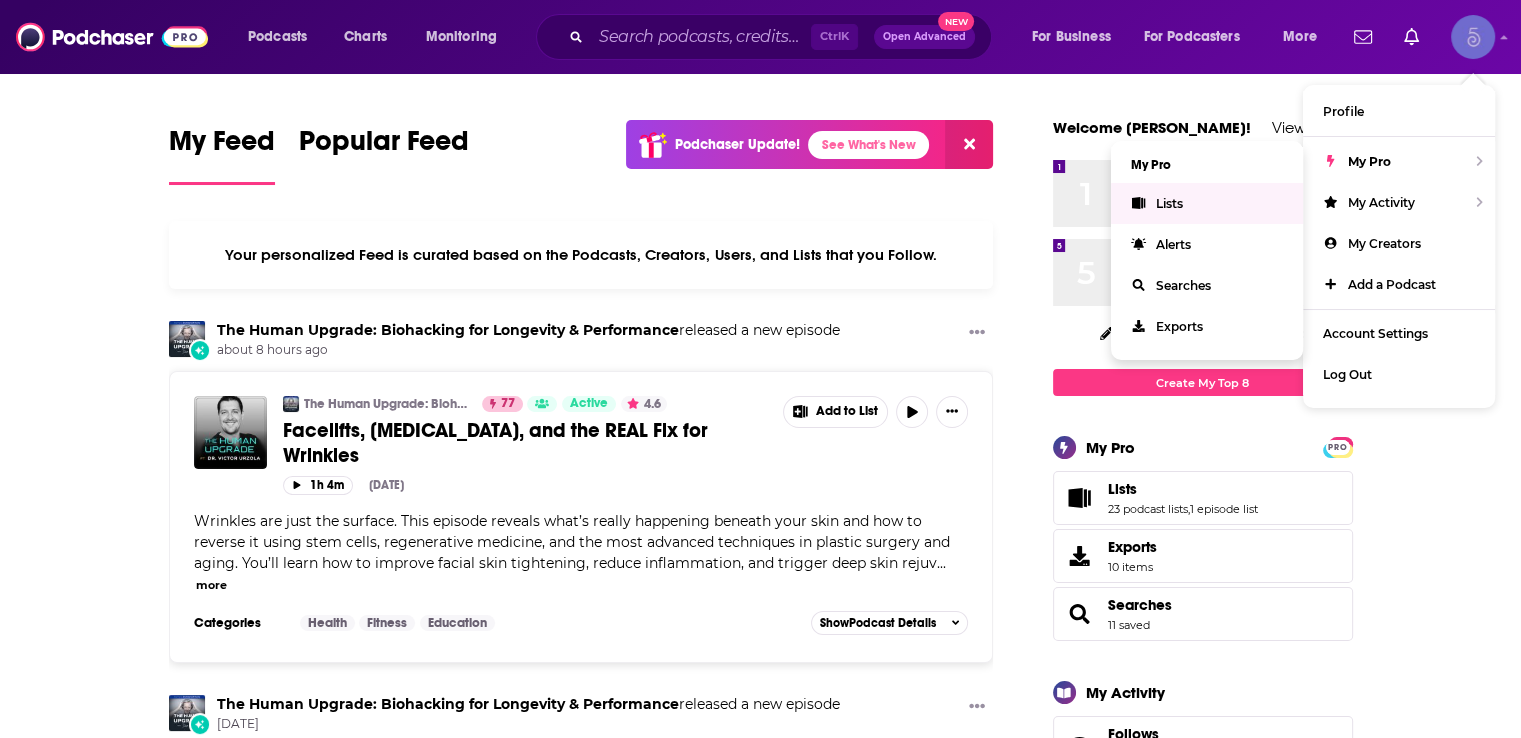 click on "Lists" at bounding box center [1207, 203] 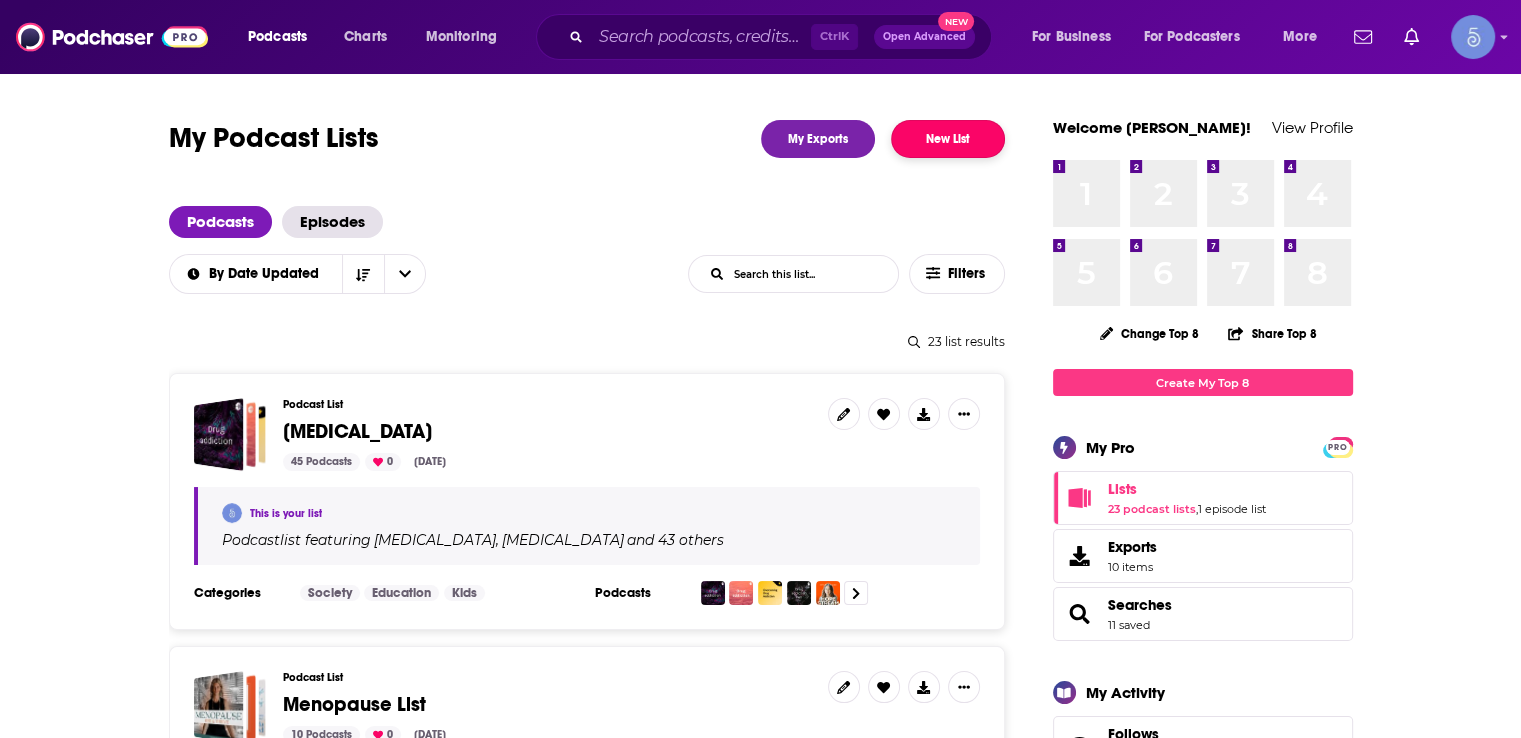 click on "New List" at bounding box center (948, 139) 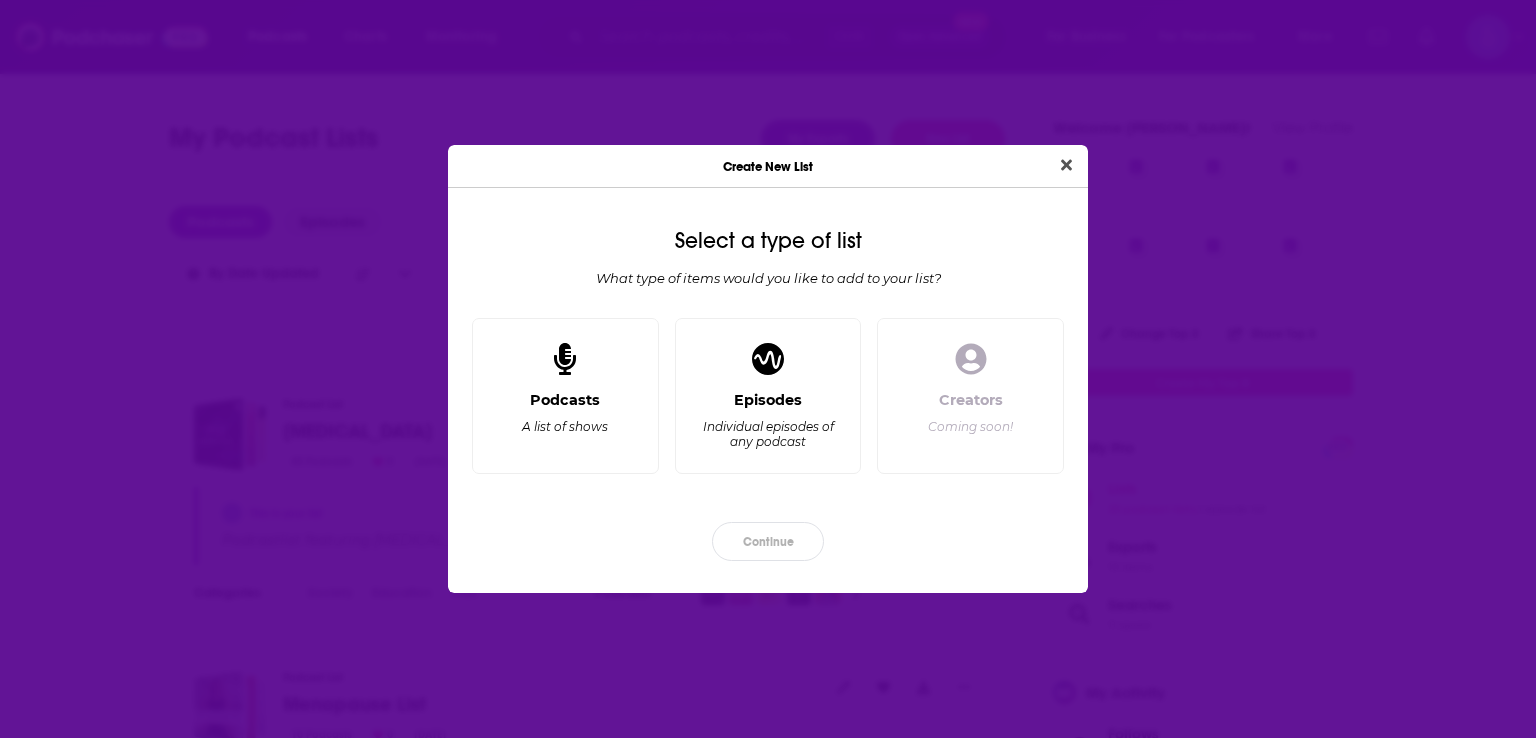 click at bounding box center (1066, 165) 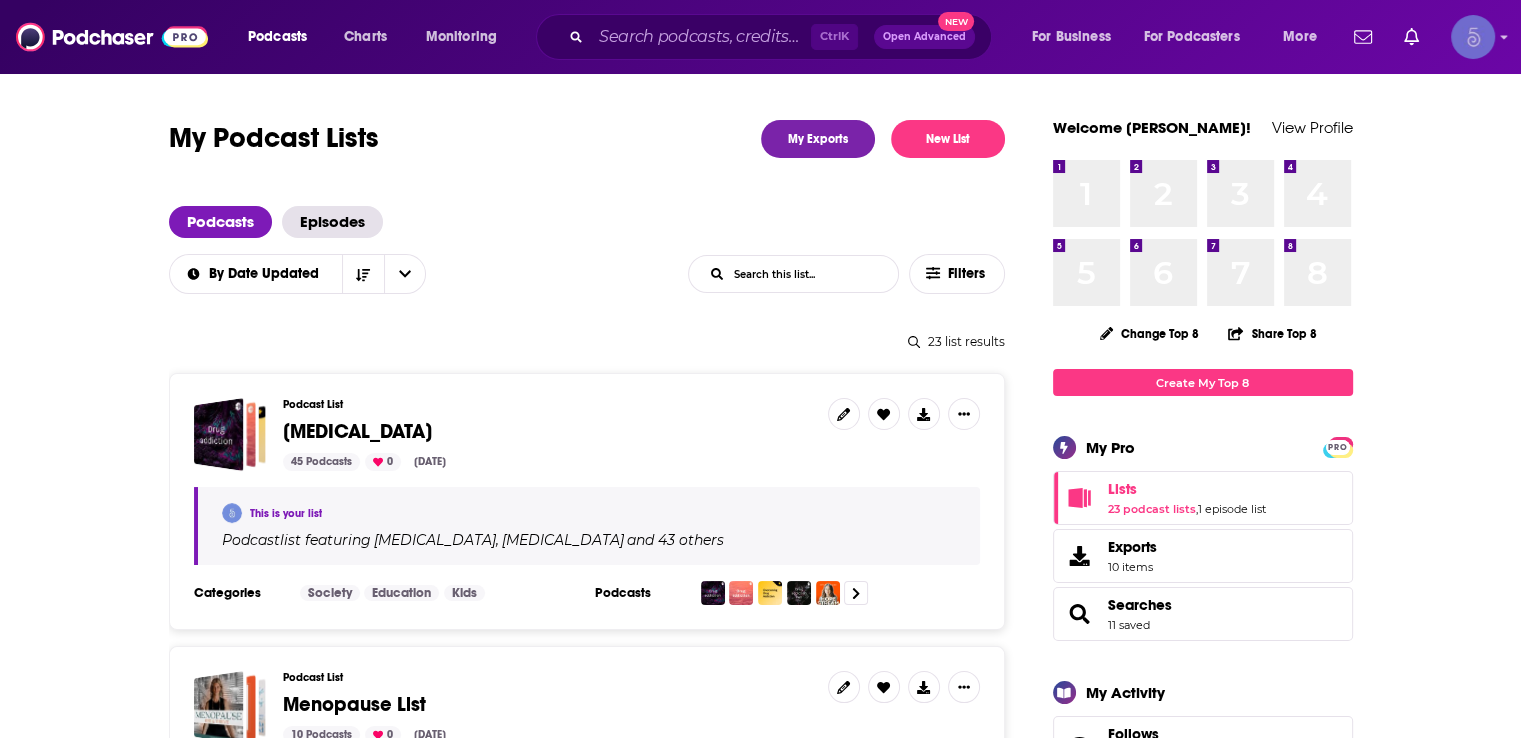 click at bounding box center (1473, 37) 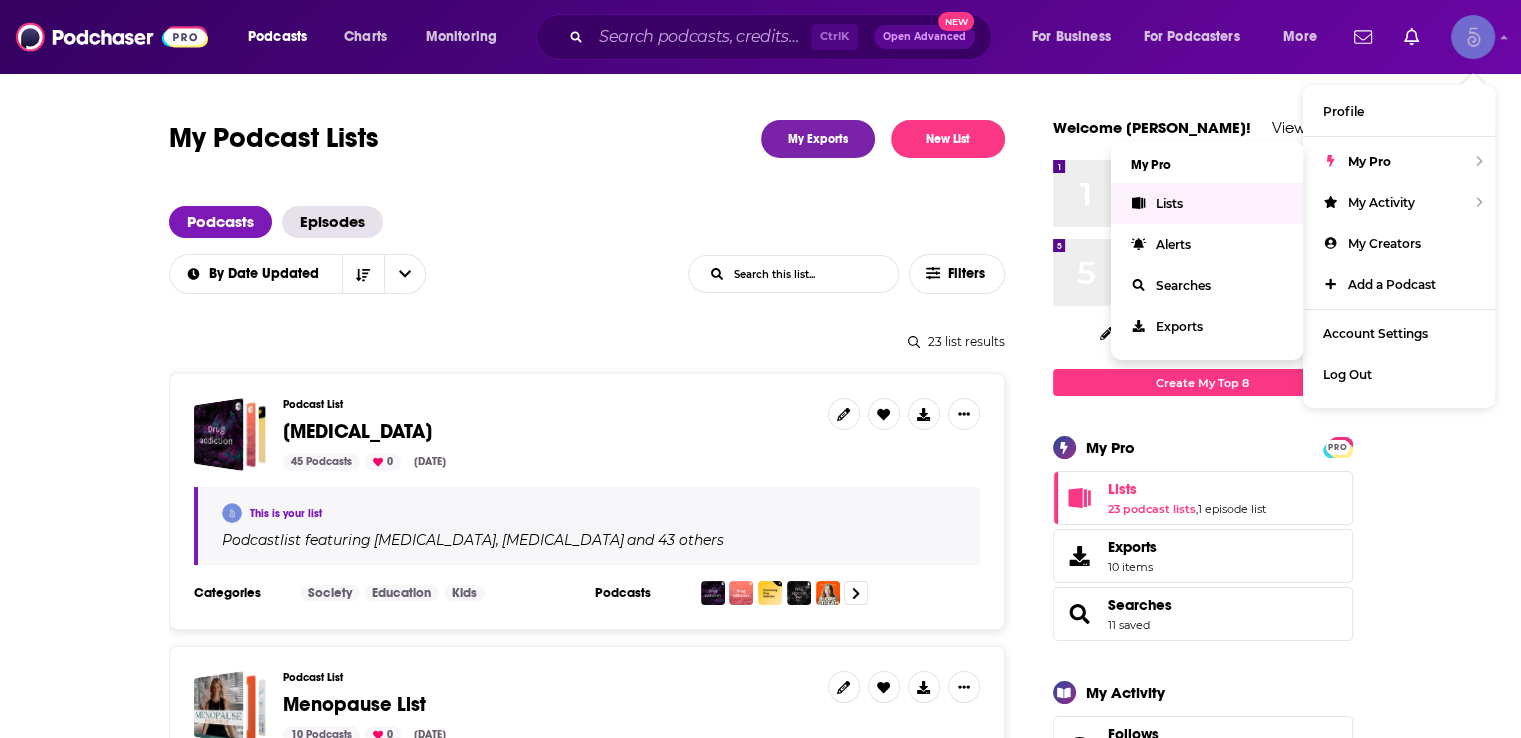click on "Lists" at bounding box center [1207, 203] 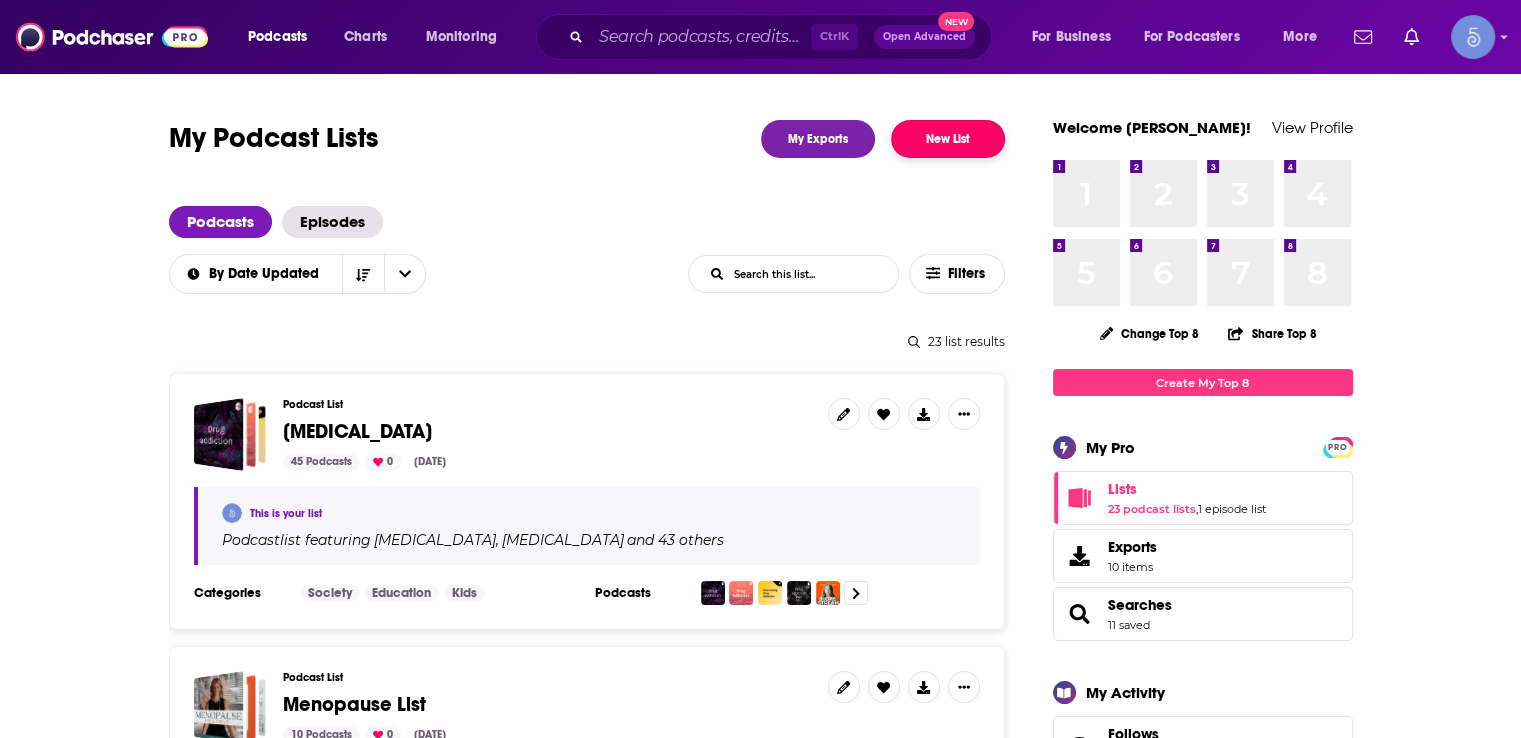 click on "New List" at bounding box center (948, 139) 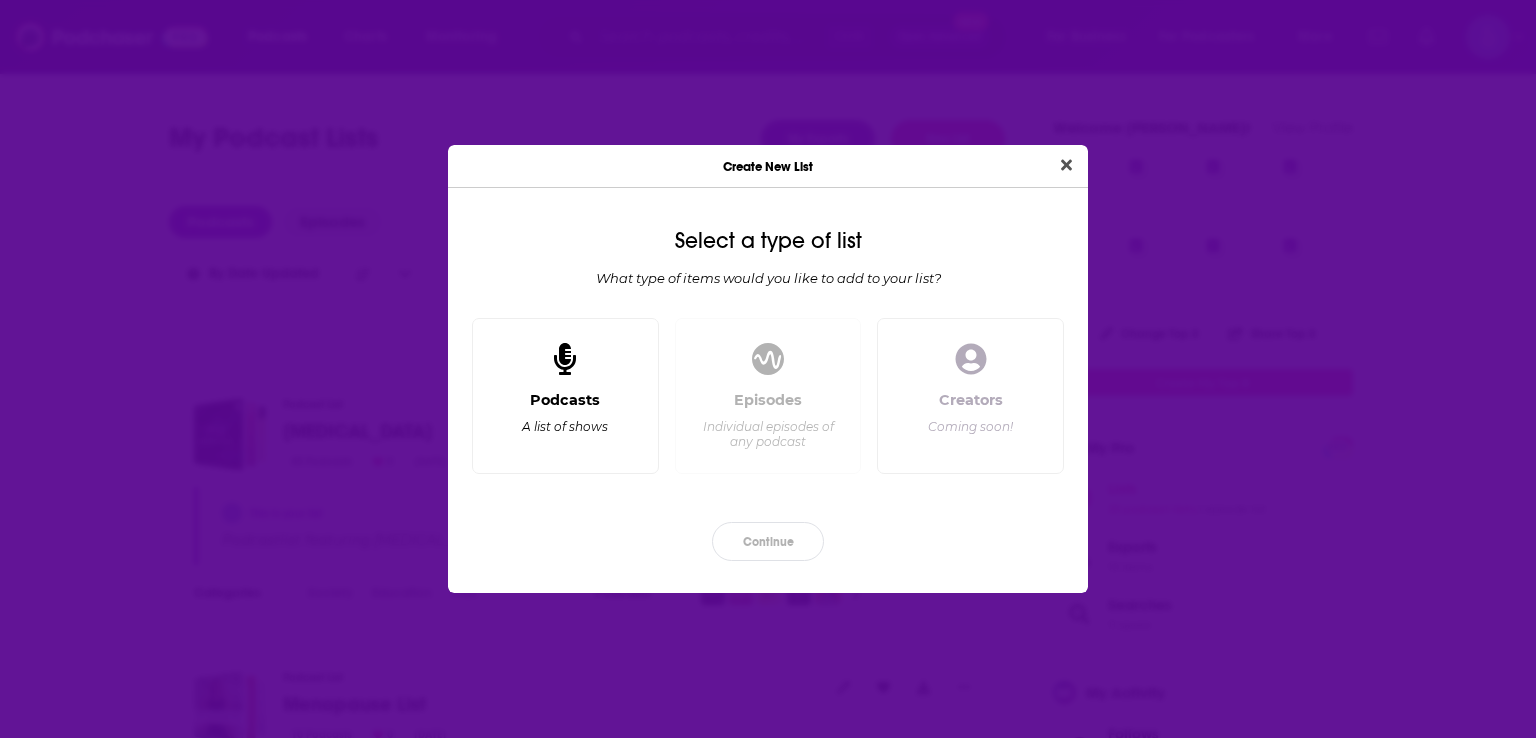 click on "Podcasts A list of shows" at bounding box center (565, 396) 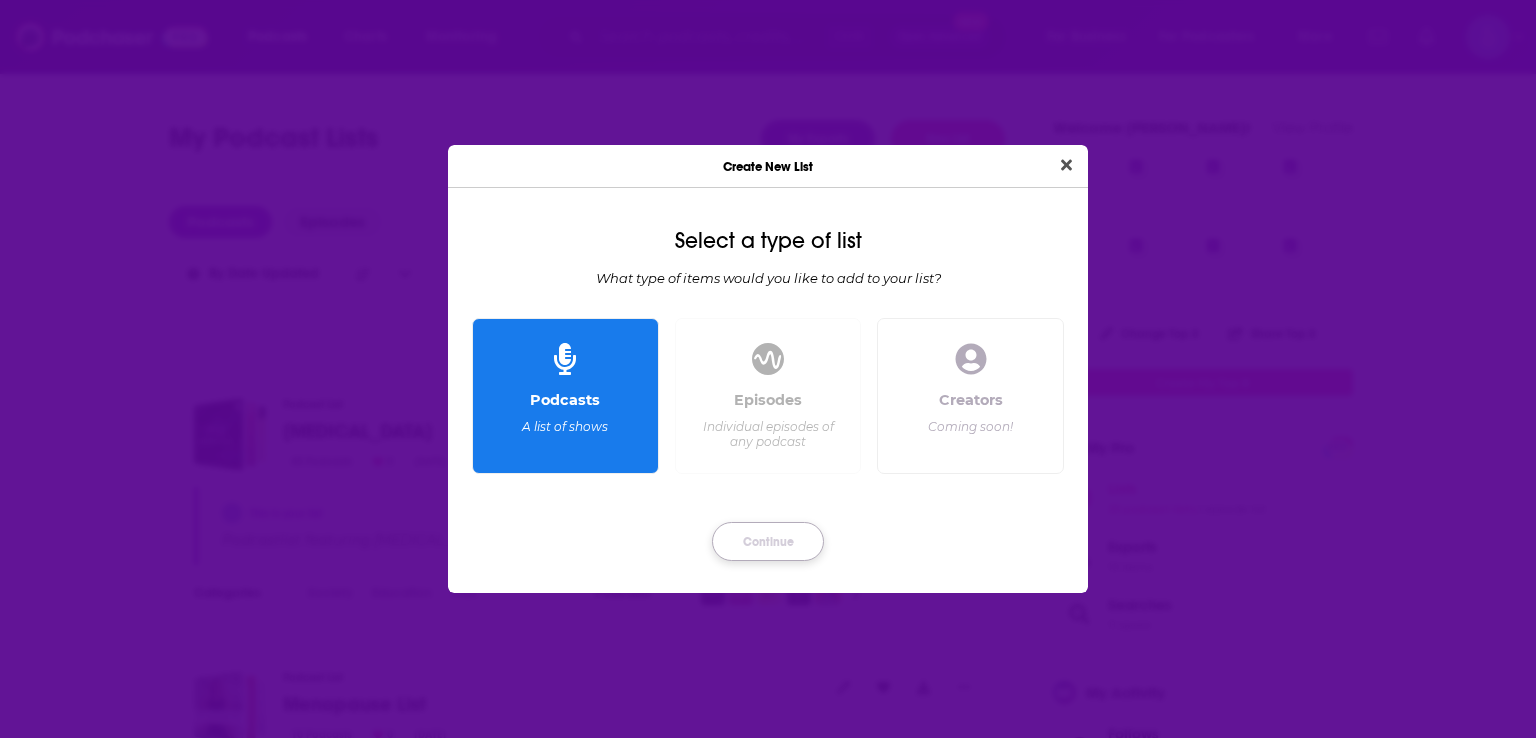 click on "Continue" at bounding box center [768, 541] 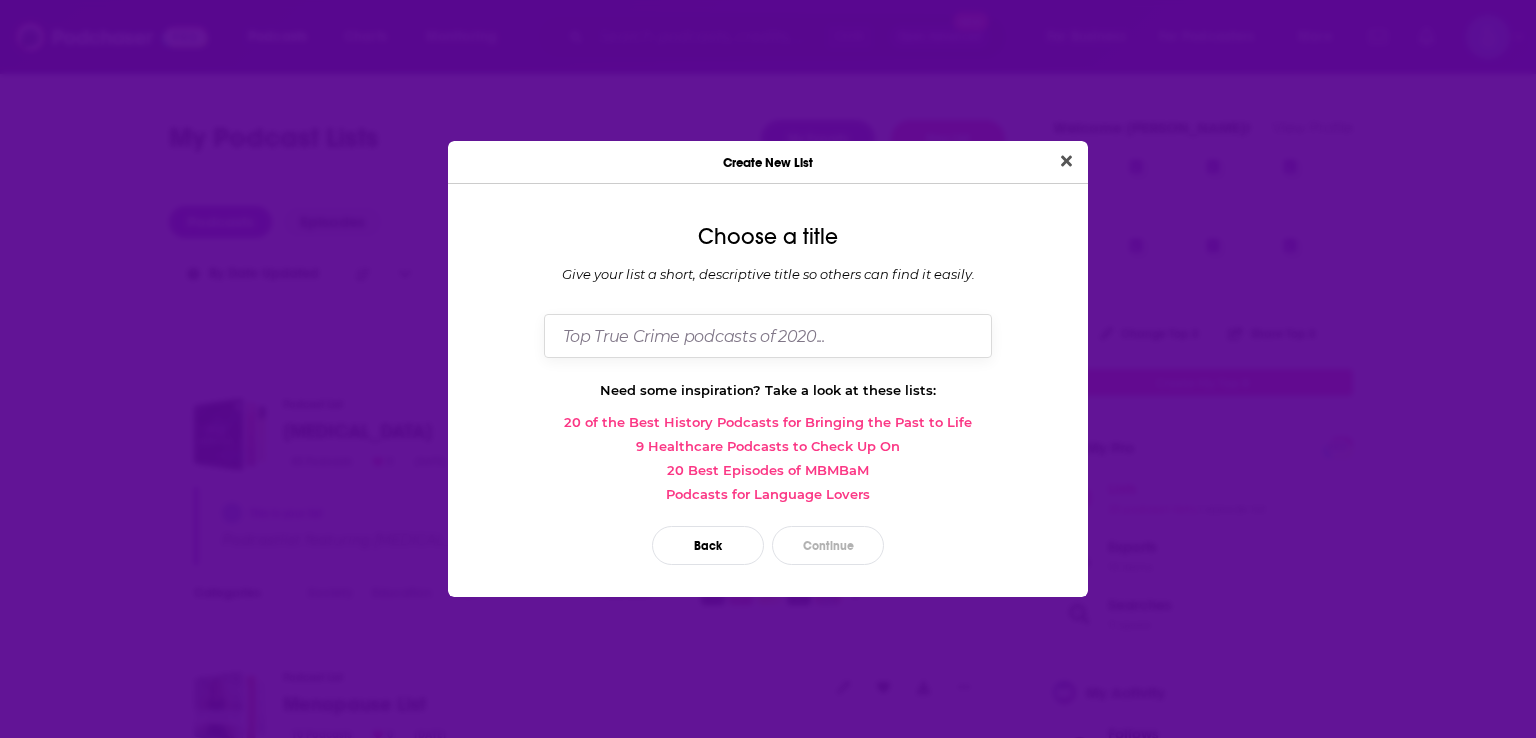 click at bounding box center (768, 335) 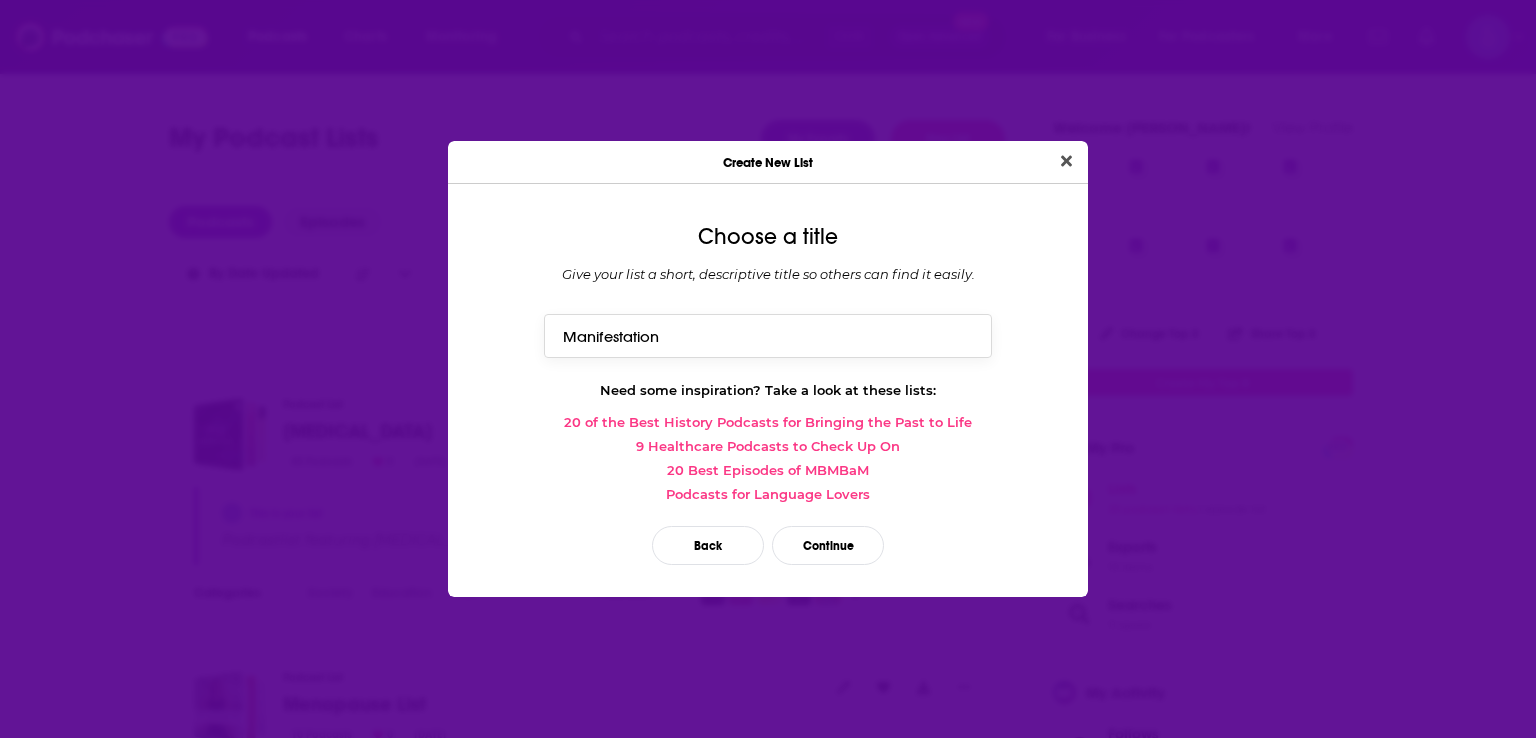 click on "Manifestation" at bounding box center [768, 335] 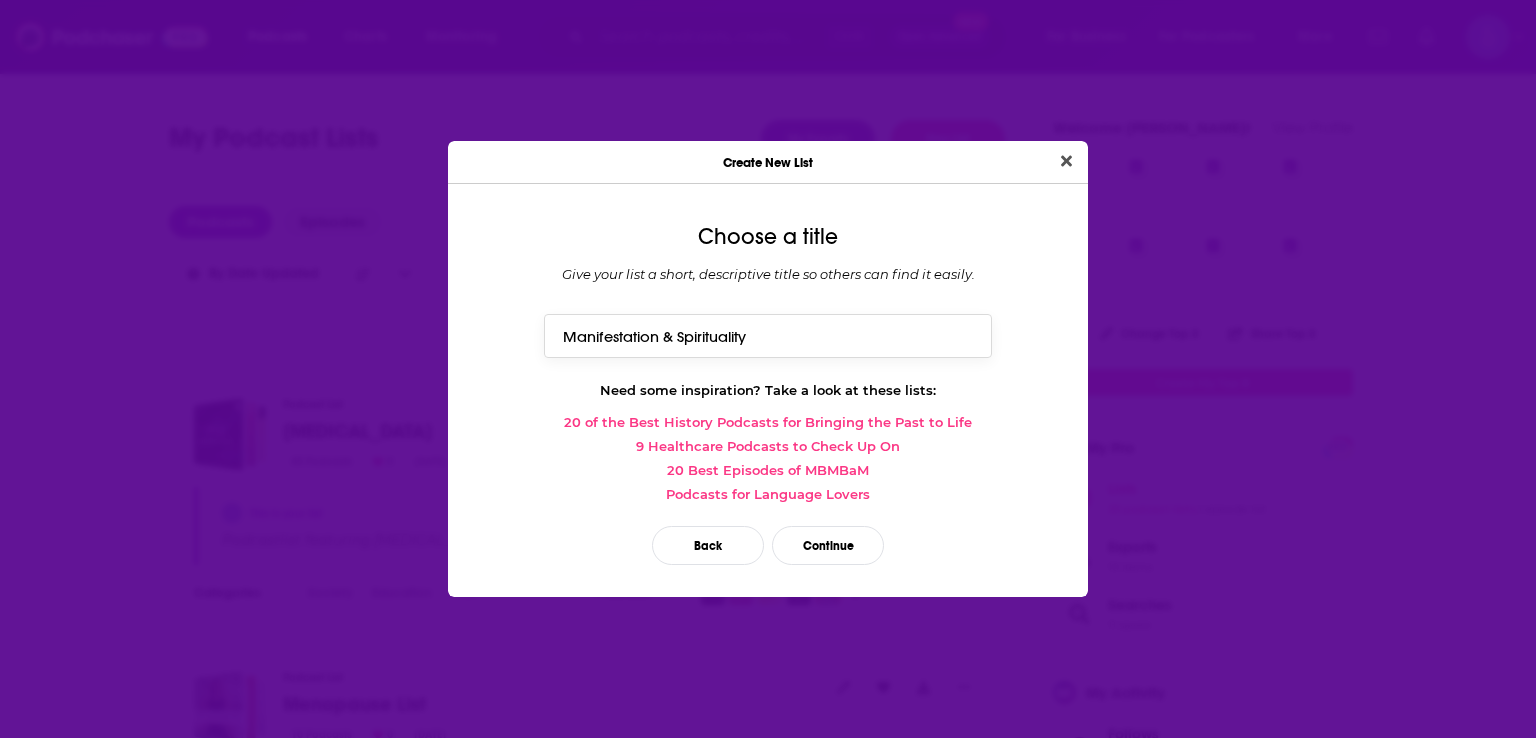 click on "Manifestation & Spirituality" at bounding box center (768, 335) 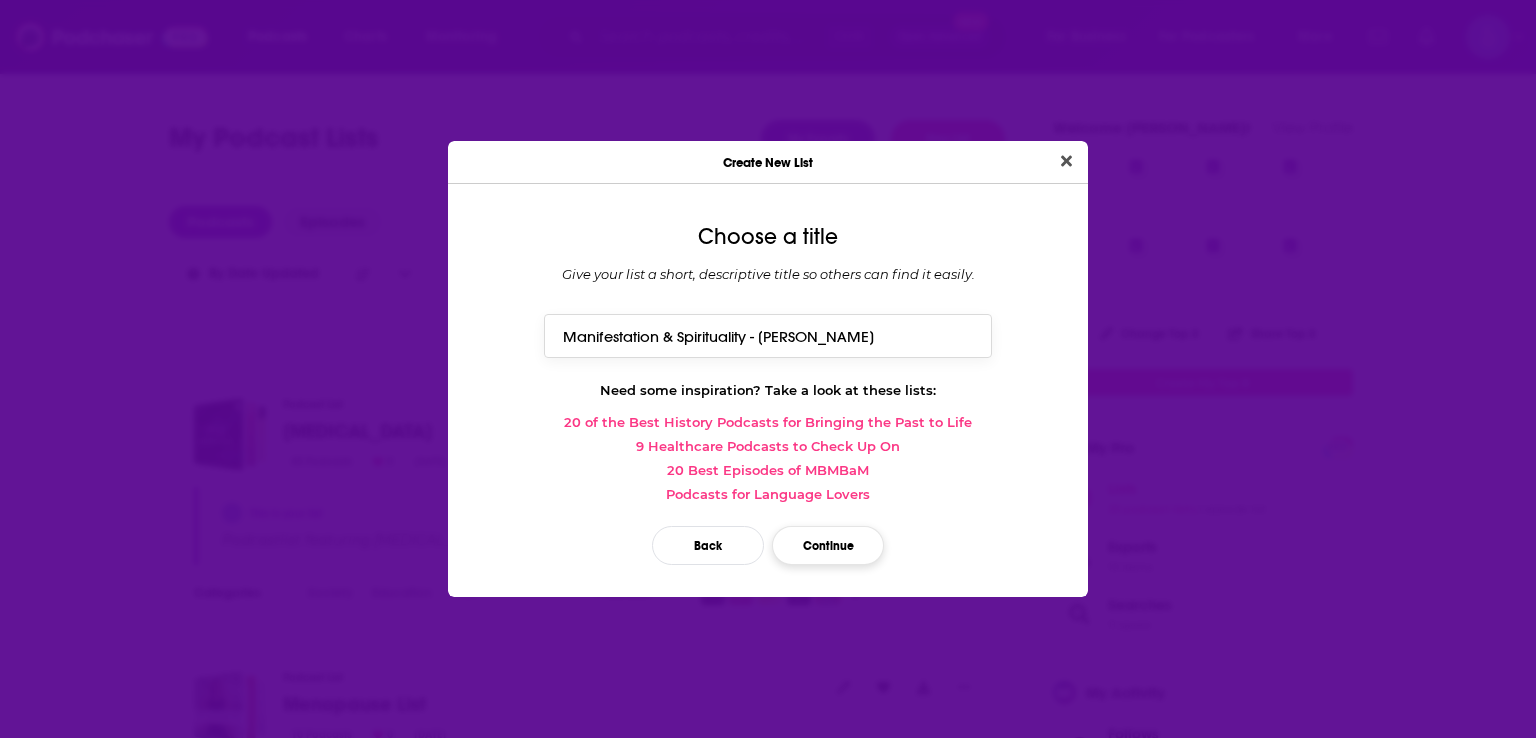 type on "Manifestation & Spirituality - [PERSON_NAME]" 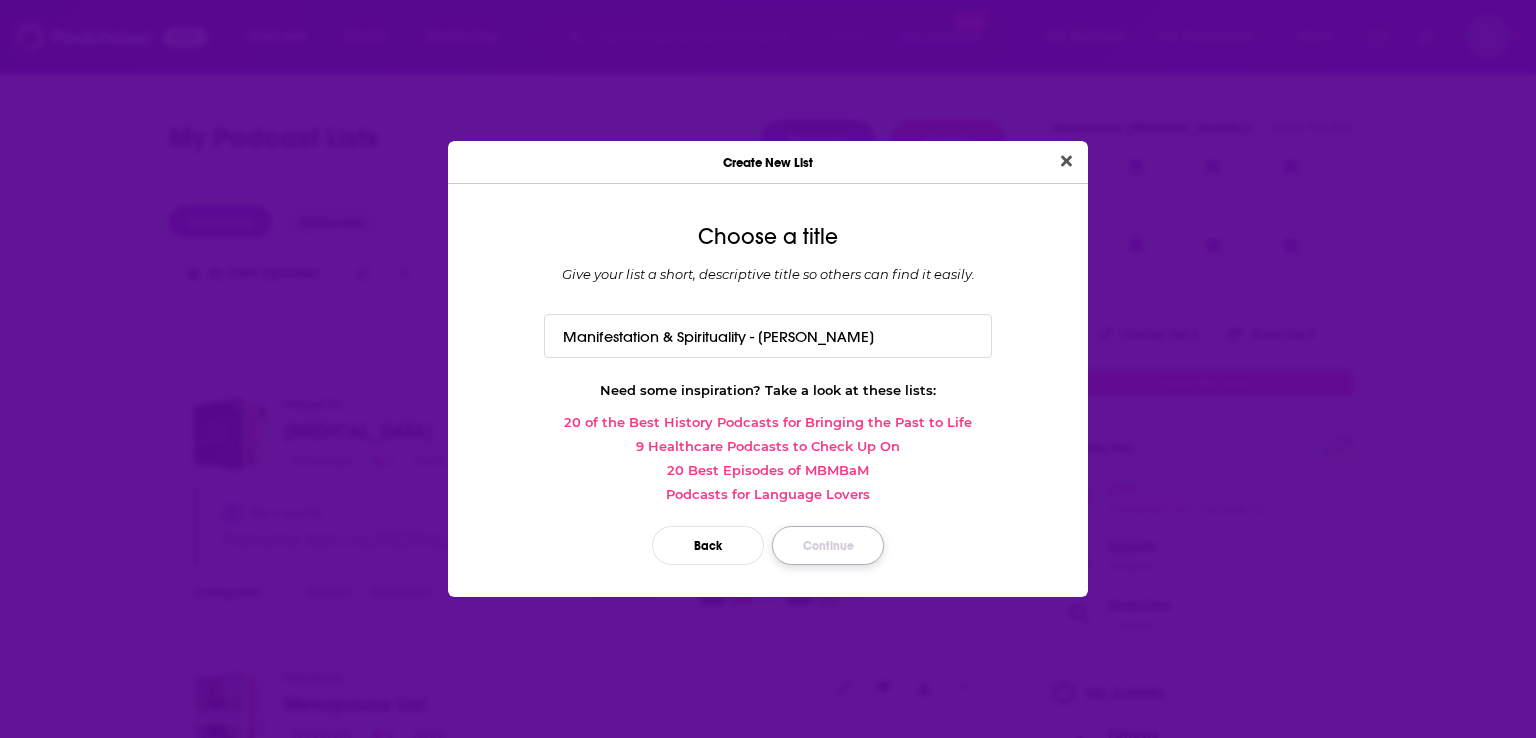 click on "Continue" at bounding box center [828, 545] 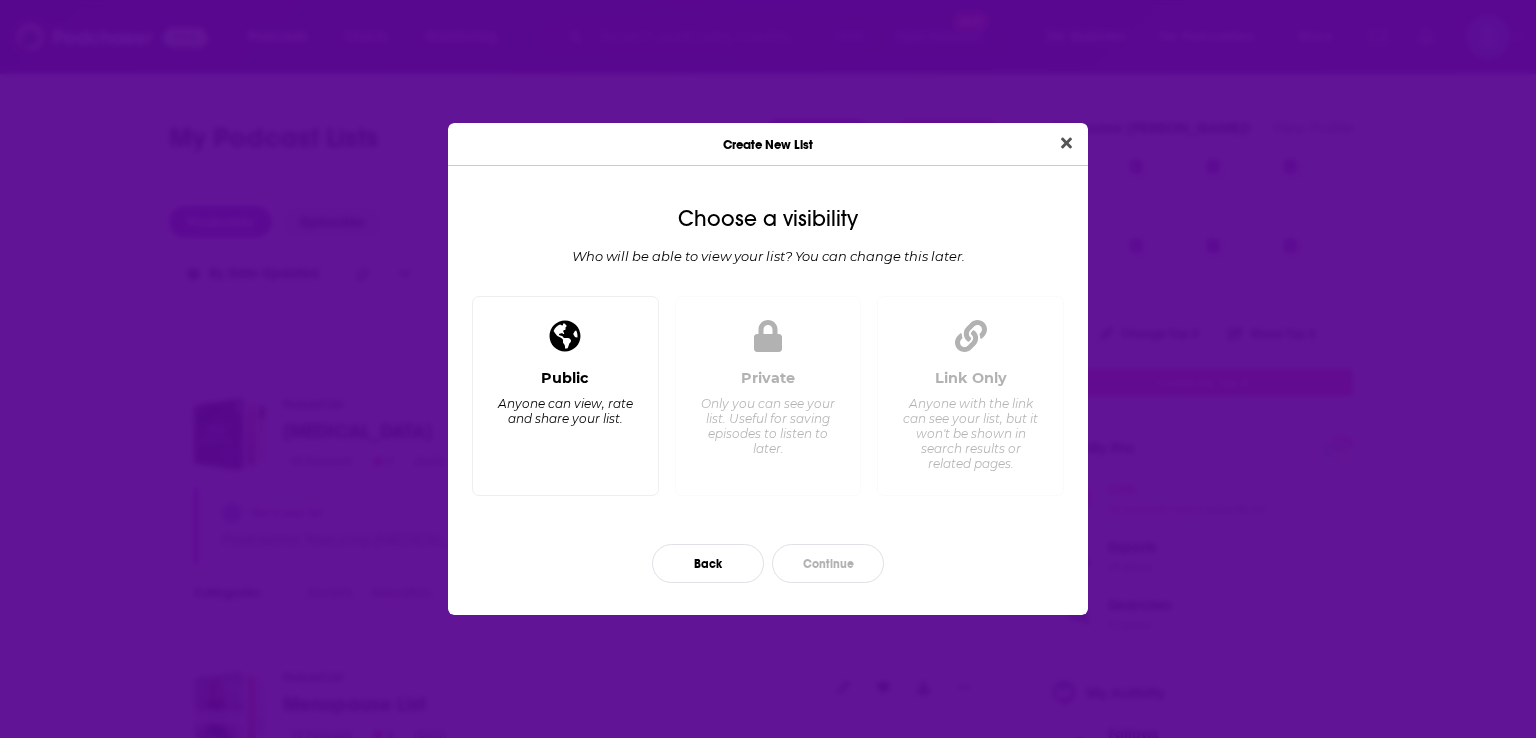 click on "Public" at bounding box center [565, 378] 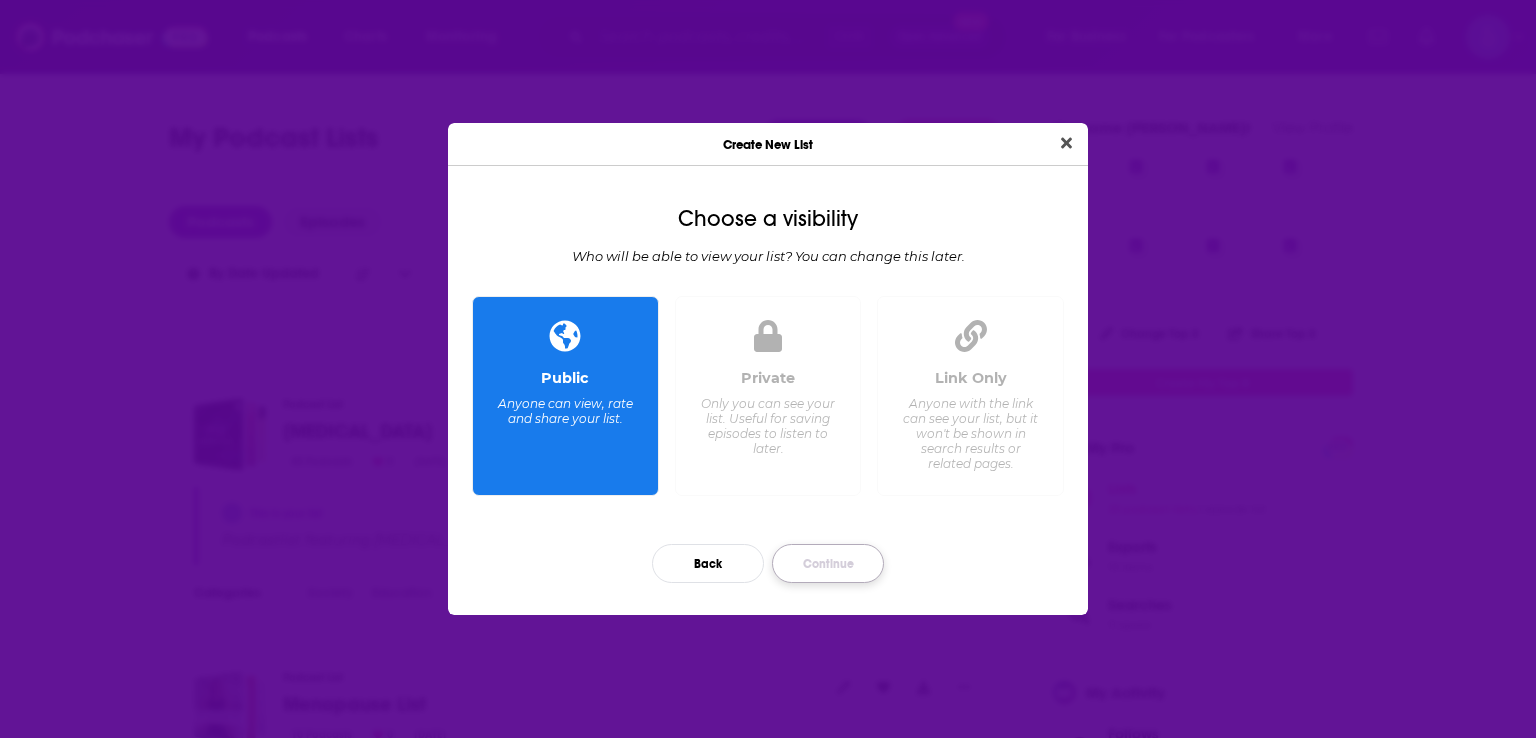 click on "Continue" at bounding box center [828, 563] 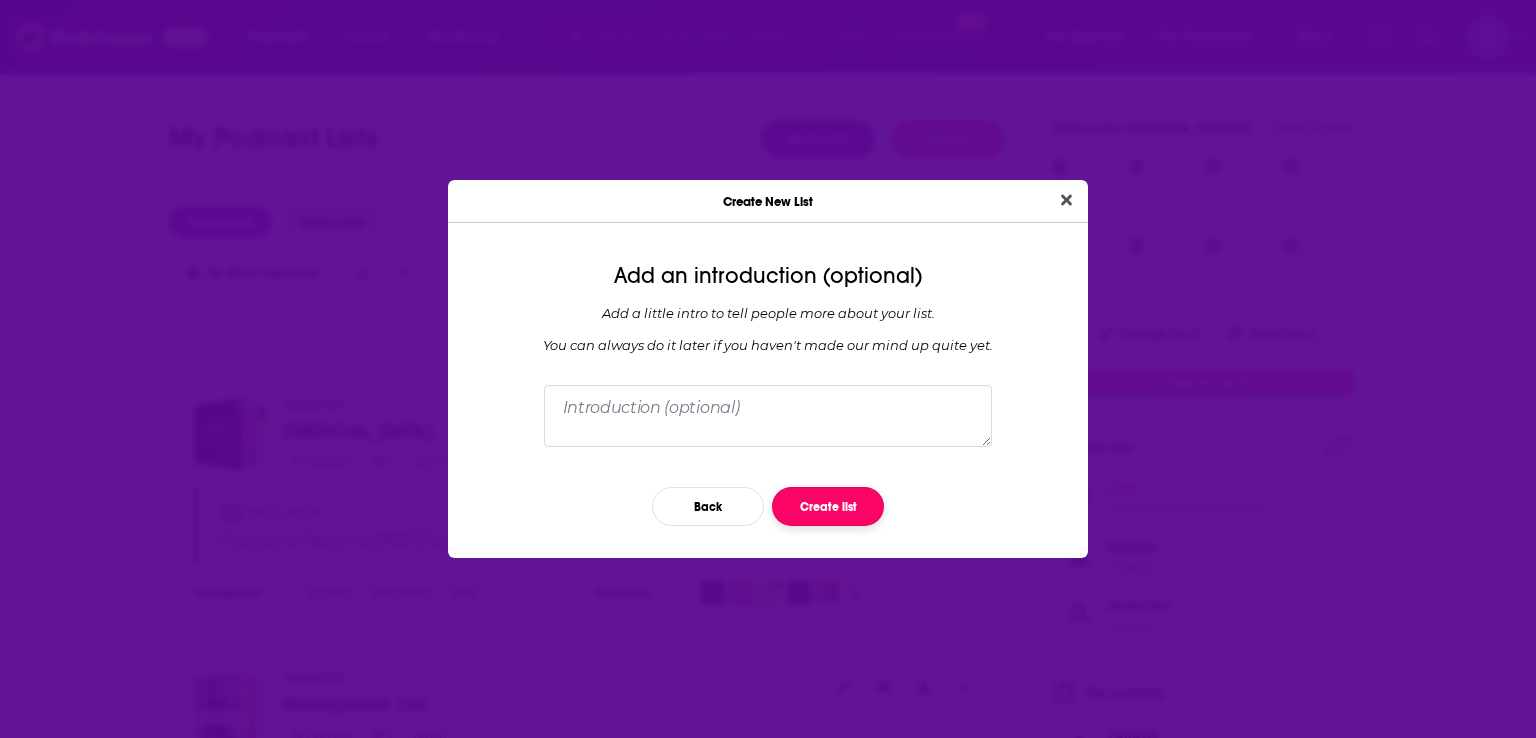 click on "Create list" at bounding box center (828, 506) 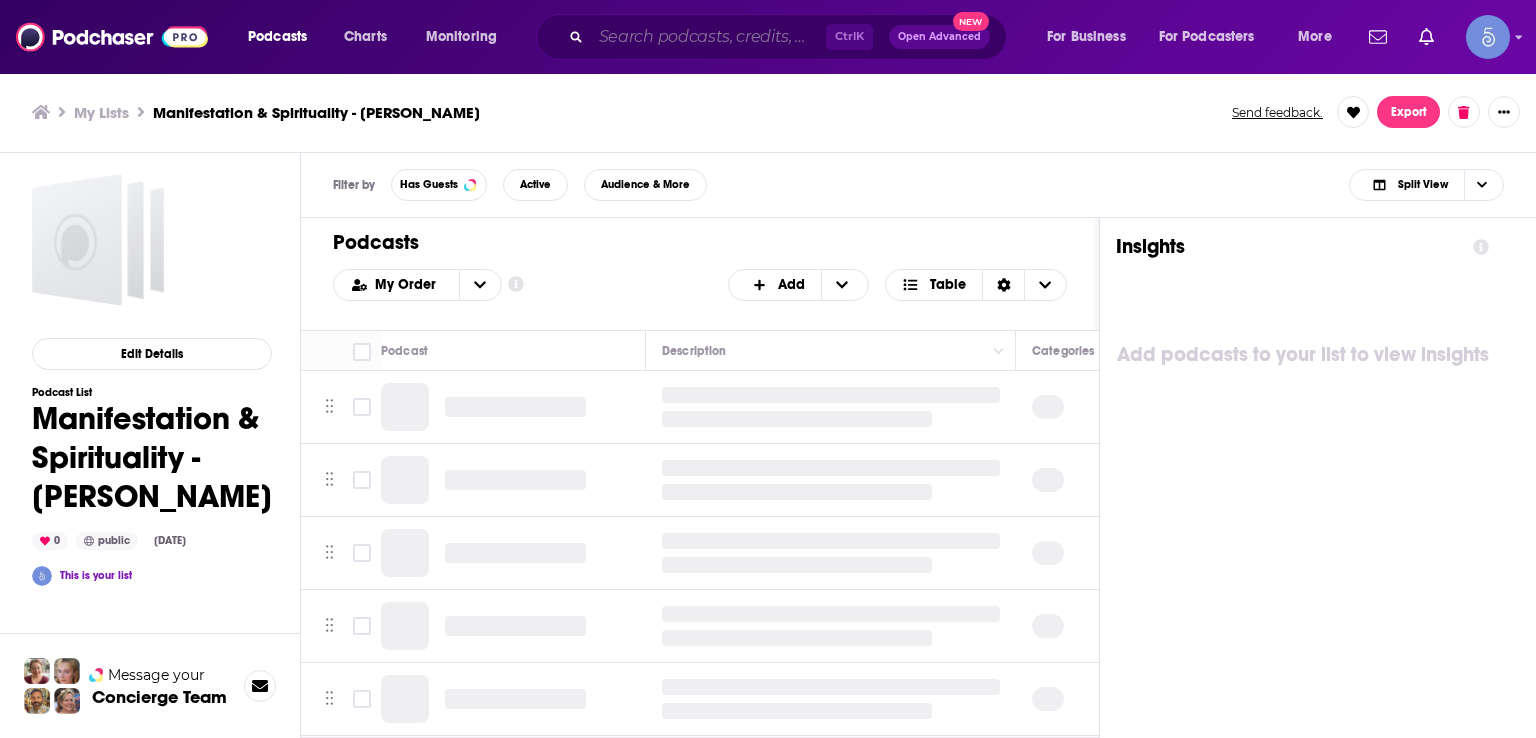 click at bounding box center (708, 37) 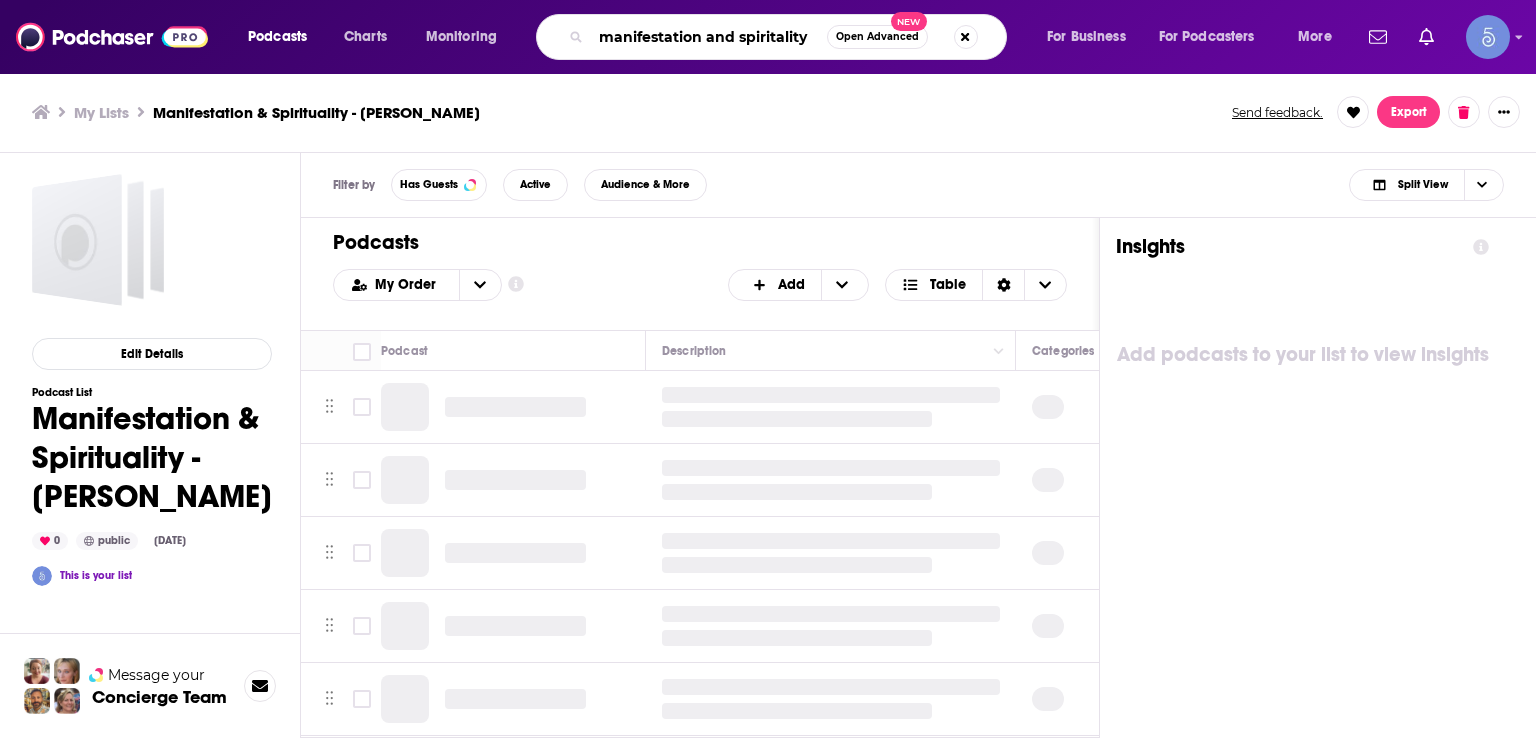 type on "manifestation and spiritality" 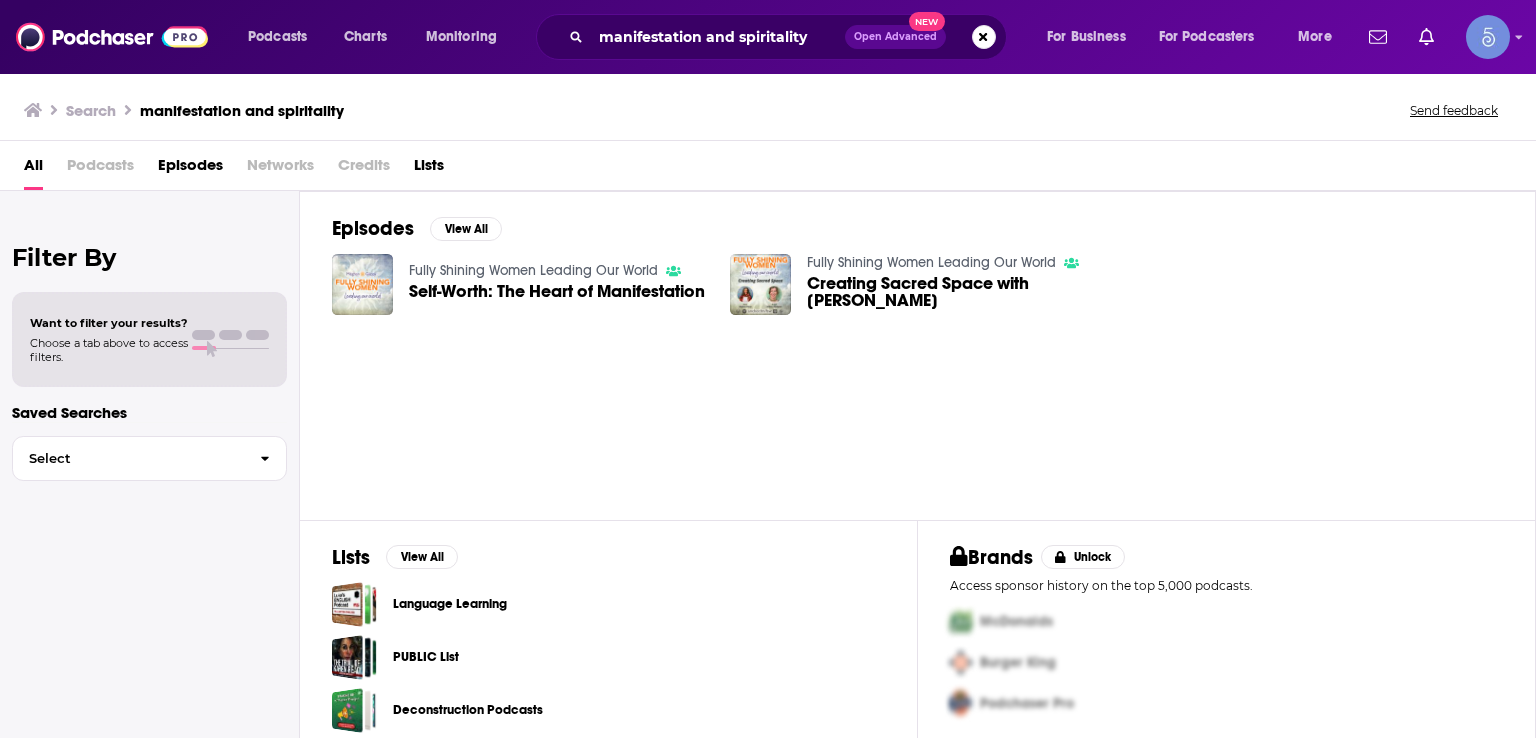 scroll, scrollTop: 17, scrollLeft: 0, axis: vertical 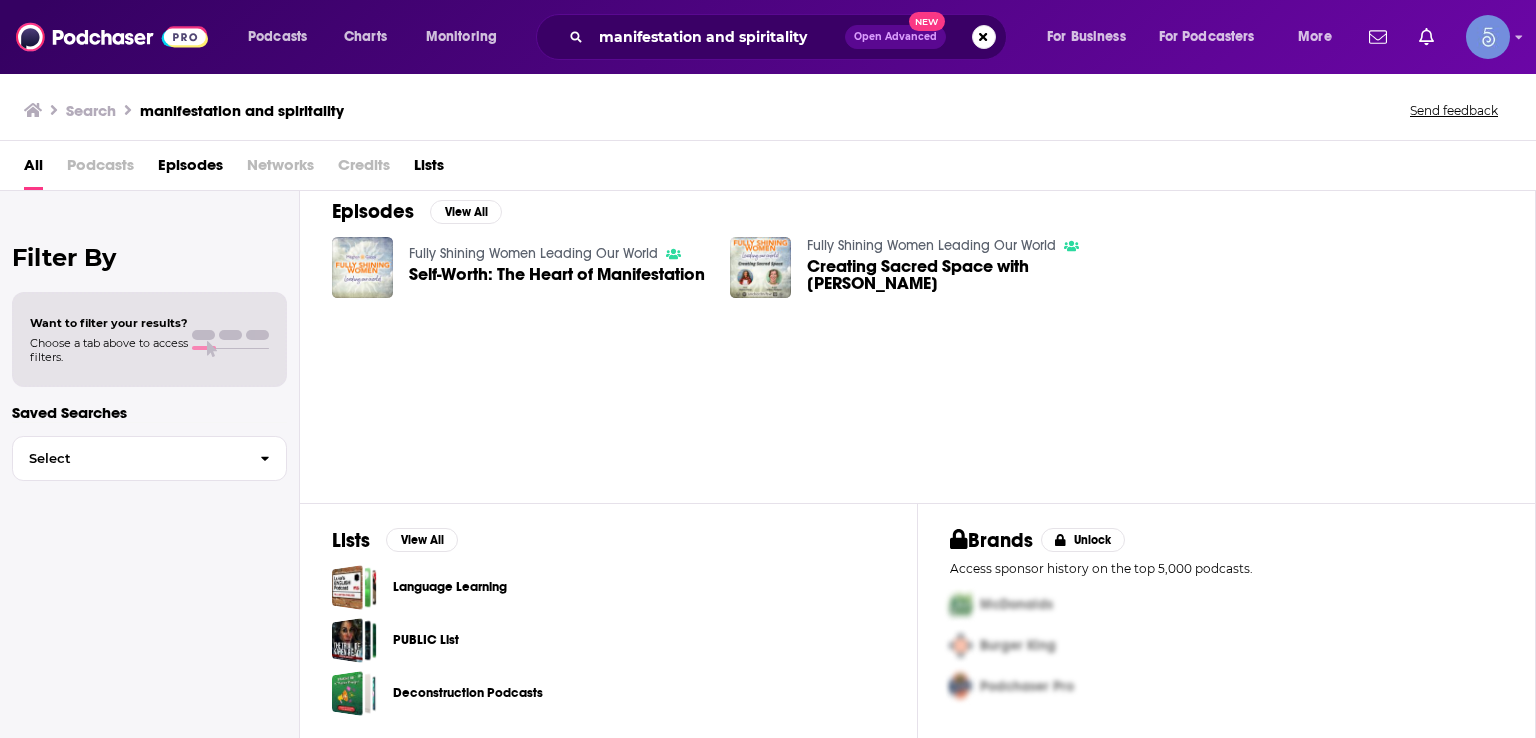 click on "Podcasts" at bounding box center (100, 169) 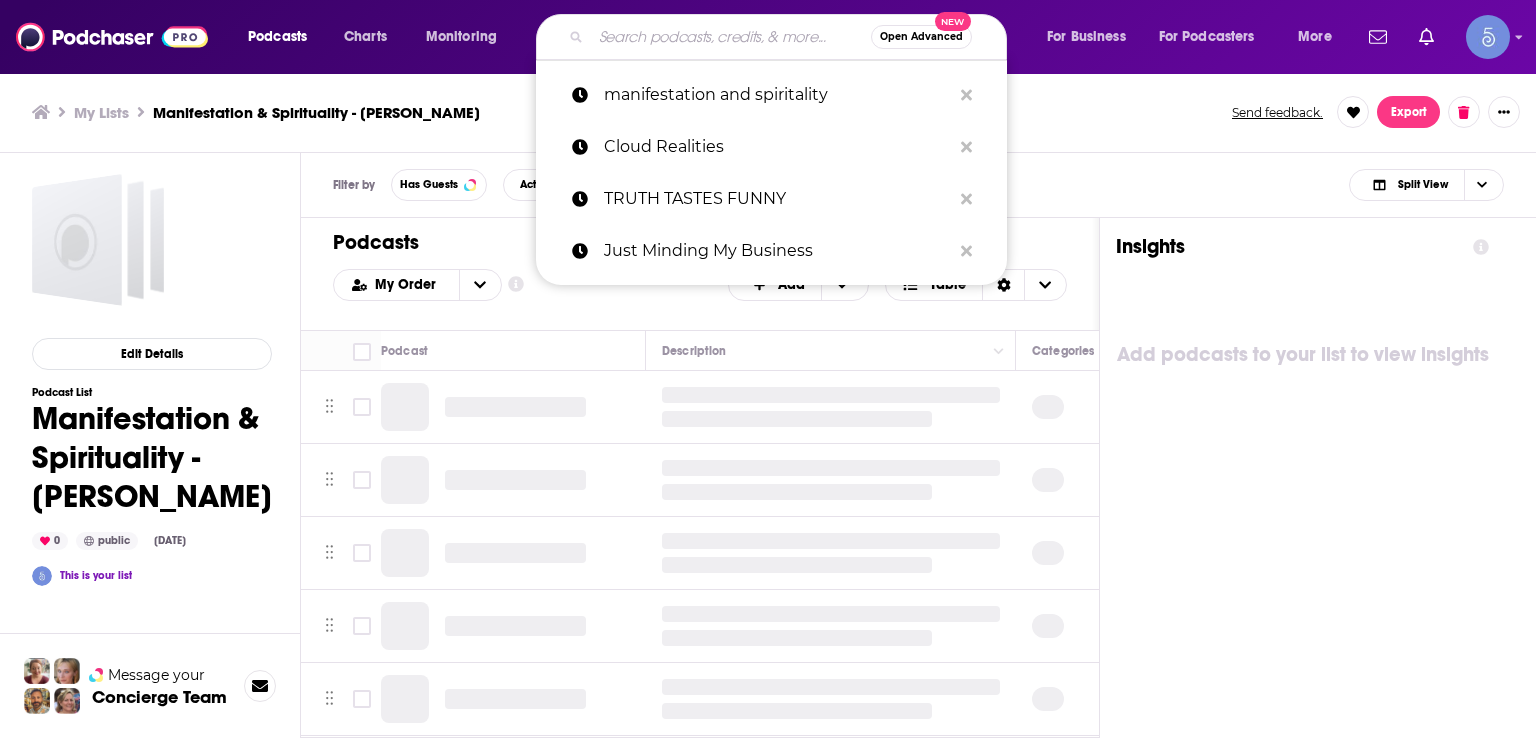 click at bounding box center [731, 37] 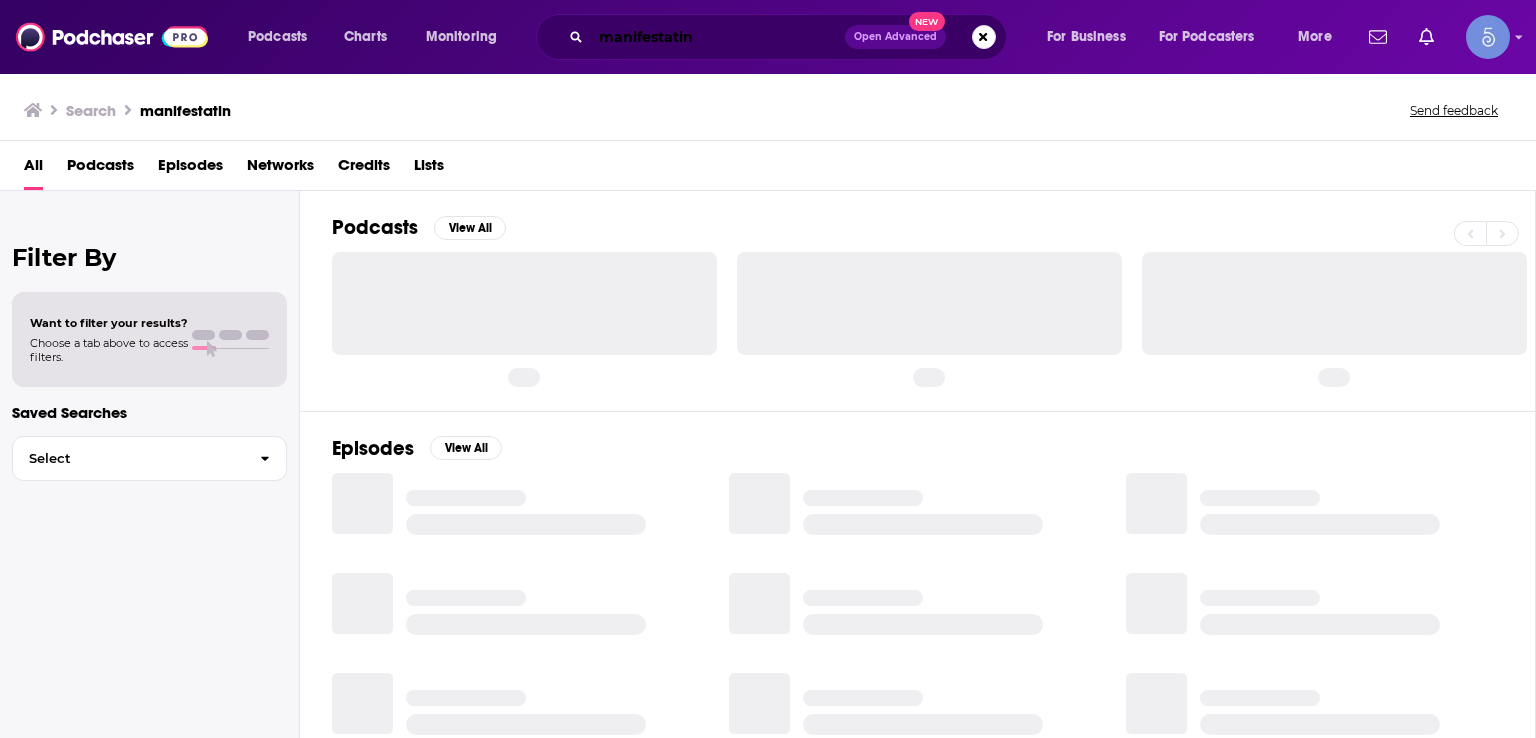 click on "manifestatin" at bounding box center [718, 37] 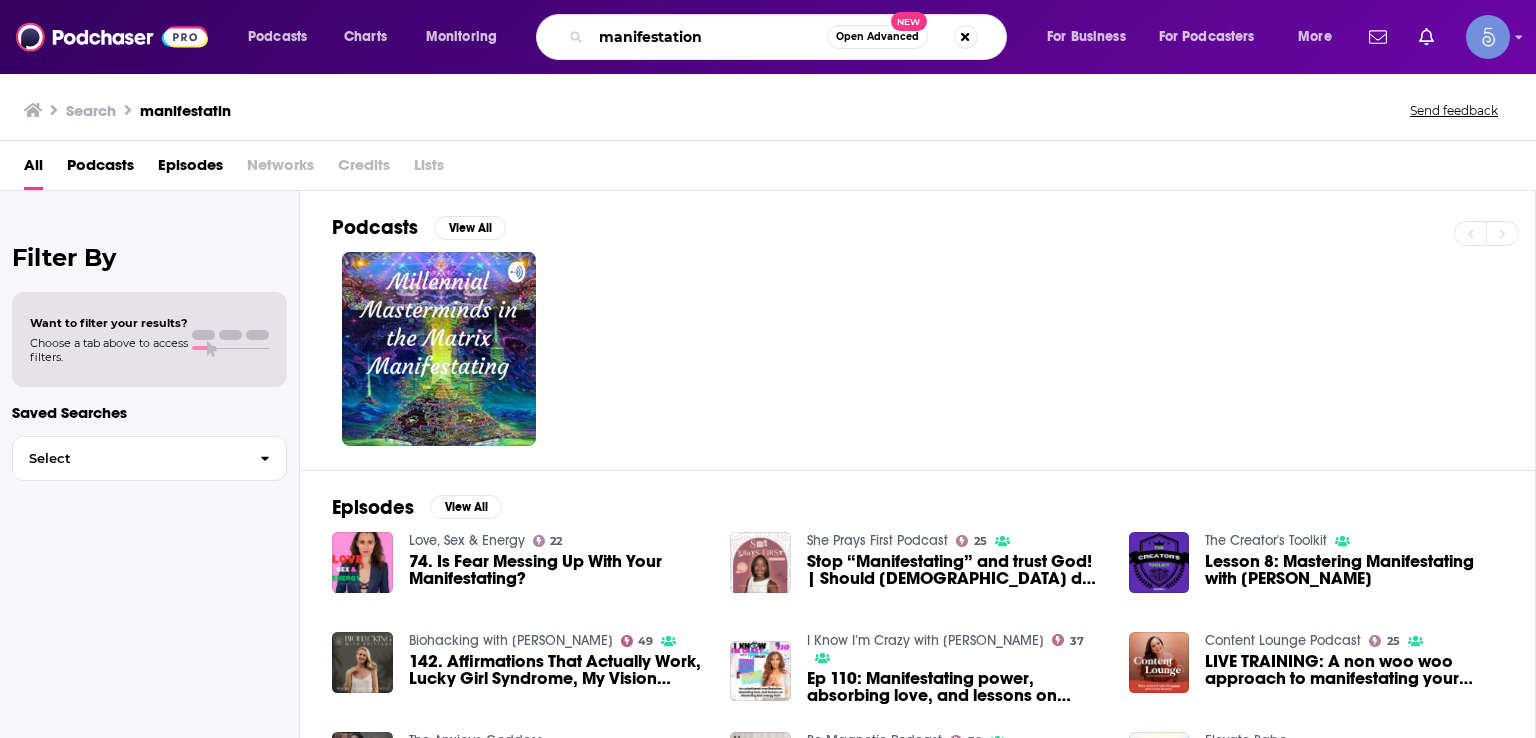 type on "manifestation" 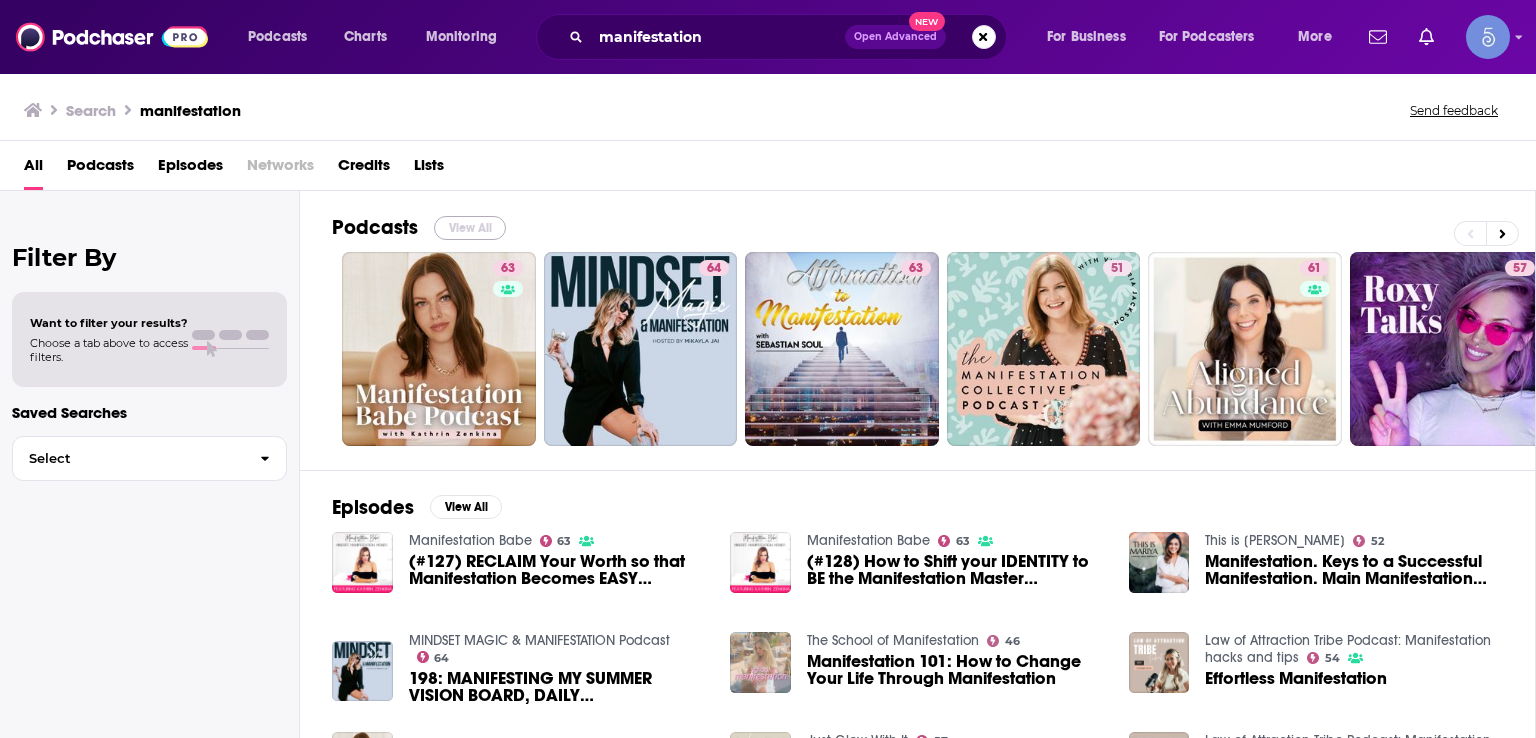 click on "View All" at bounding box center (470, 228) 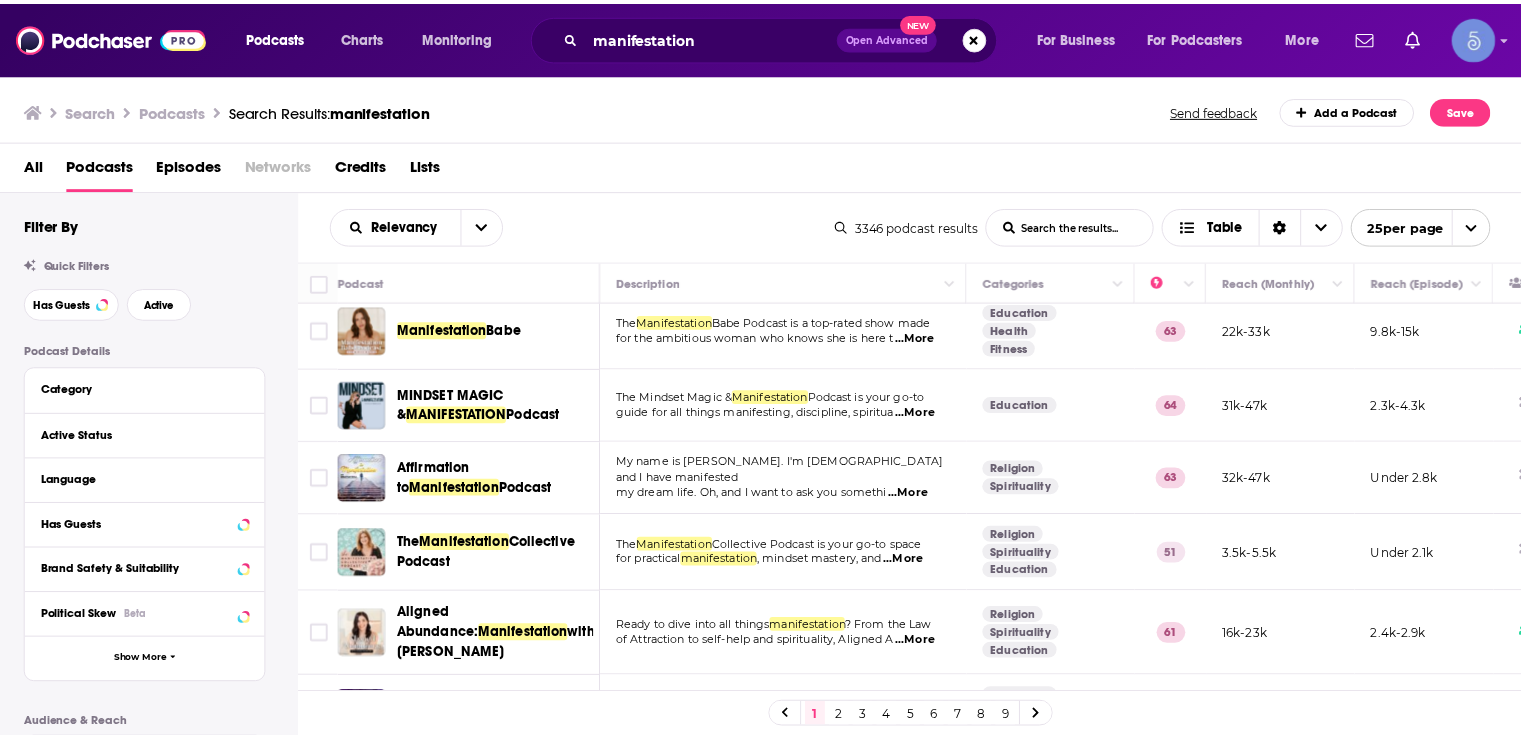 scroll, scrollTop: 0, scrollLeft: 0, axis: both 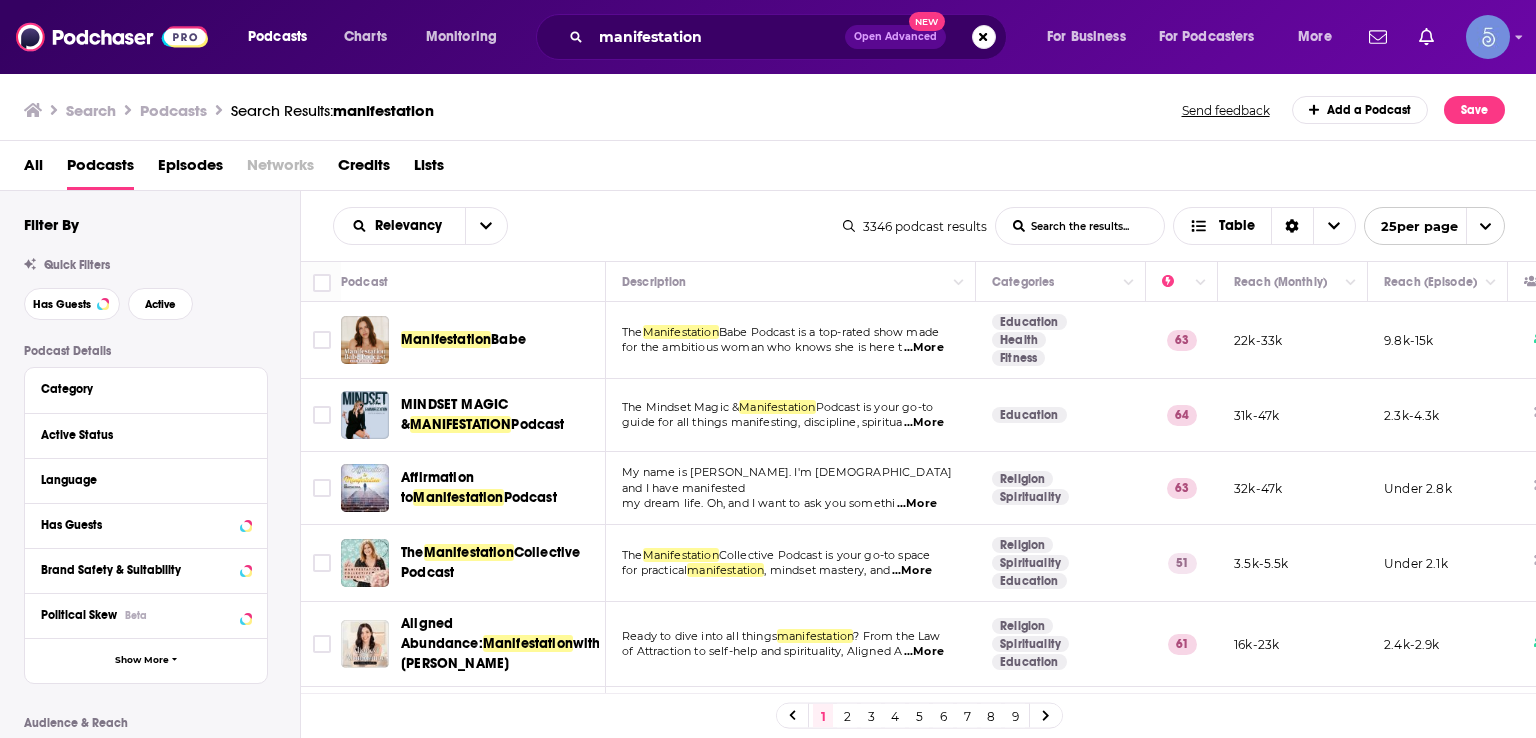 click on "Babe Podcast is a top-rated show made" at bounding box center [829, 332] 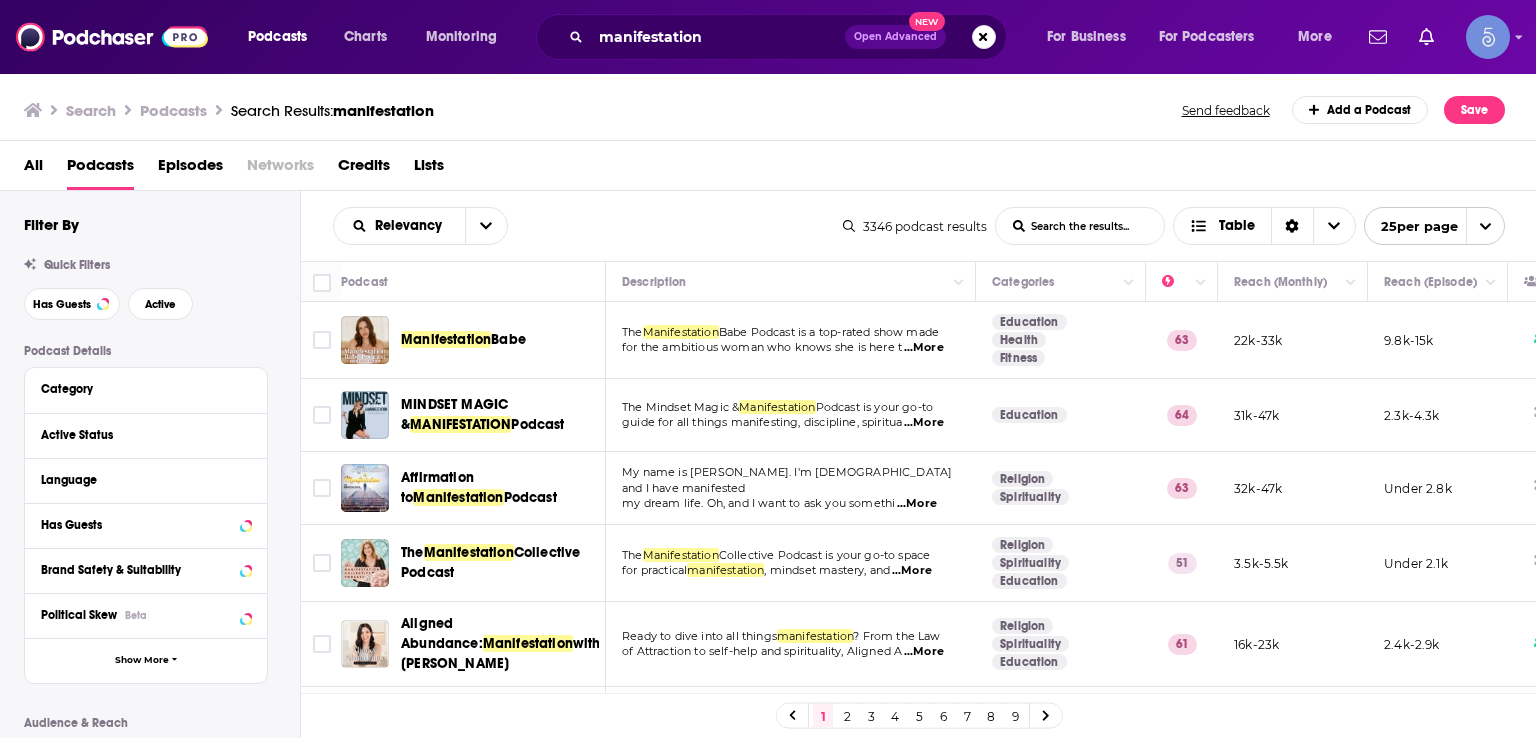 click on "Manifestation" at bounding box center [446, 339] 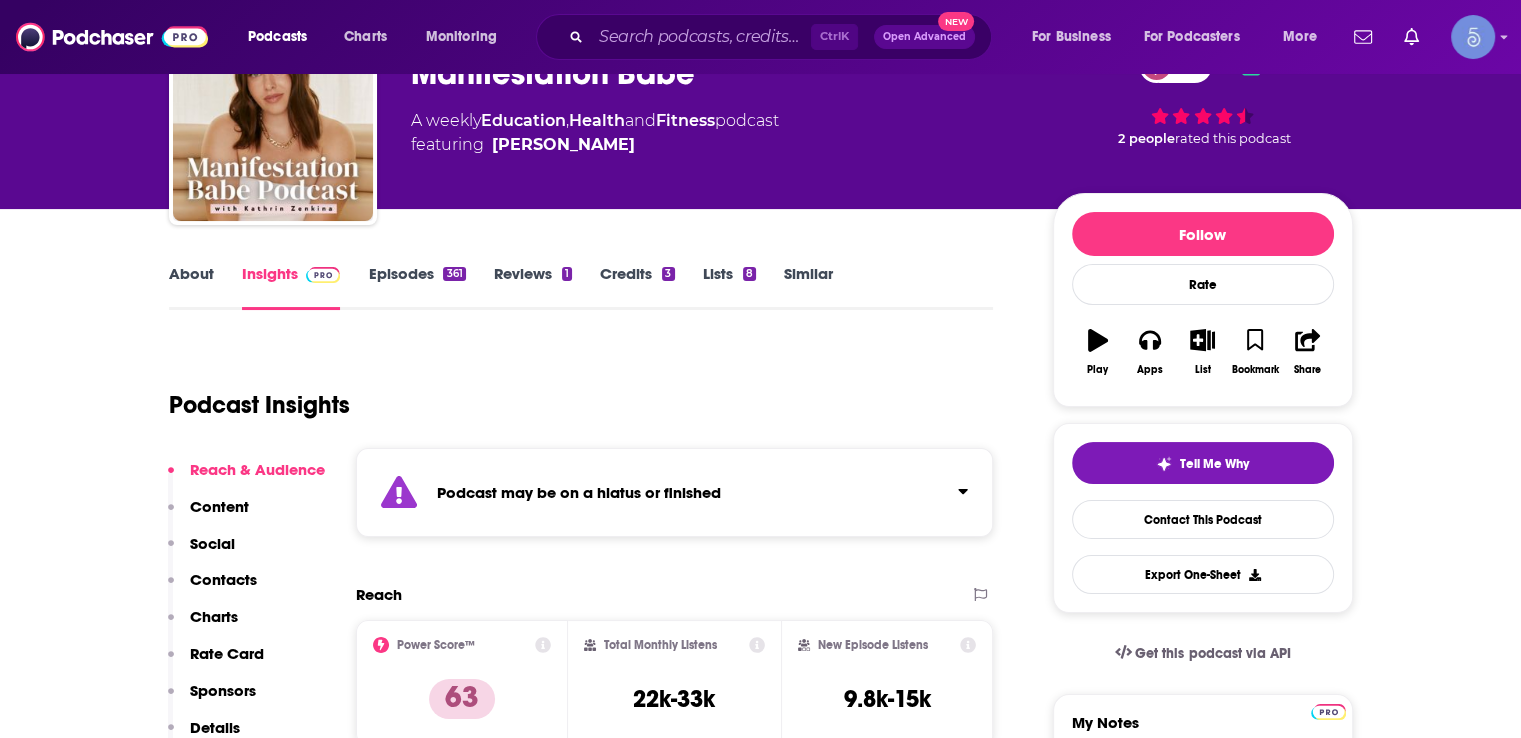 scroll, scrollTop: 200, scrollLeft: 0, axis: vertical 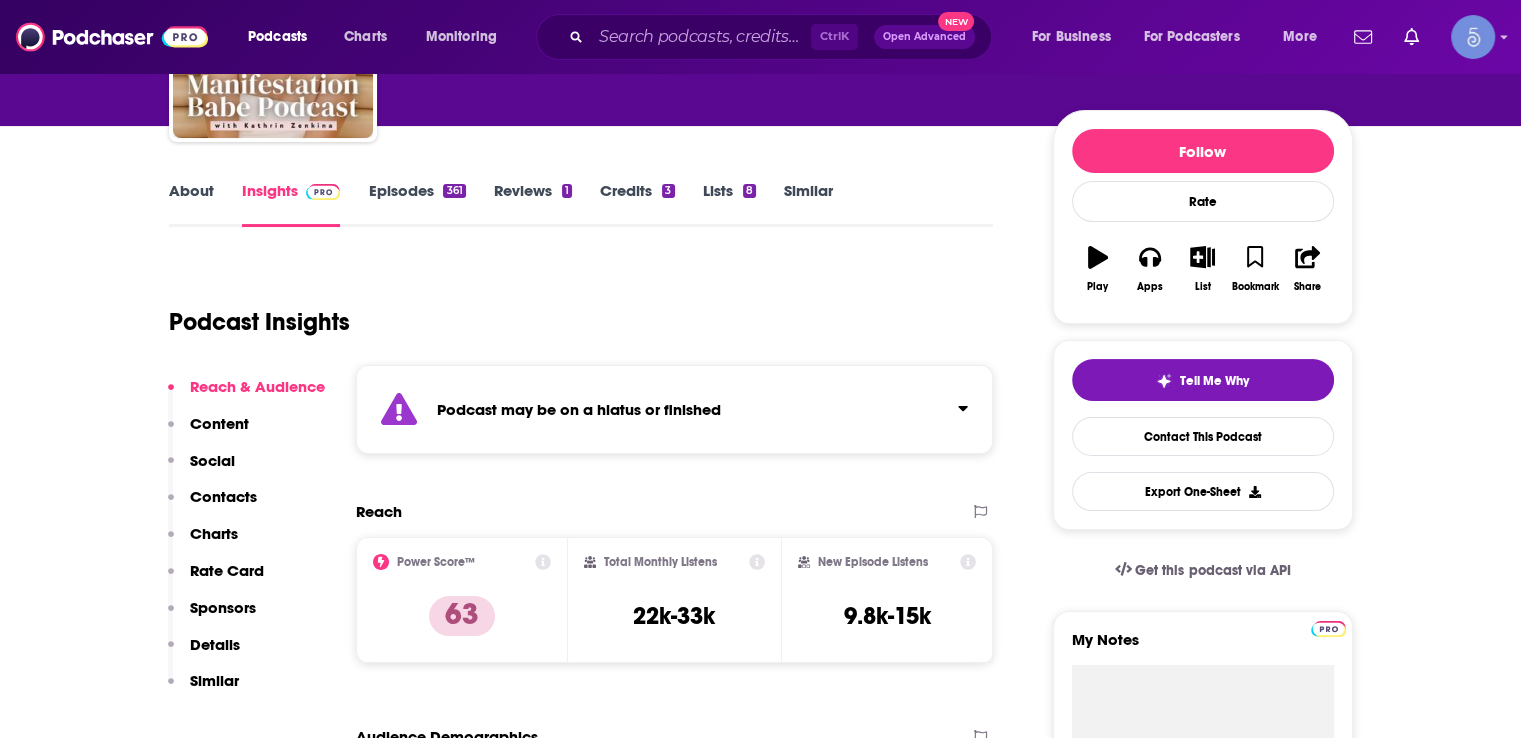 click 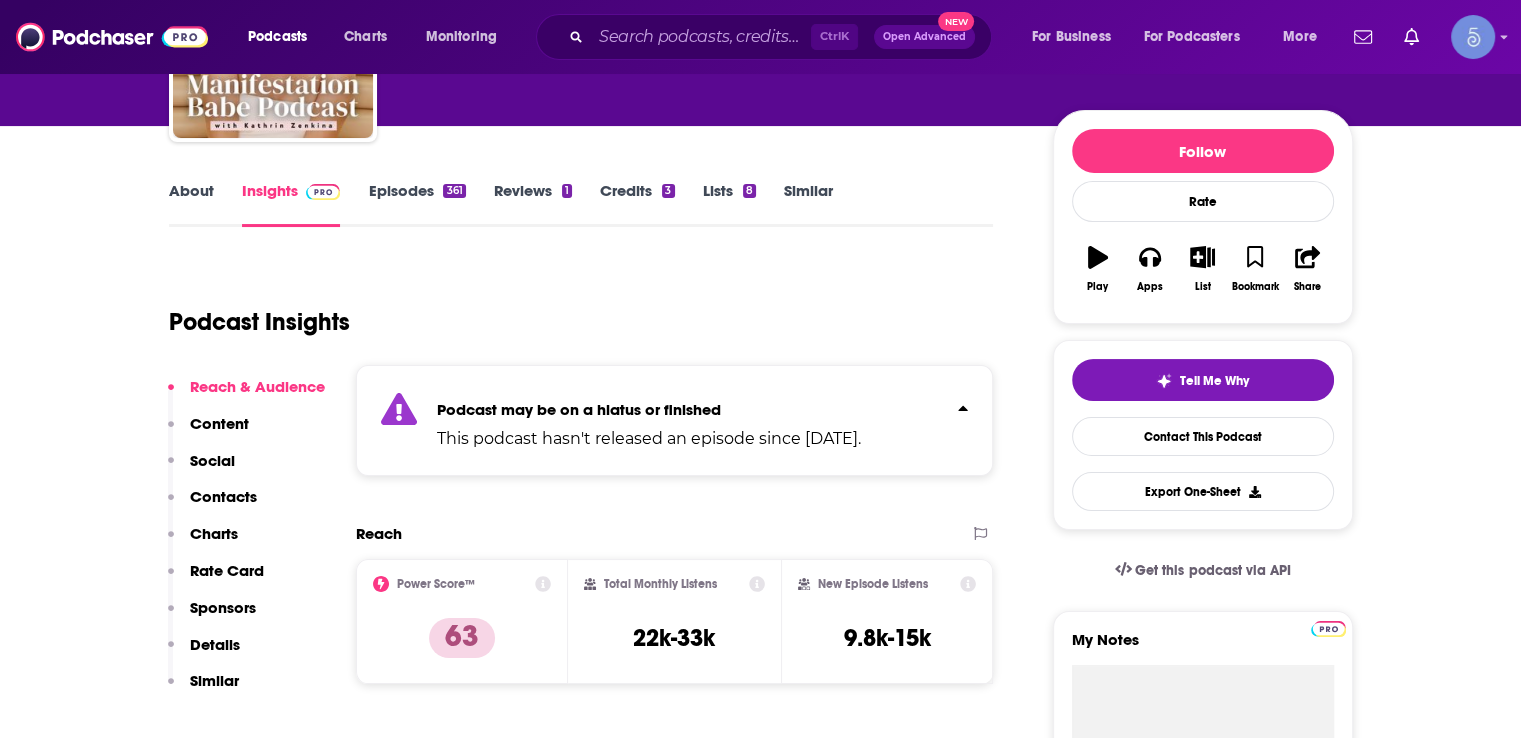 click 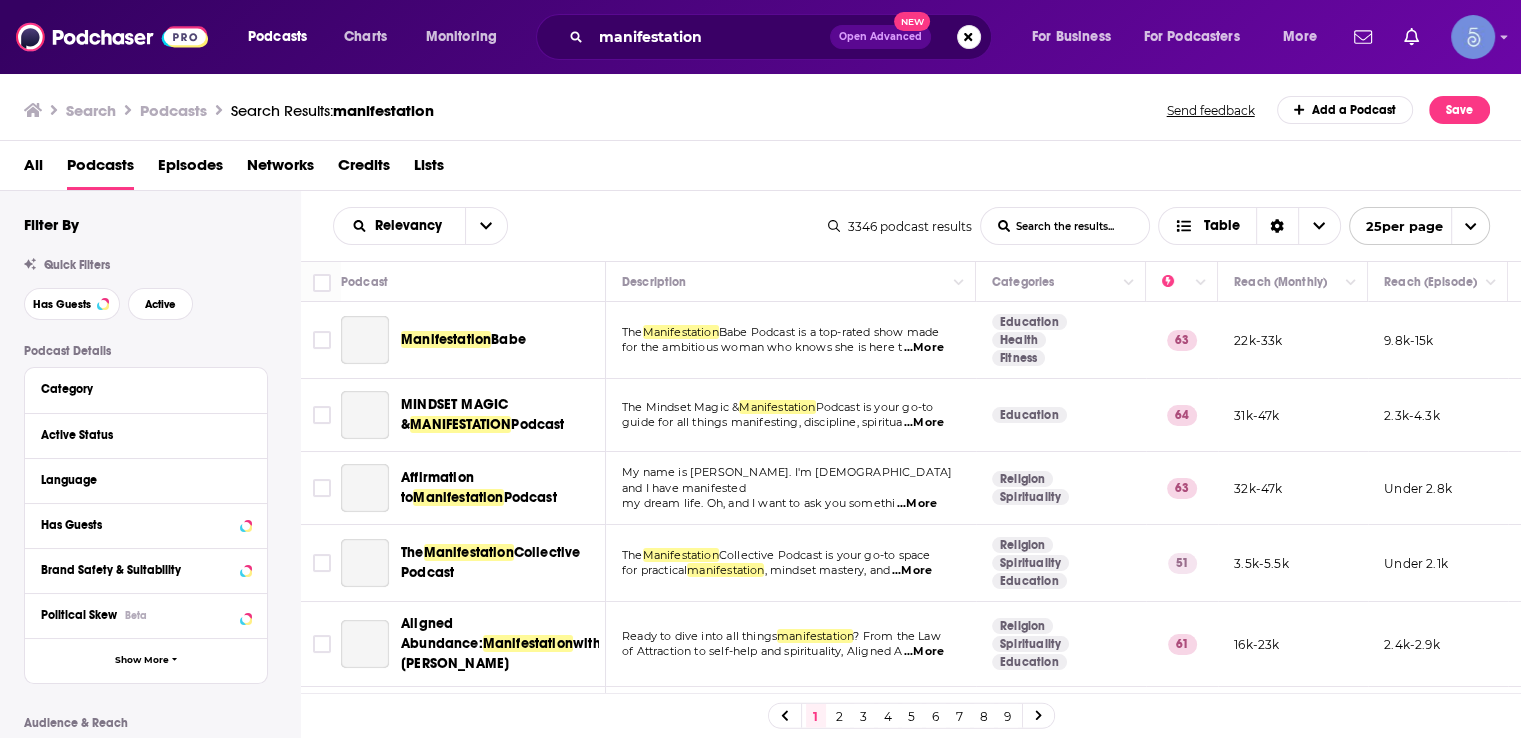 scroll, scrollTop: 0, scrollLeft: 0, axis: both 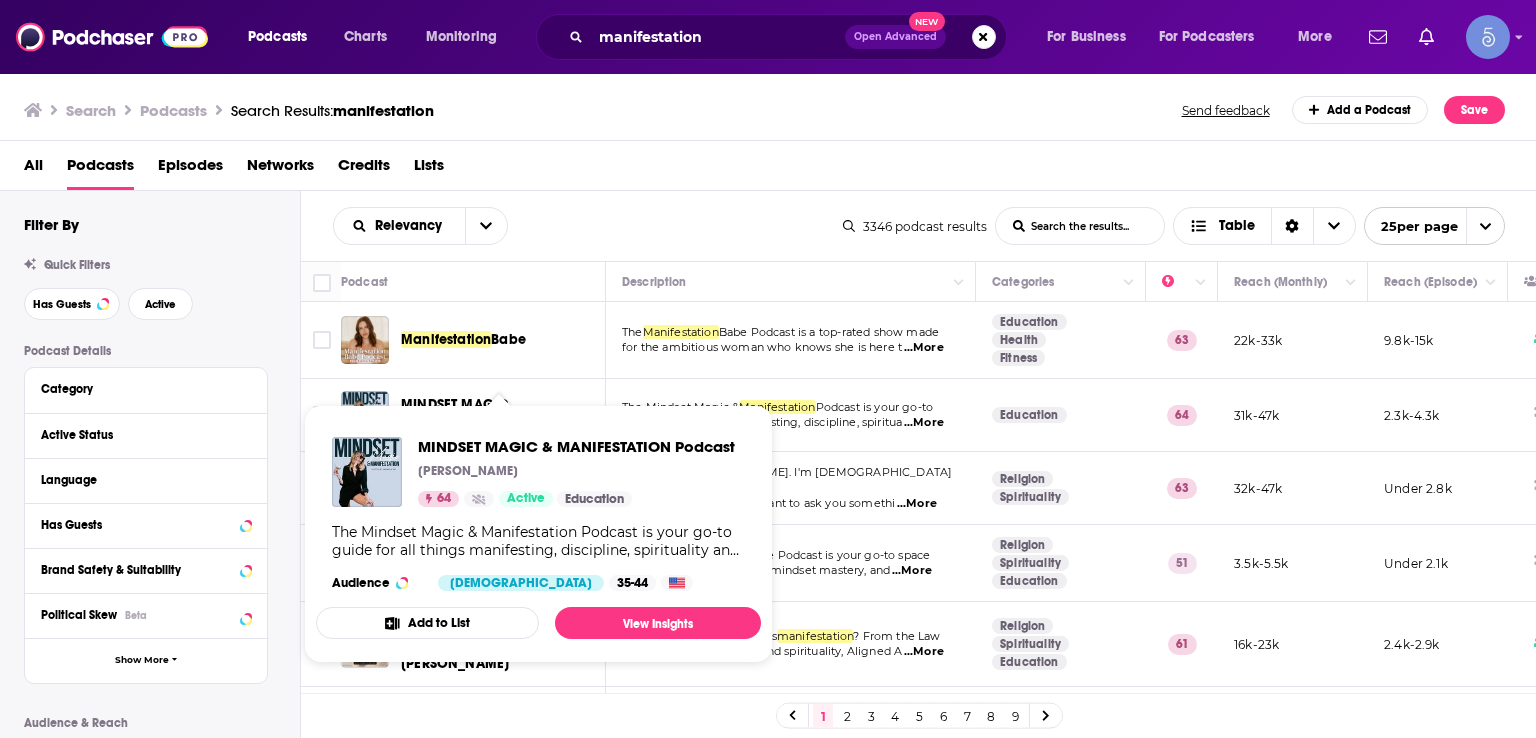 click on "MINDSET MAGIC & MANIFESTATION Podcast [PERSON_NAME] 64 Active Education The Mindset Magic & Manifestation Podcast is your go-to guide for all things manifesting, discipline, spirituality and luxury lifestyle. [PERSON_NAME] is making manifestation easy AF, breaking down what it actually means to create the luxury lifestyle of your dreams. If you're a wellness-meets-espresso-martini kinda girl, this is the spiritual home for you!
Don't forget to subscribe, rate and review! Audience [DEMOGRAPHIC_DATA] 35-44 Add to List View Insights" at bounding box center (538, 534) 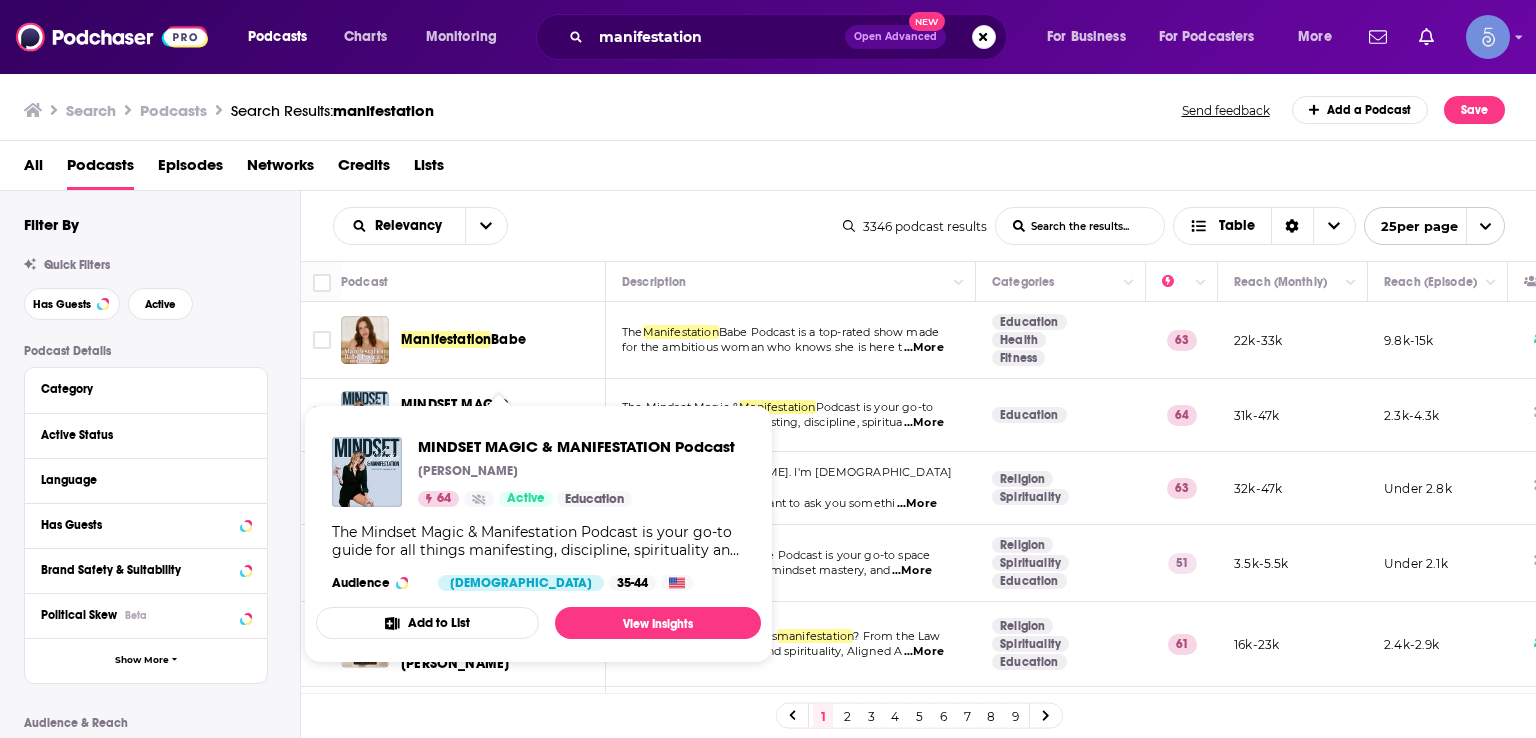 click on "Relevancy List Search Input Search the results... Table 3346   podcast   results List Search Input Search the results... Table 25  per page" at bounding box center (919, 226) 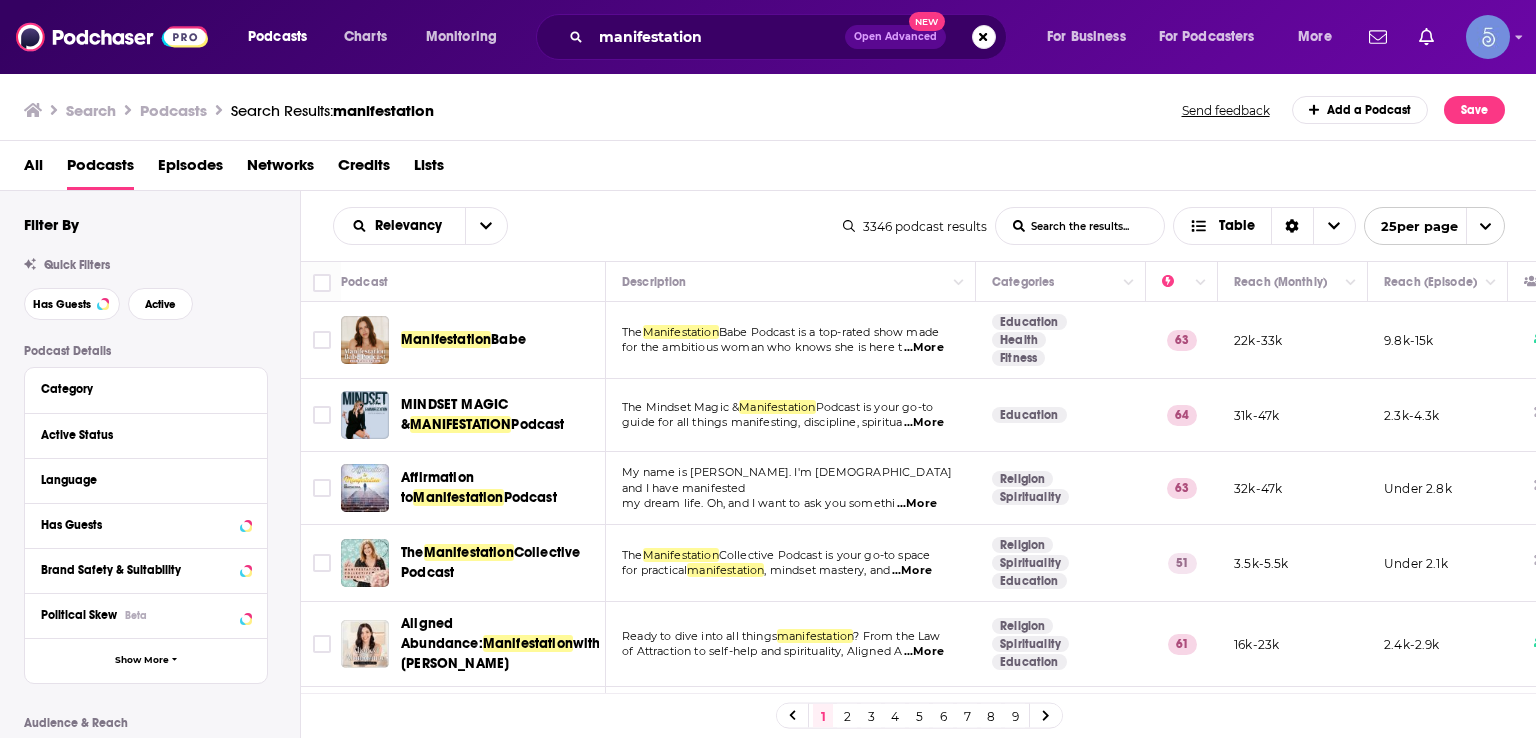 click on "MINDSET MAGIC &" at bounding box center (454, 414) 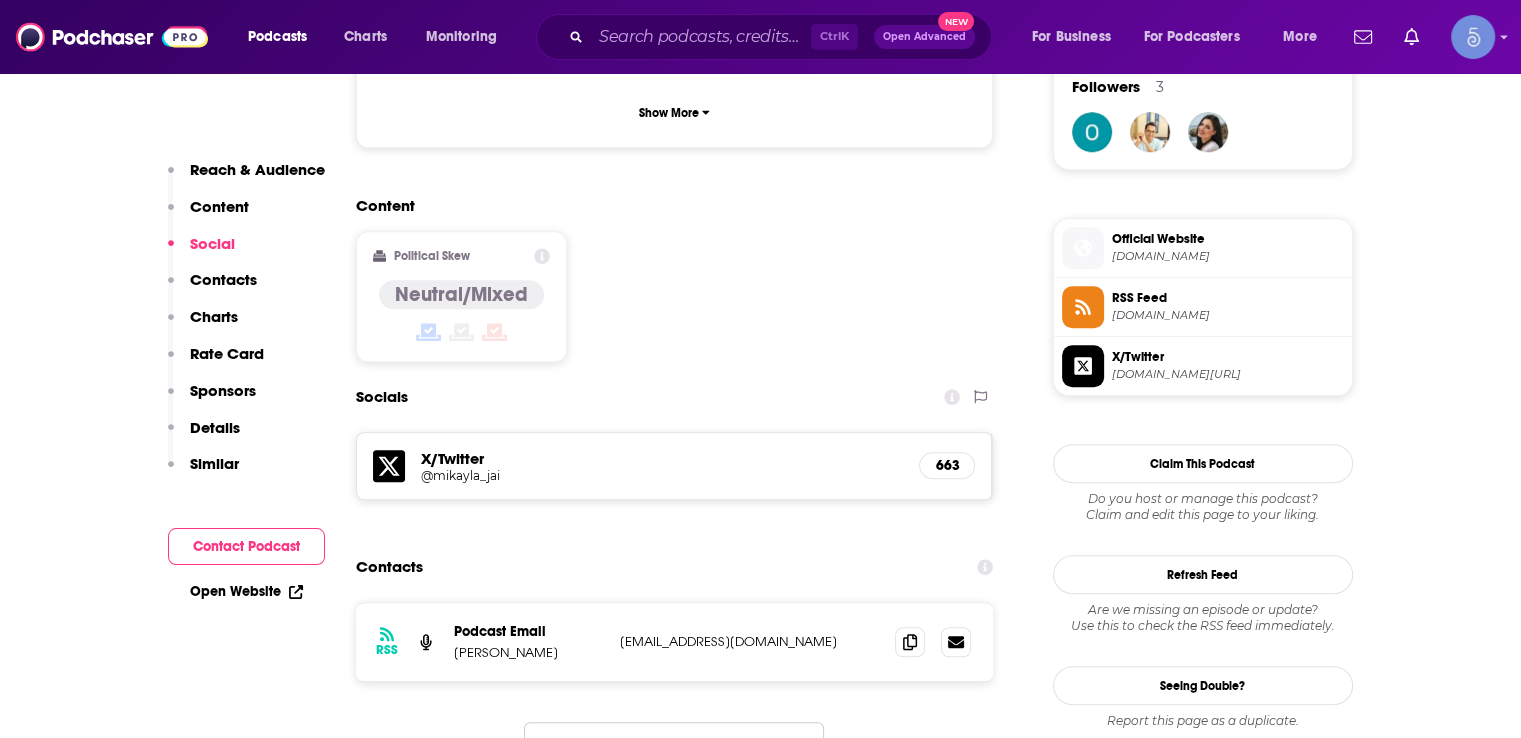 scroll, scrollTop: 1300, scrollLeft: 0, axis: vertical 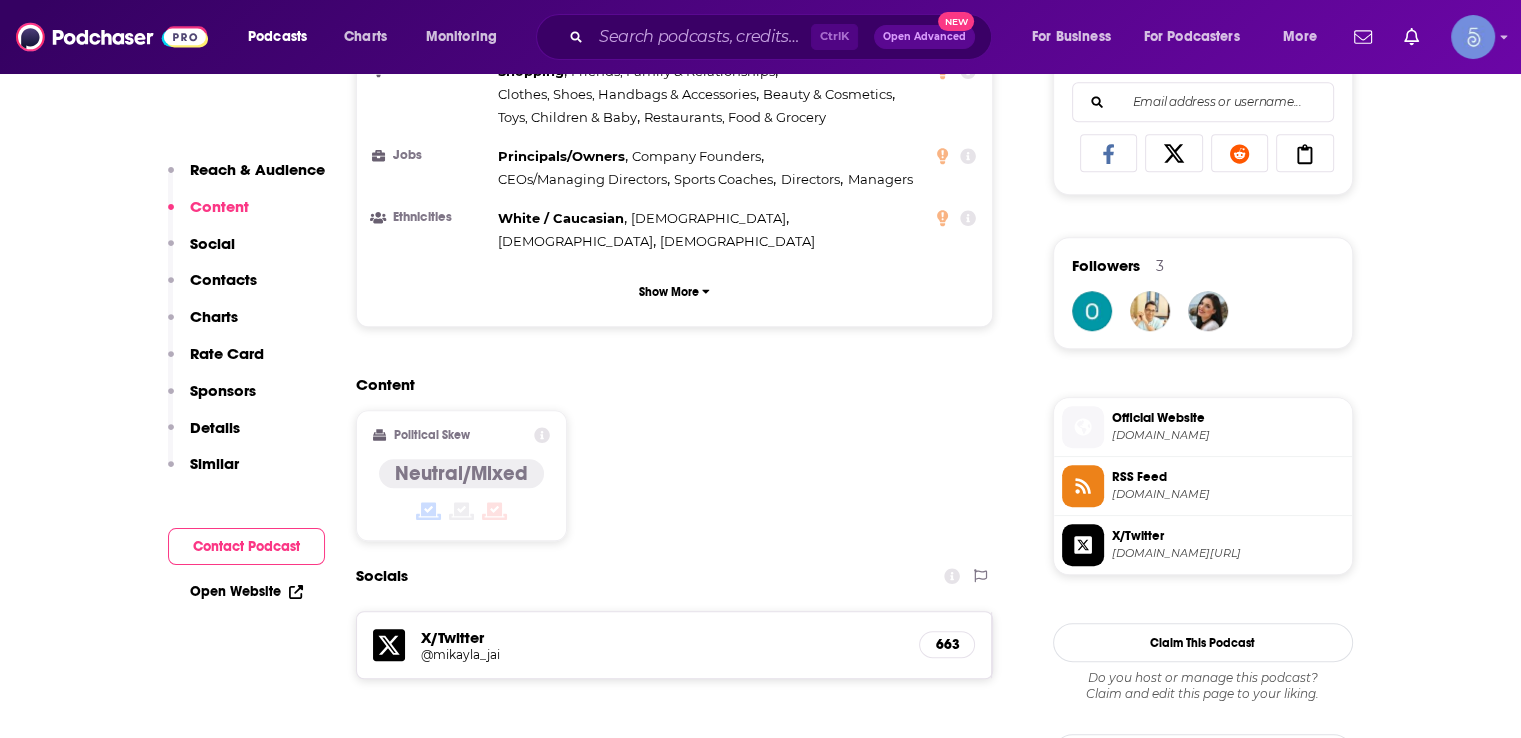 click on "Details" at bounding box center [215, 427] 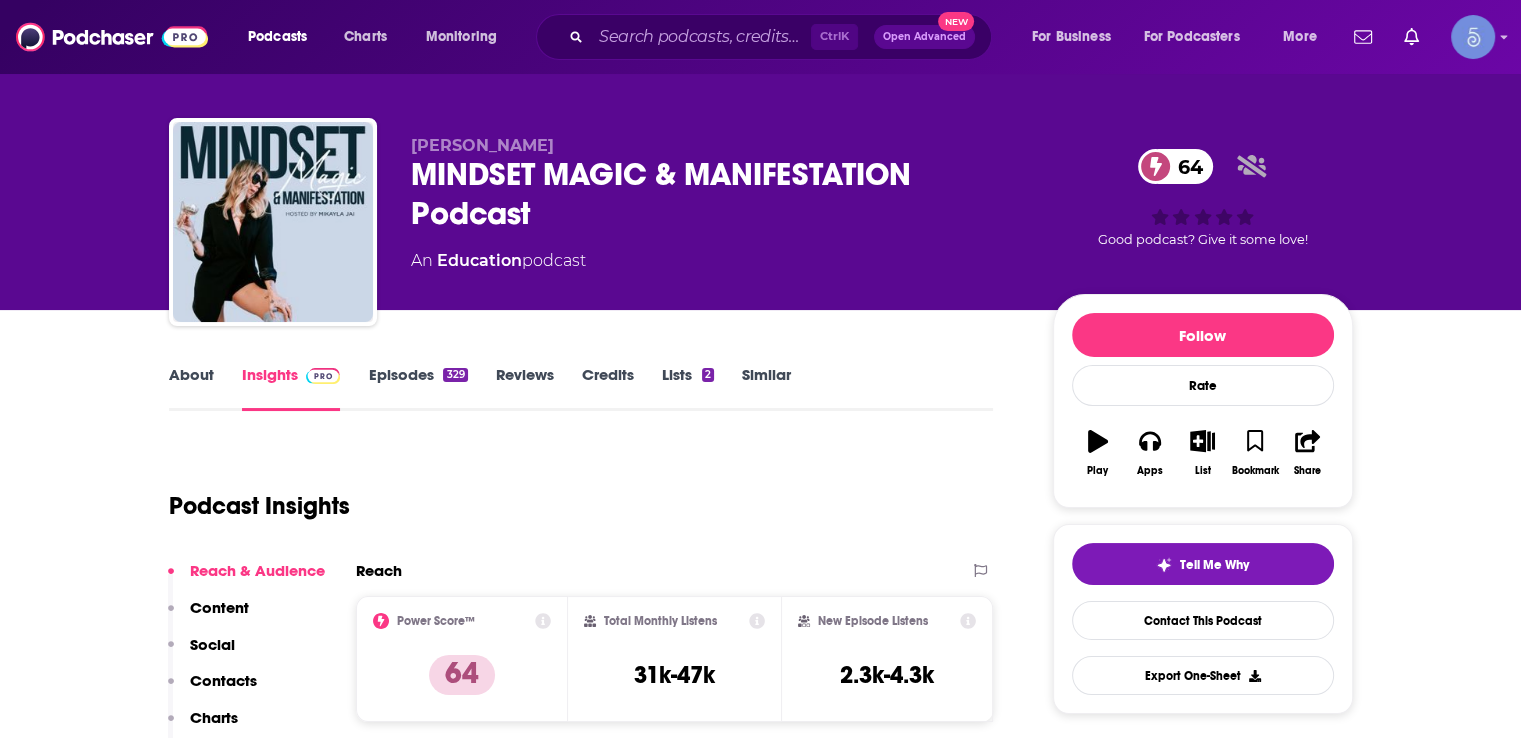 scroll, scrollTop: 0, scrollLeft: 0, axis: both 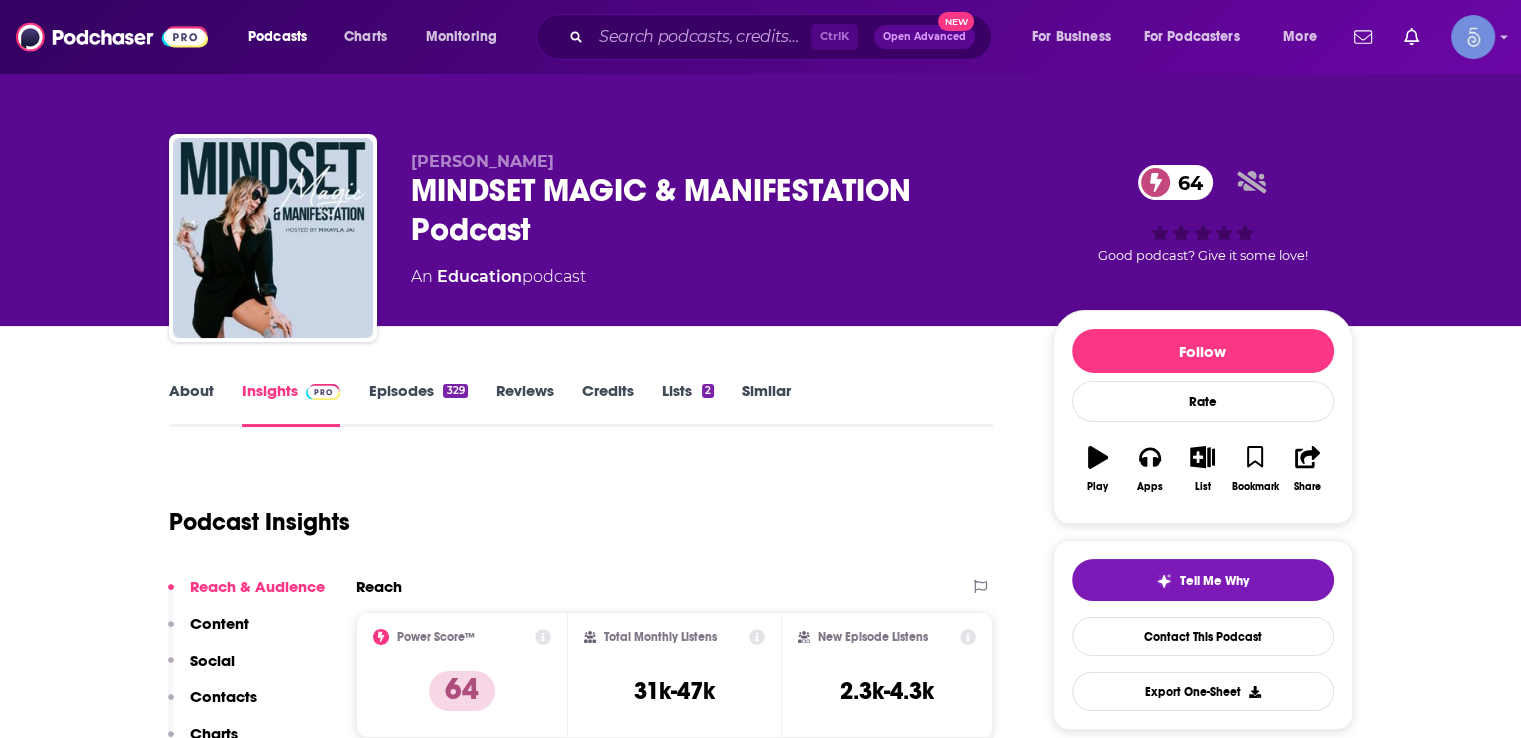 click on "About" at bounding box center (191, 404) 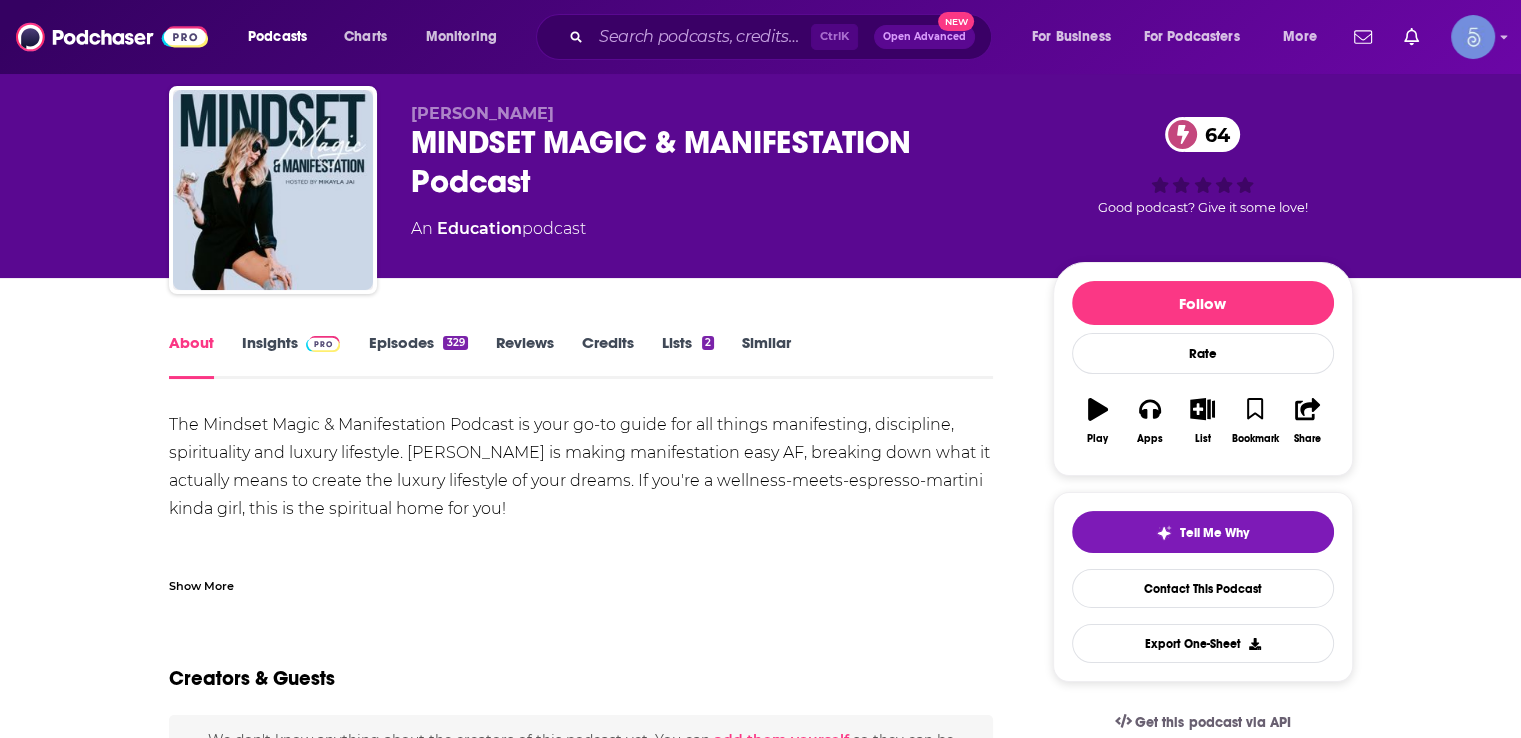 scroll, scrollTop: 0, scrollLeft: 0, axis: both 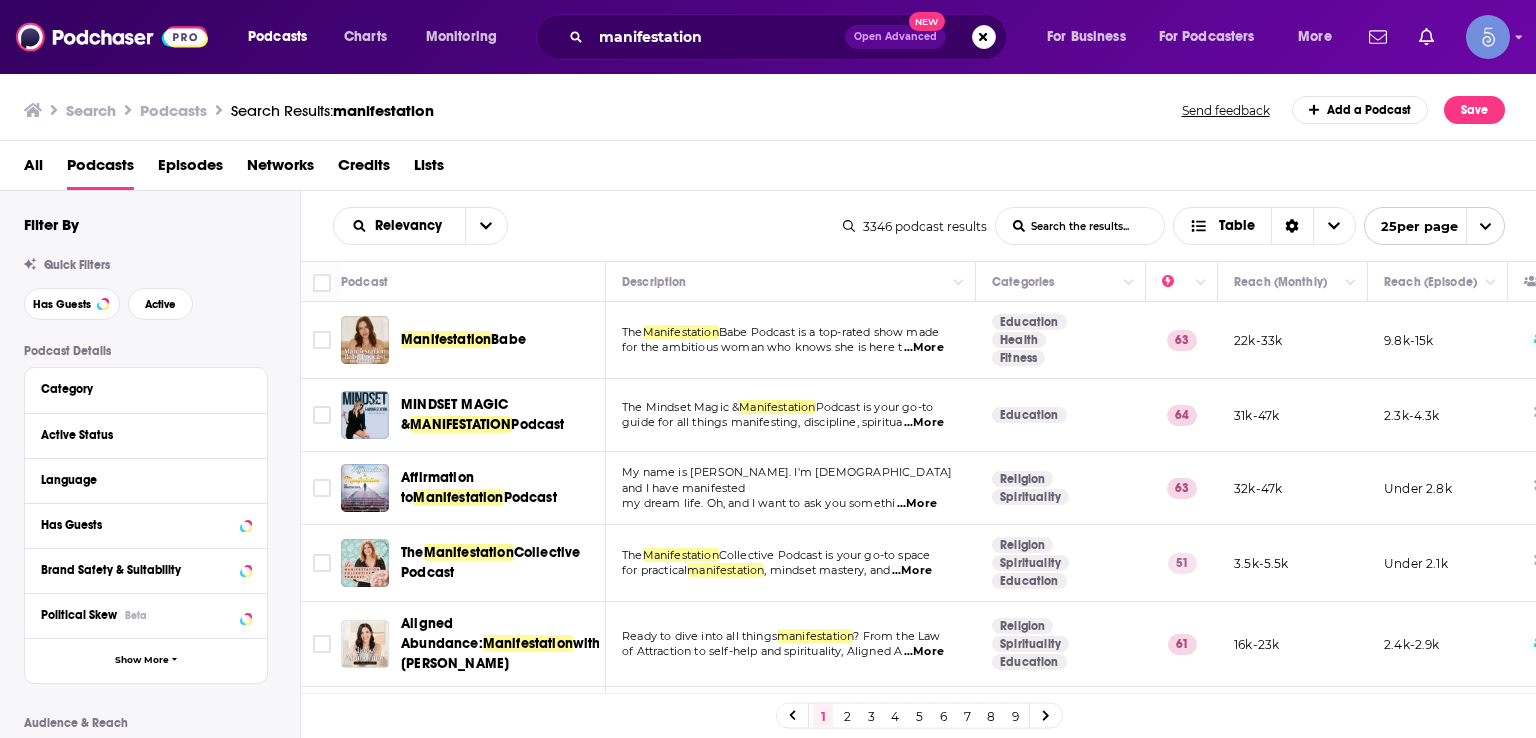 click on "Search Podcasts Search Results:   manifestation Send feedback Add a Podcast Save" at bounding box center [768, 106] 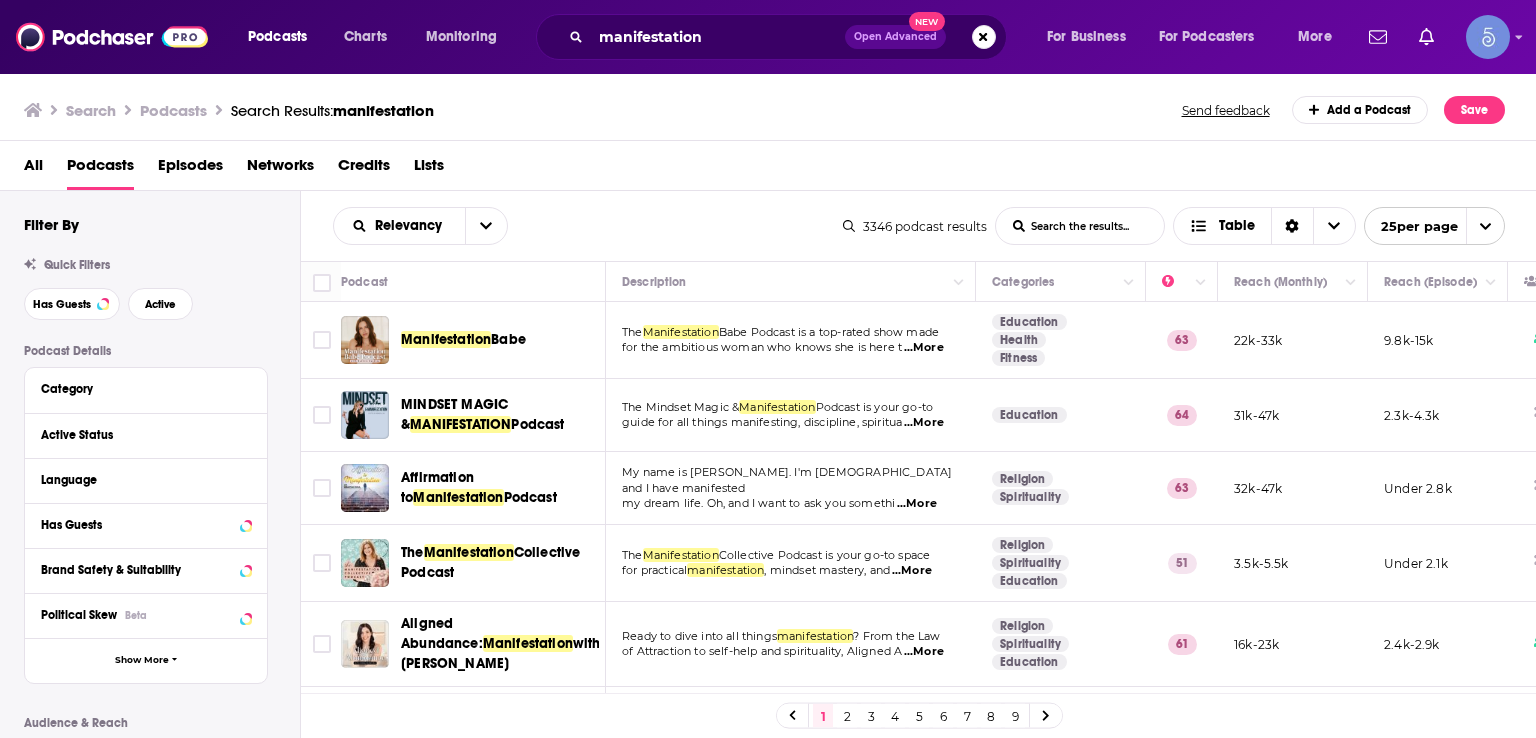 click on "All Podcasts Episodes Networks Credits Lists" at bounding box center (768, 166) 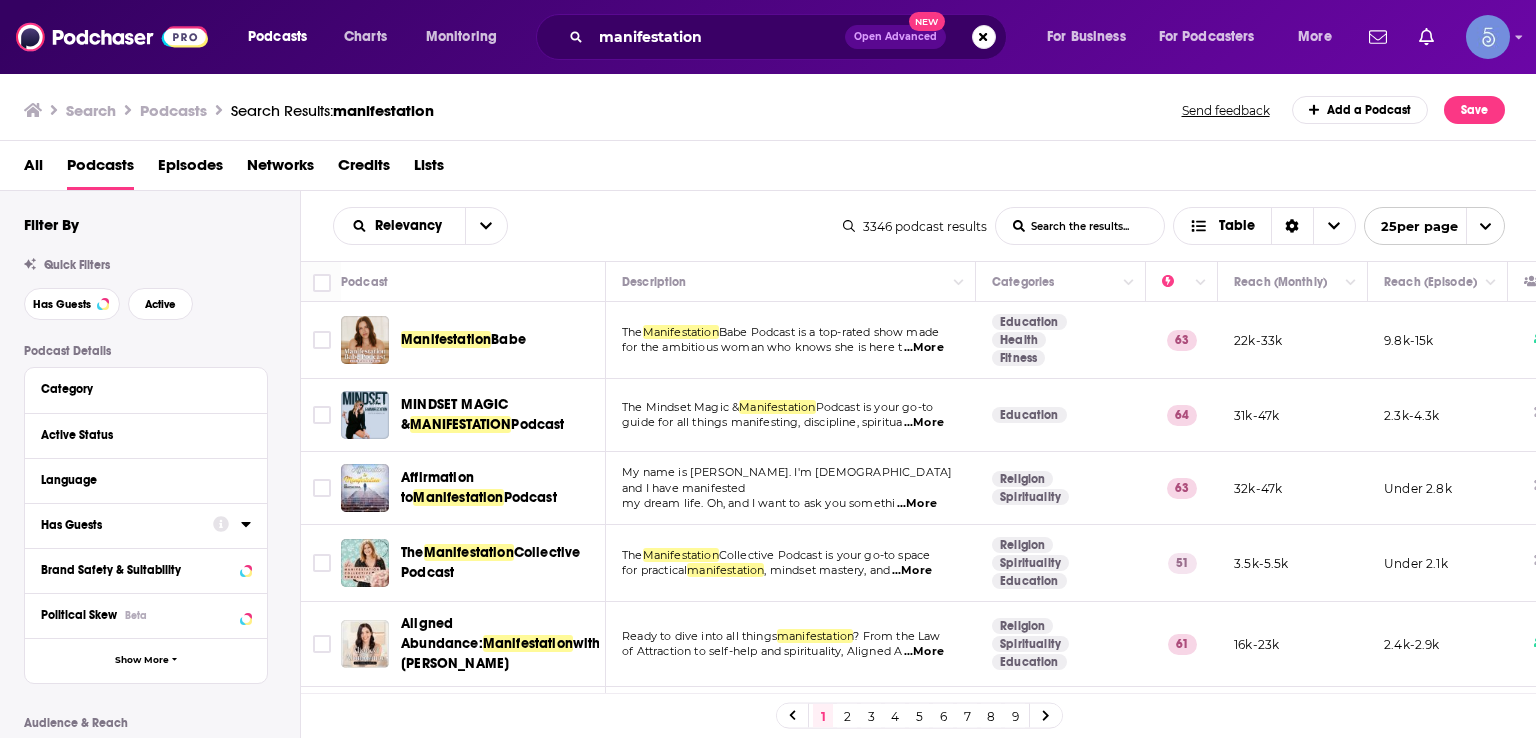 click on "All Podcasts Episodes Networks Credits Lists" at bounding box center (768, 166) 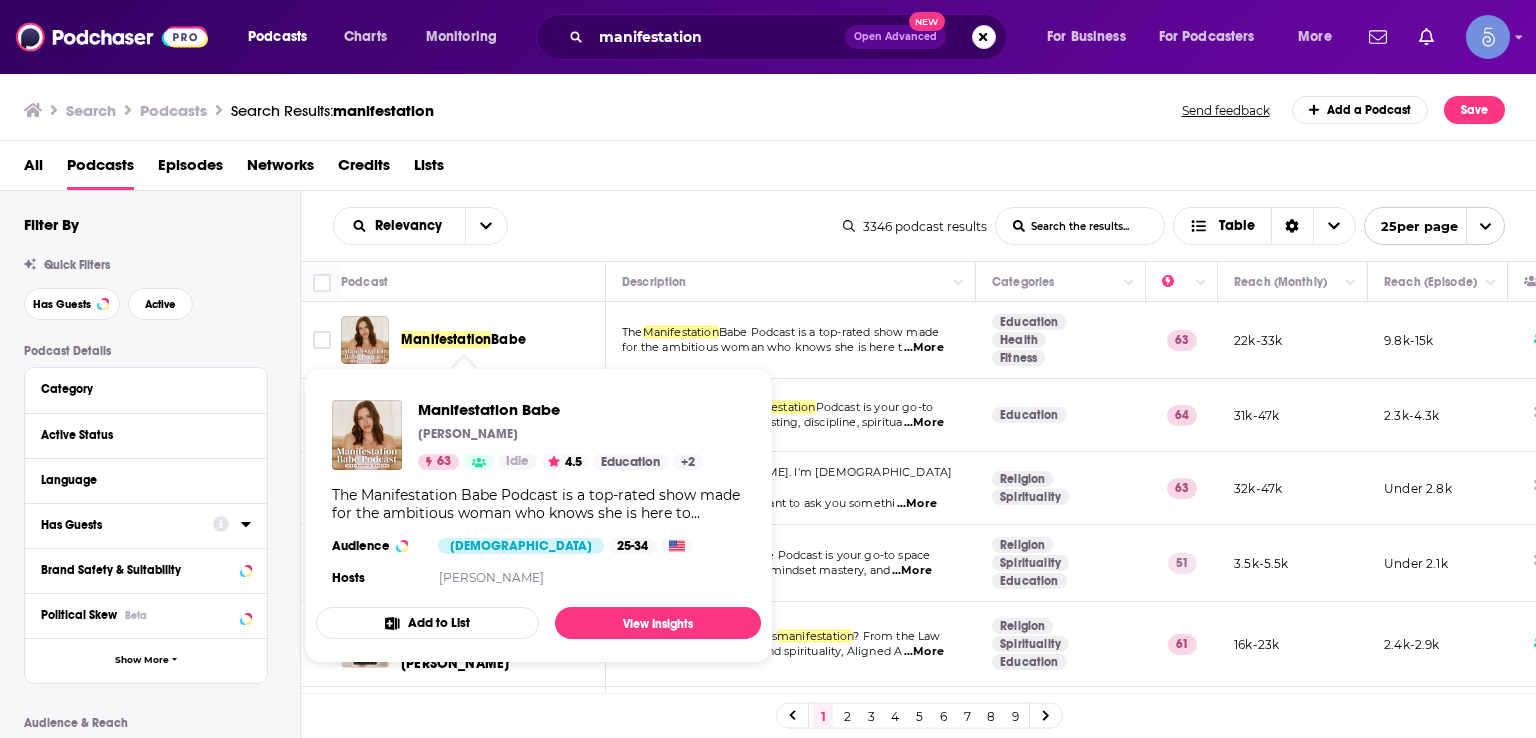 click on "Babe" at bounding box center [508, 339] 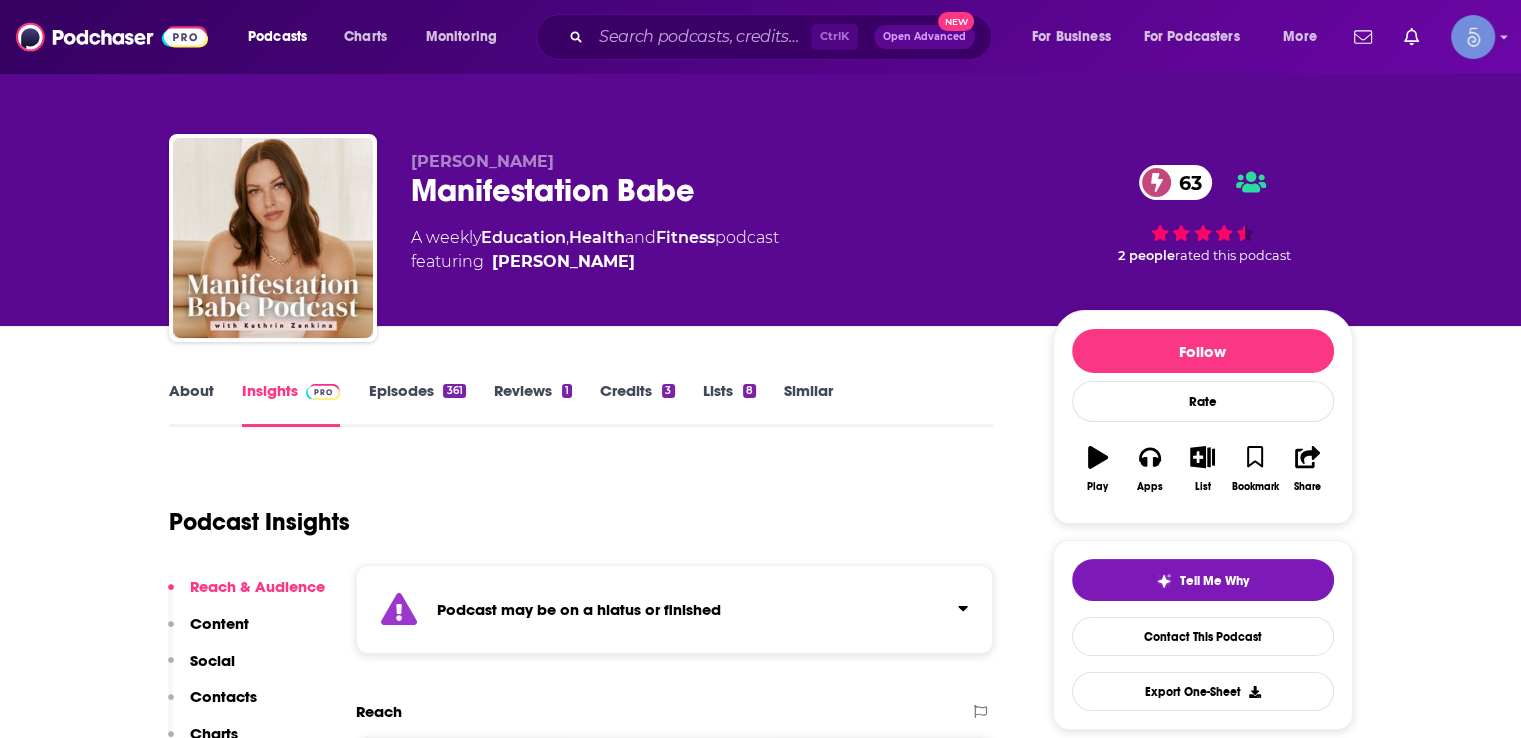 click on "About" at bounding box center [191, 404] 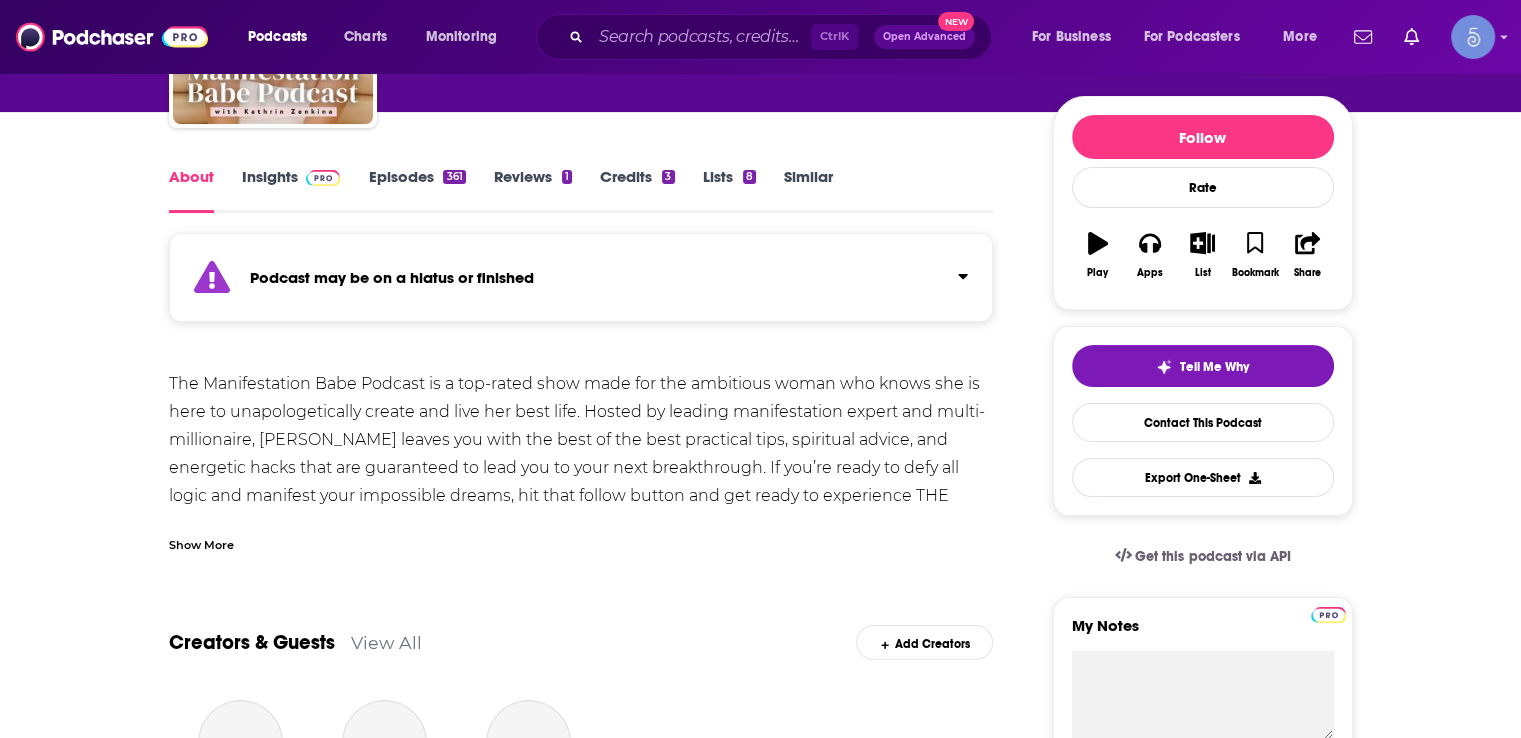 scroll, scrollTop: 300, scrollLeft: 0, axis: vertical 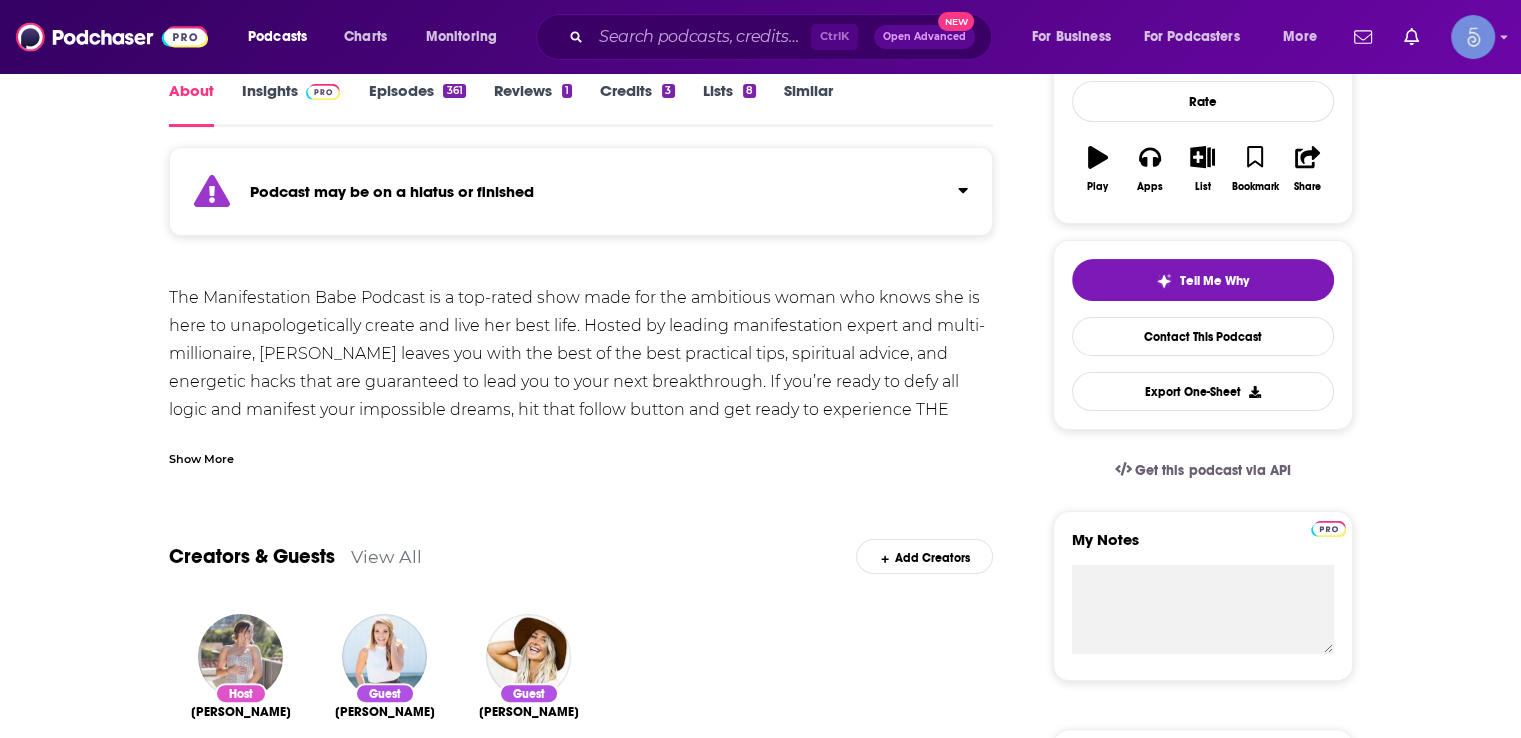 click on "Show More" at bounding box center [201, 457] 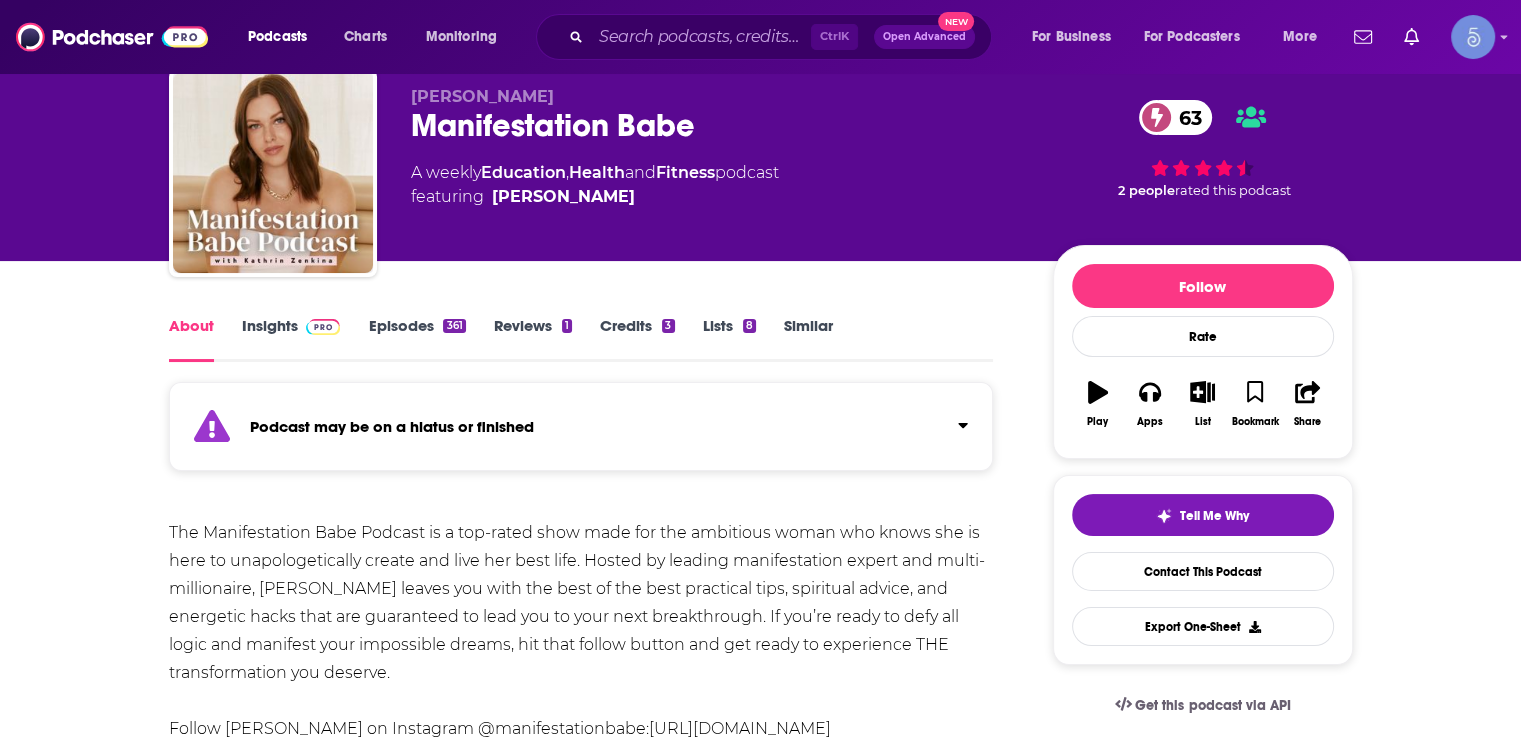 scroll, scrollTop: 0, scrollLeft: 0, axis: both 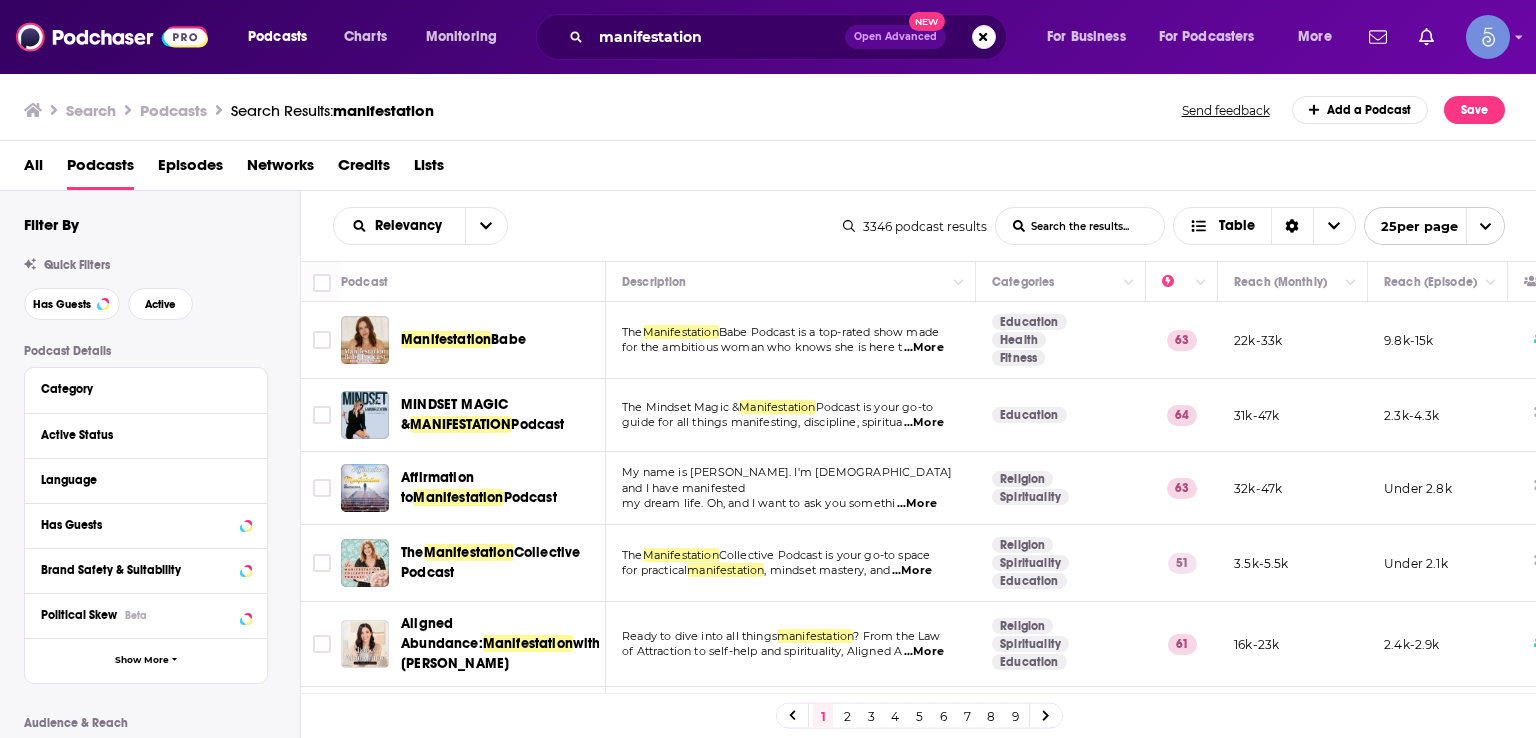 click on "All Podcasts Episodes Networks Credits Lists" at bounding box center [772, 169] 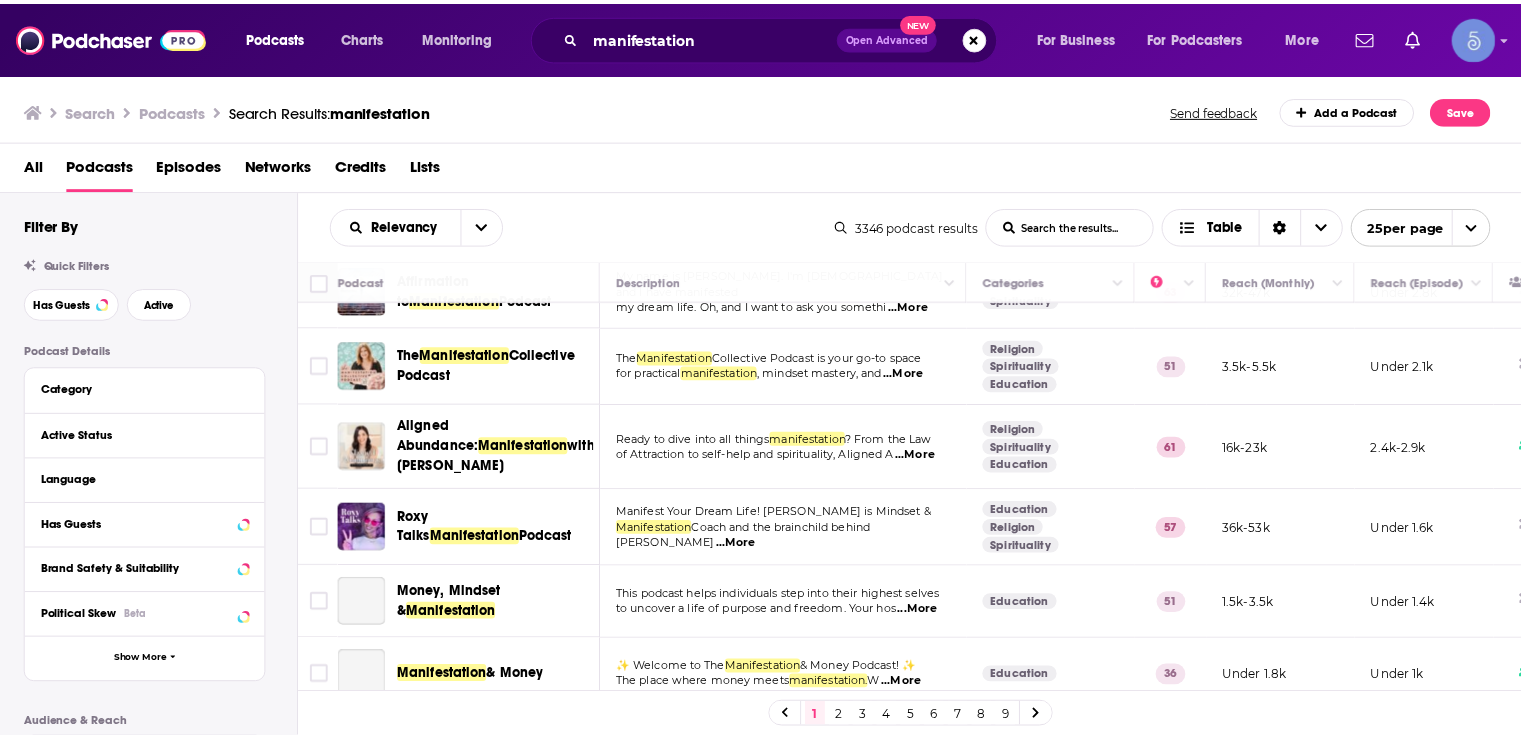 scroll, scrollTop: 200, scrollLeft: 0, axis: vertical 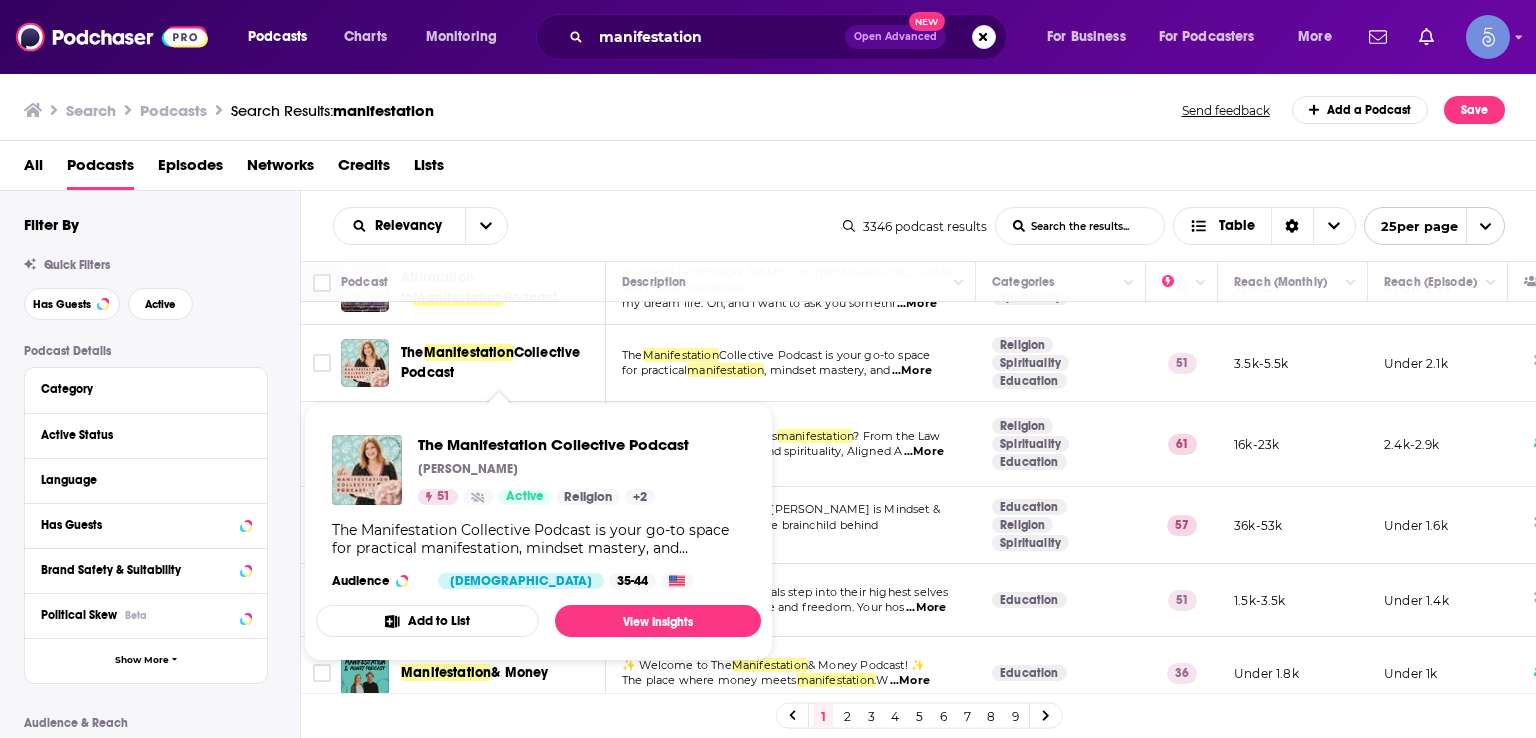 click on "Manifestation" at bounding box center (469, 352) 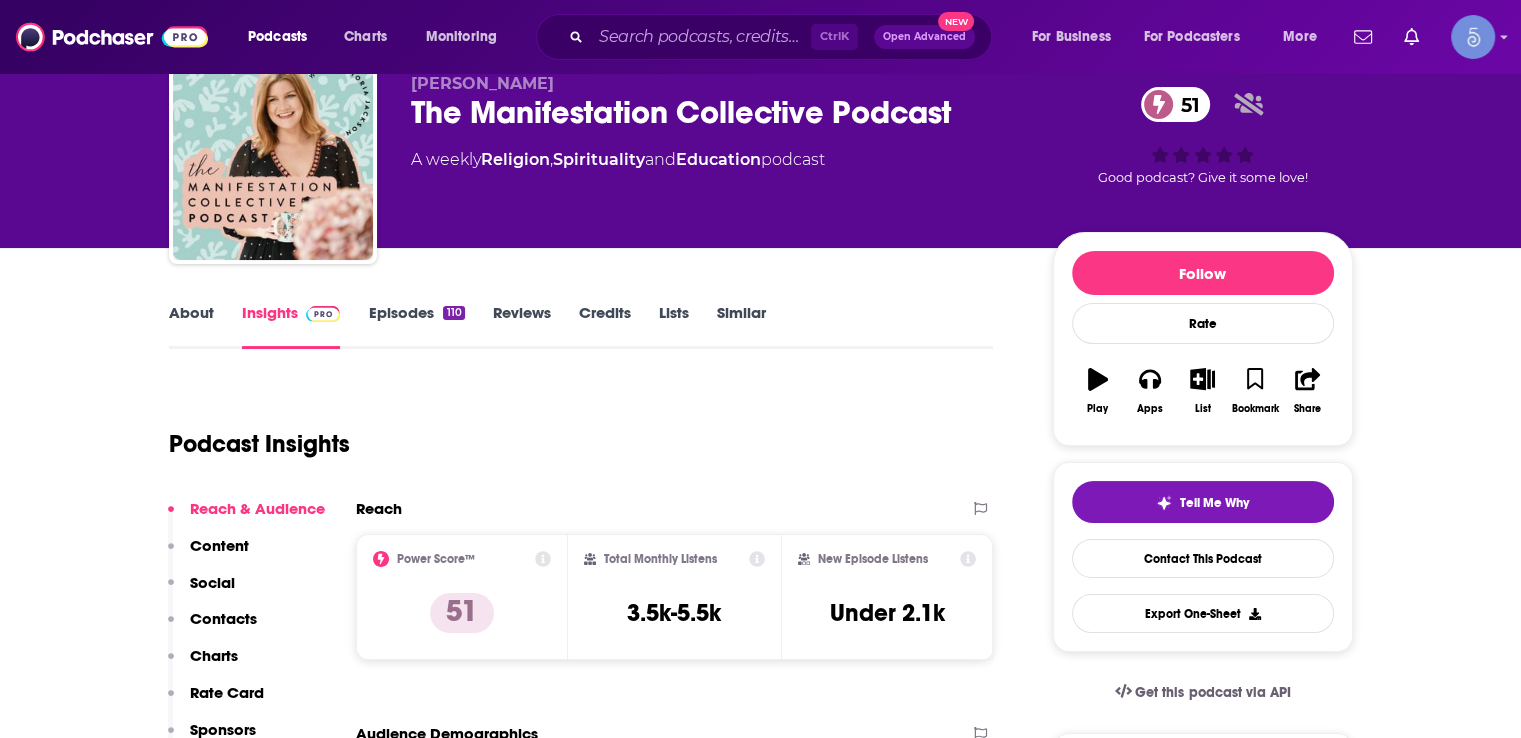 scroll, scrollTop: 200, scrollLeft: 0, axis: vertical 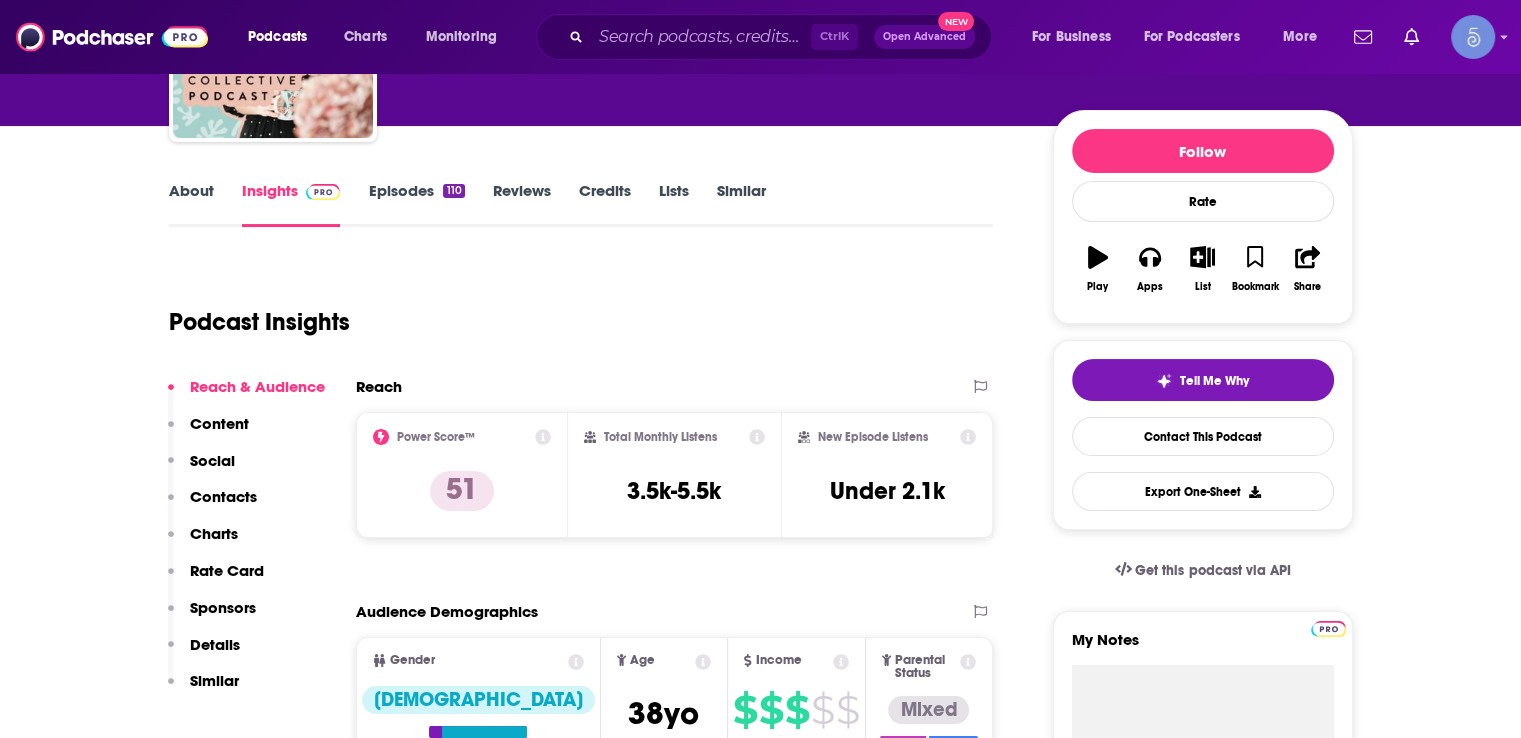 click on "About" at bounding box center [191, 204] 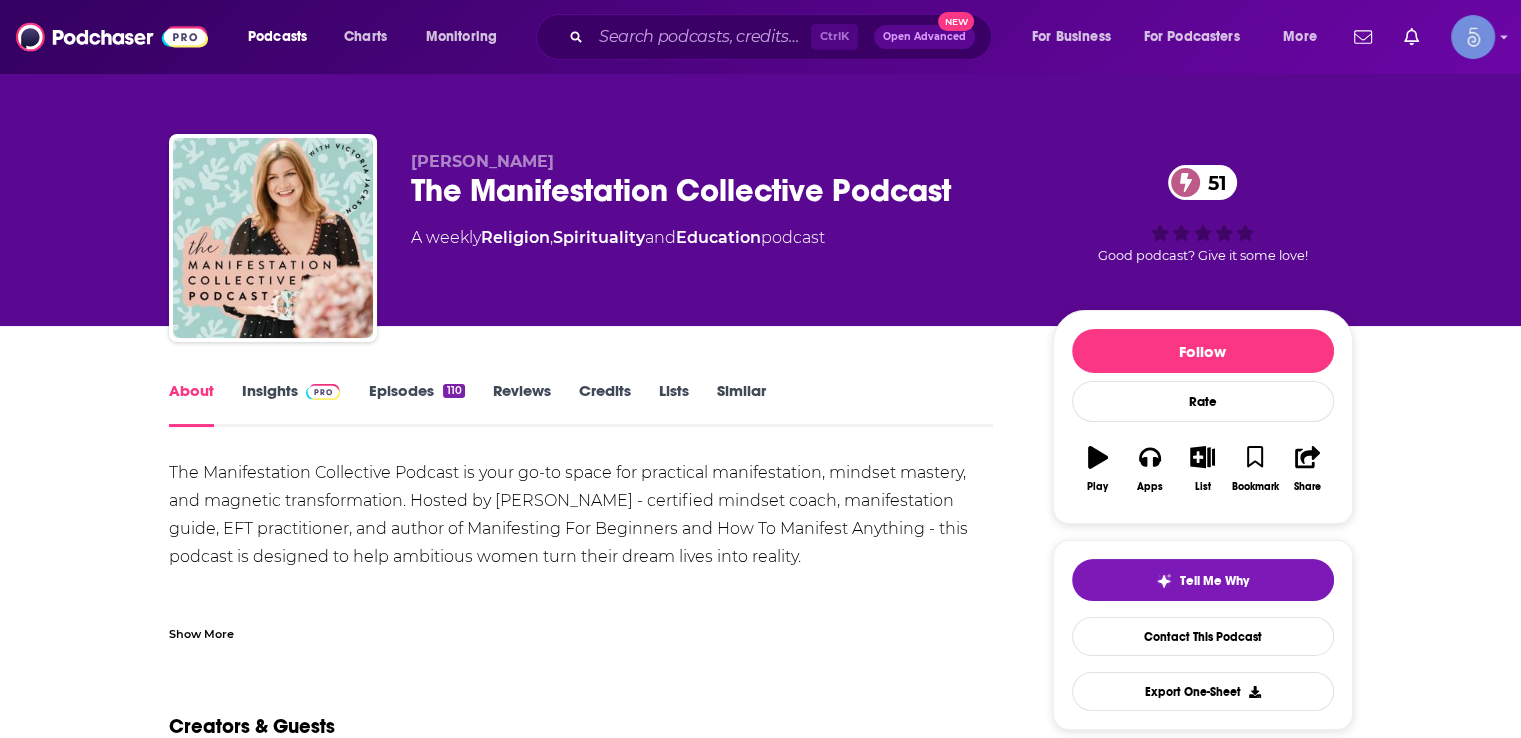 click on "Show More" at bounding box center [201, 632] 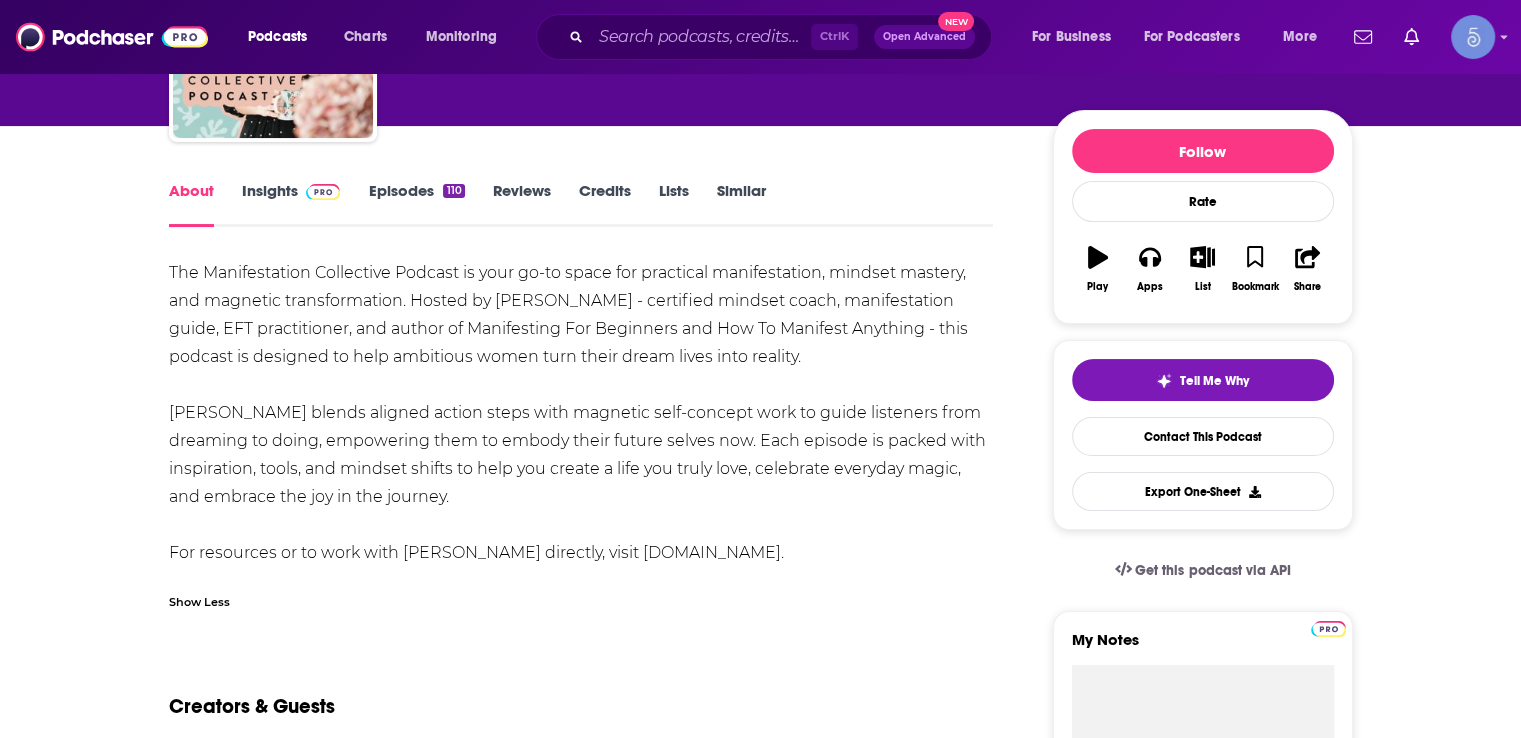 scroll, scrollTop: 0, scrollLeft: 0, axis: both 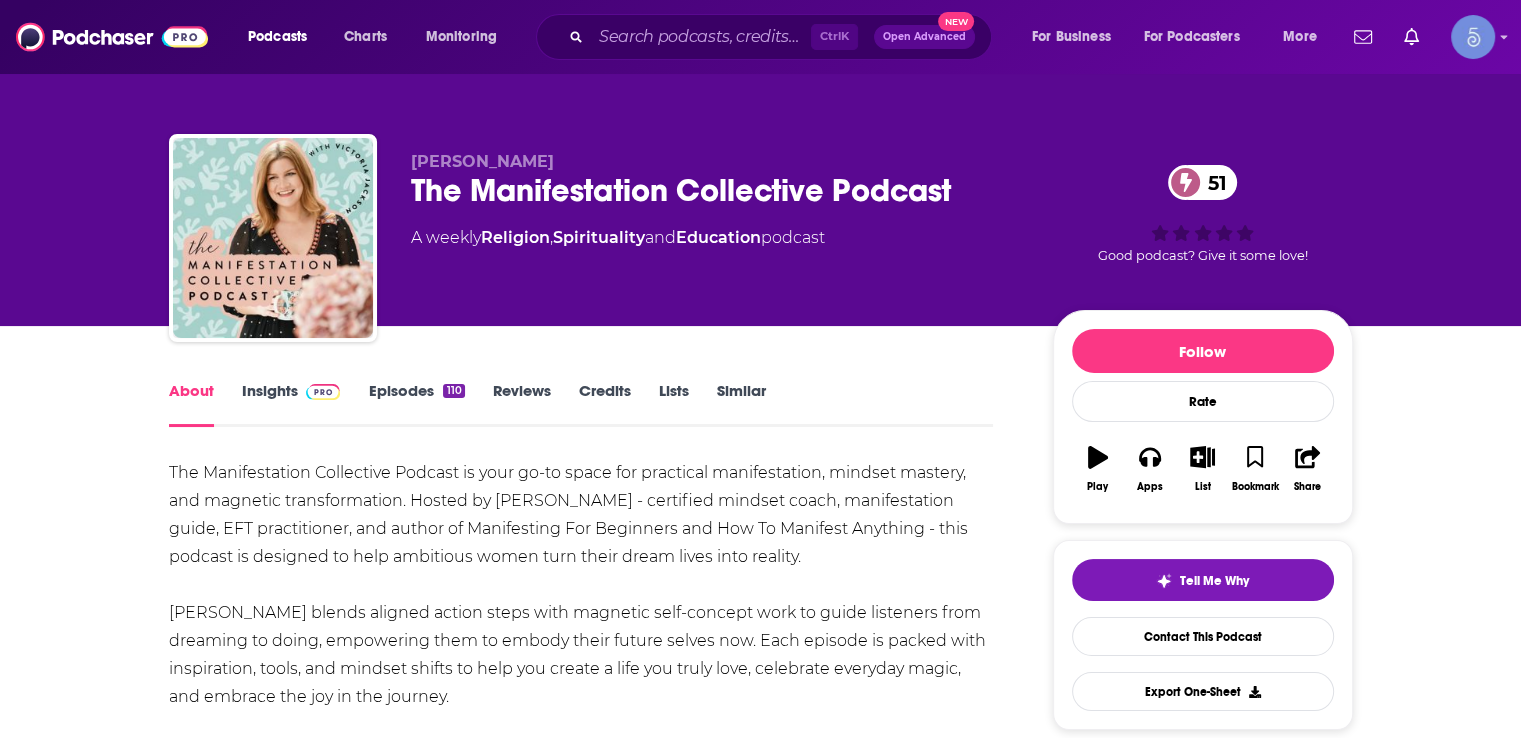 click on "Insights" at bounding box center [291, 404] 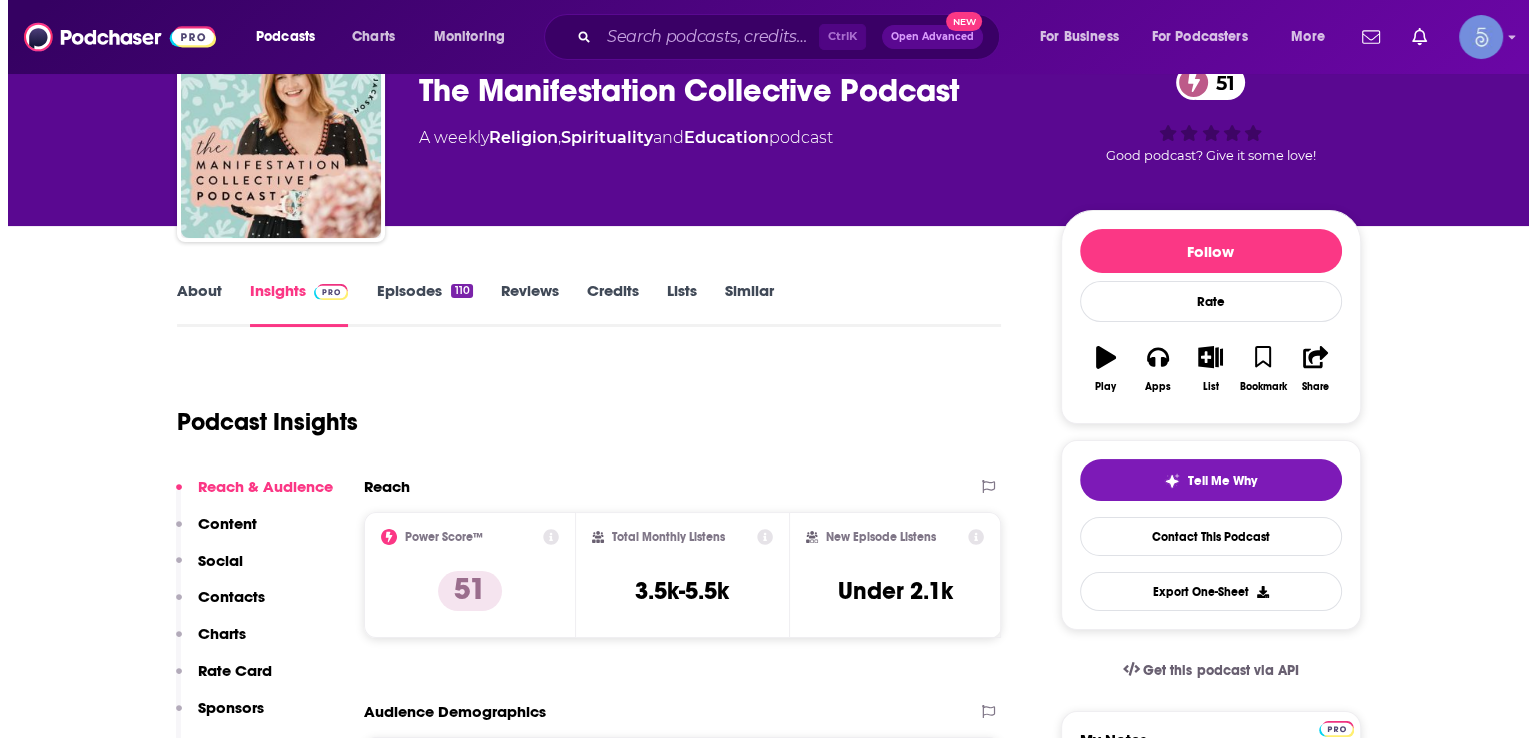 scroll, scrollTop: 0, scrollLeft: 0, axis: both 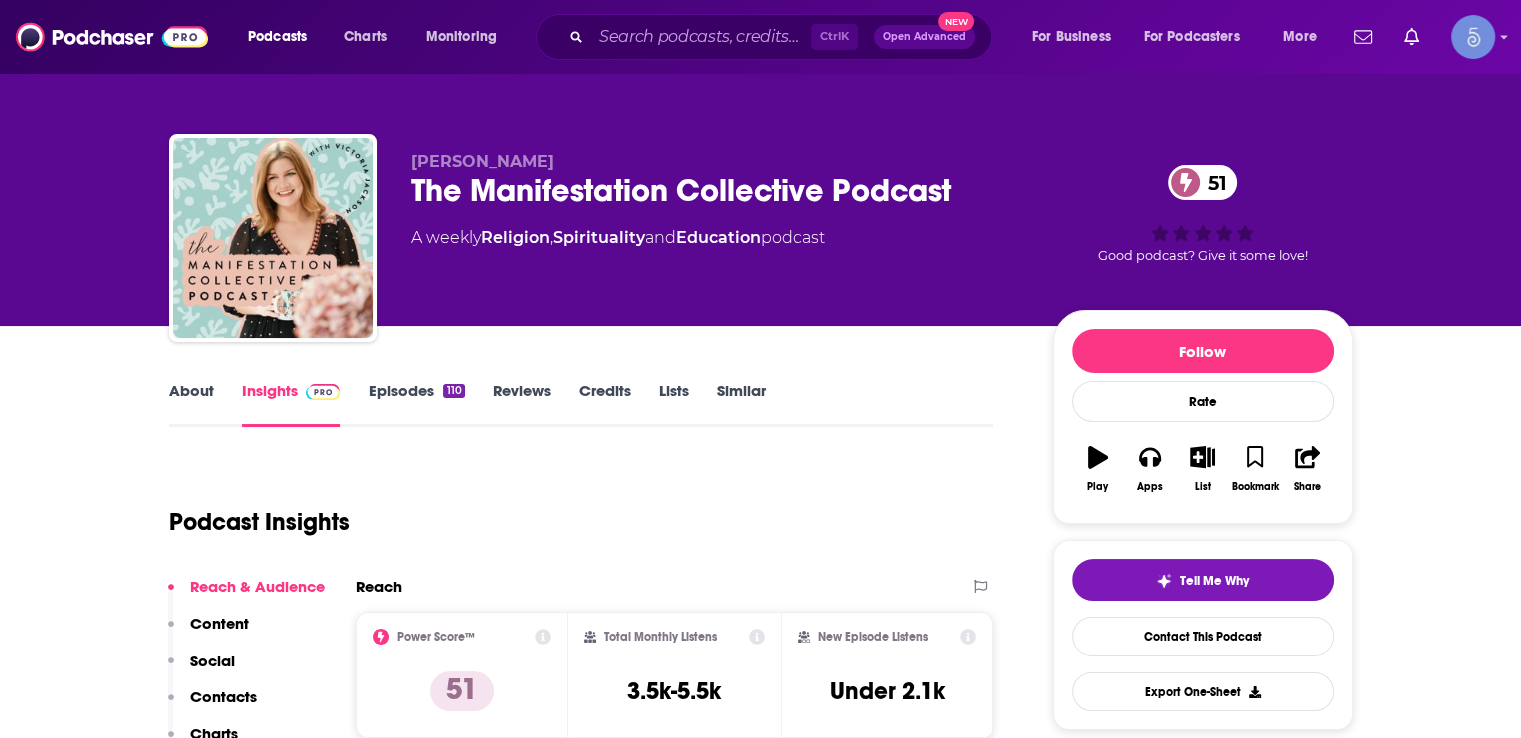 click on "About" at bounding box center (191, 404) 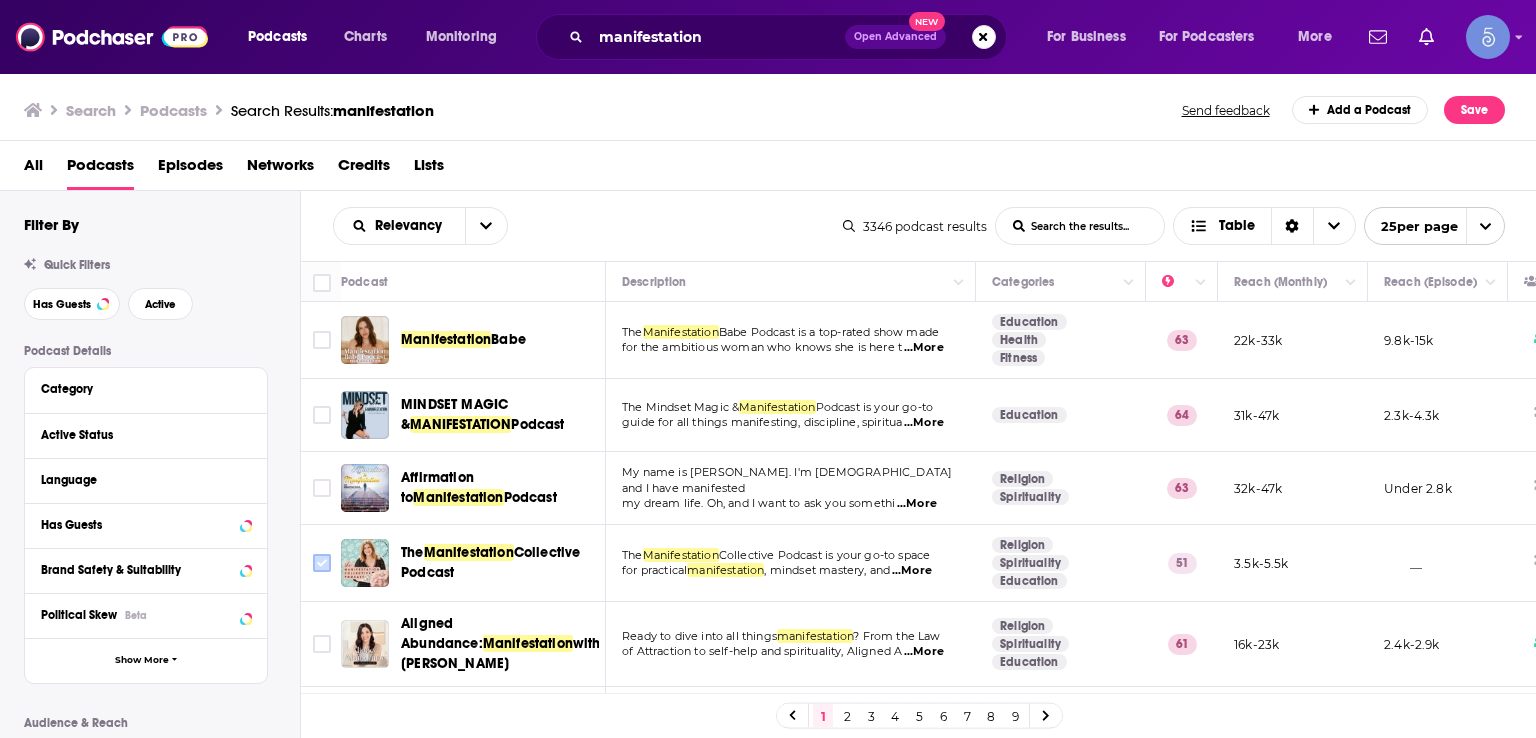 click at bounding box center (322, 563) 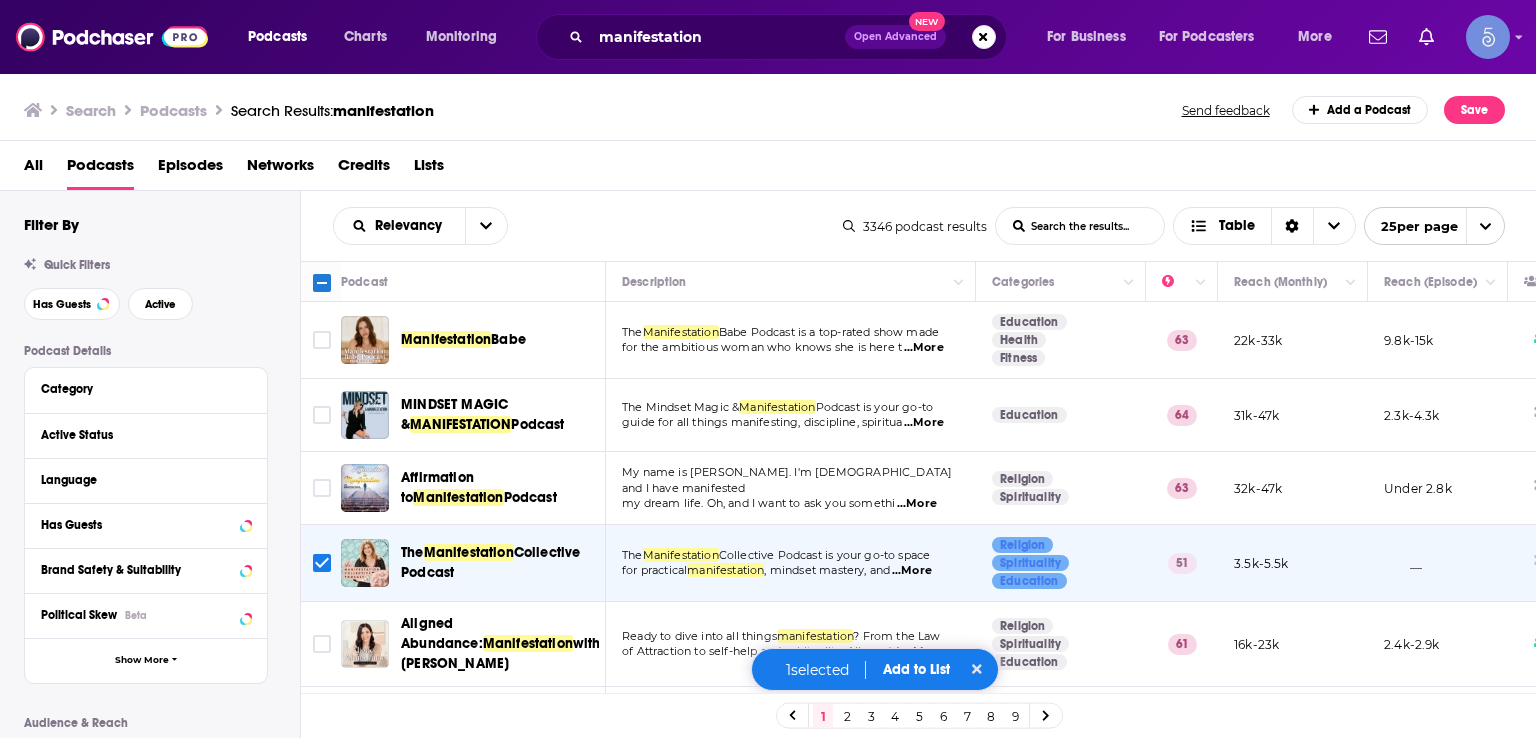 click on "Add to List" at bounding box center (916, 669) 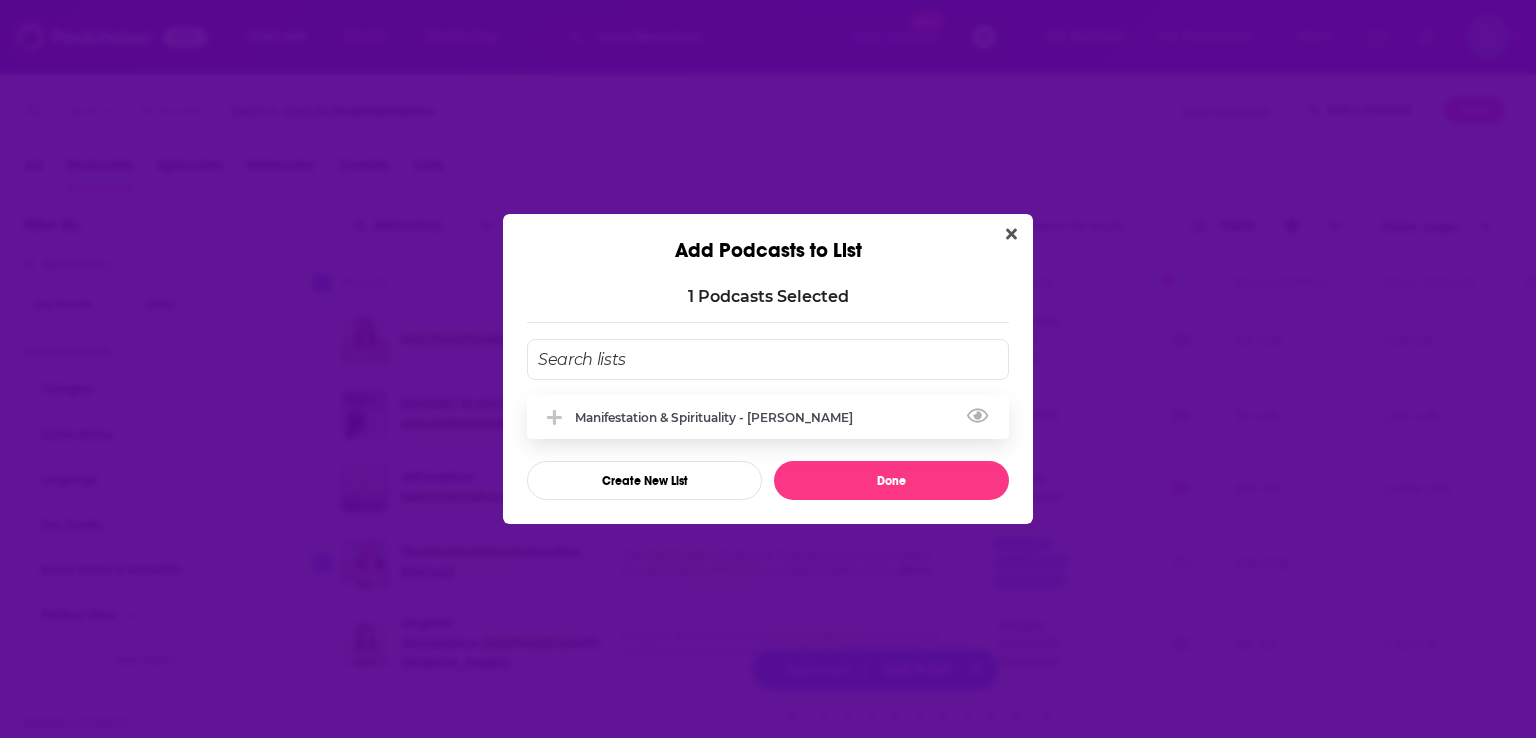click on "Manifestation & Spirituality - [PERSON_NAME]" at bounding box center (768, 417) 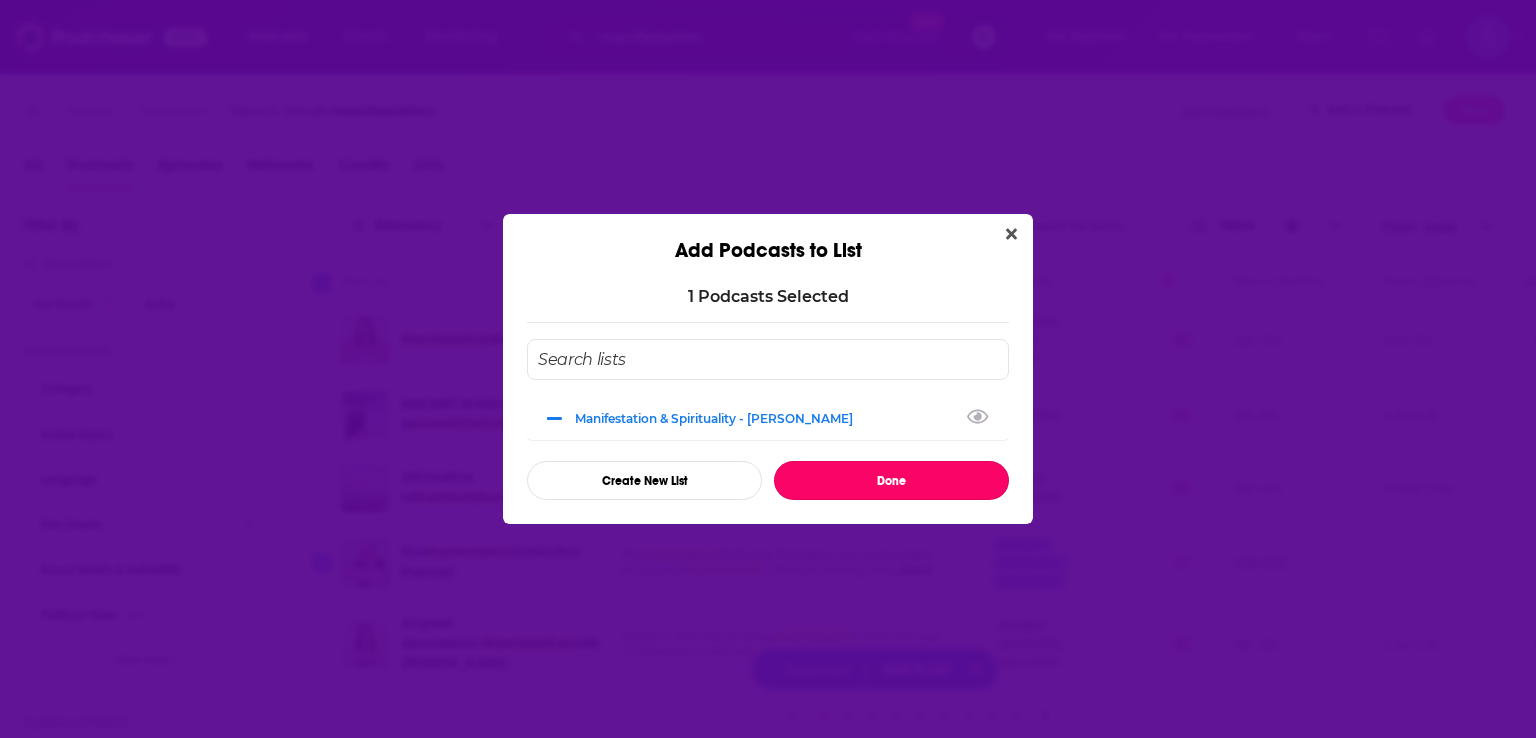 click on "Done" at bounding box center (891, 480) 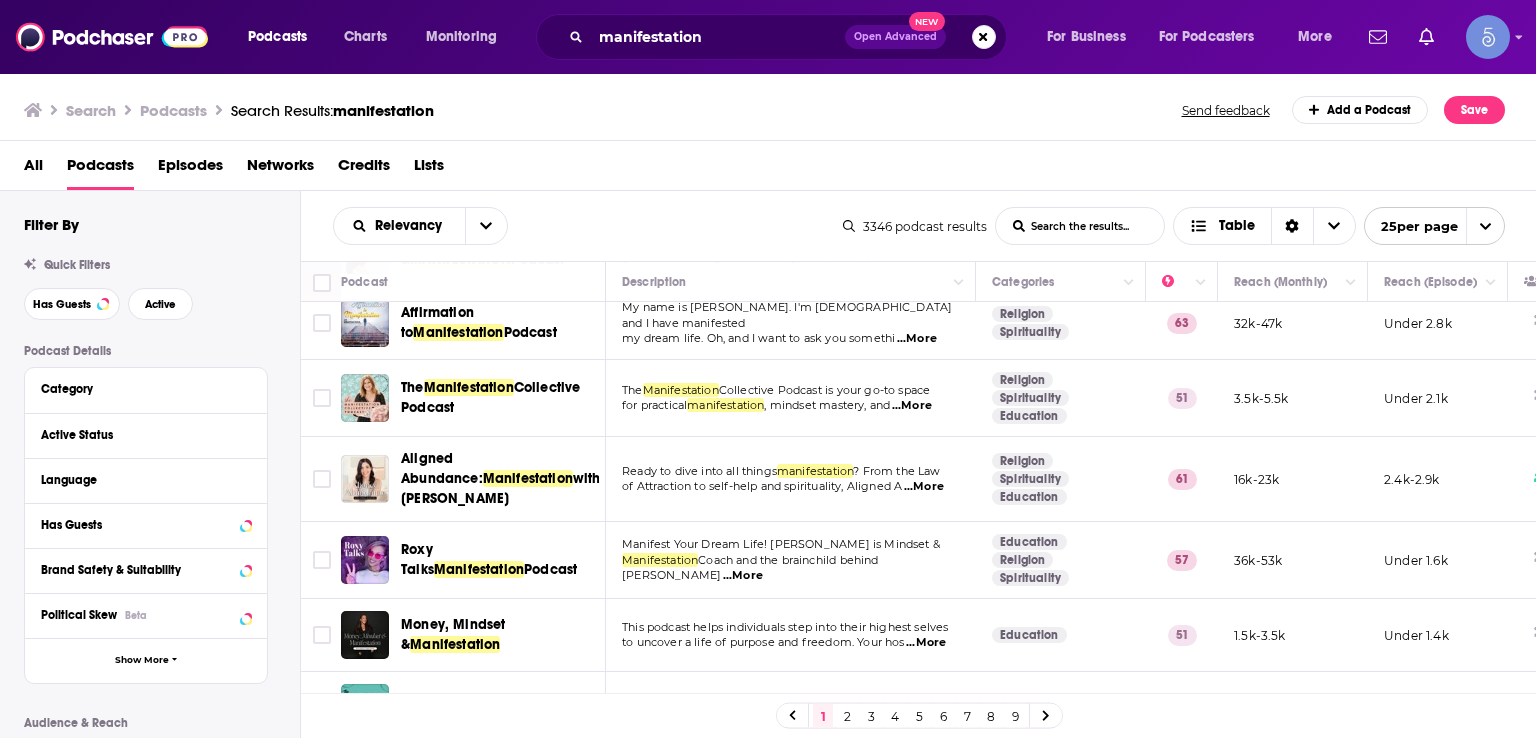 scroll, scrollTop: 200, scrollLeft: 0, axis: vertical 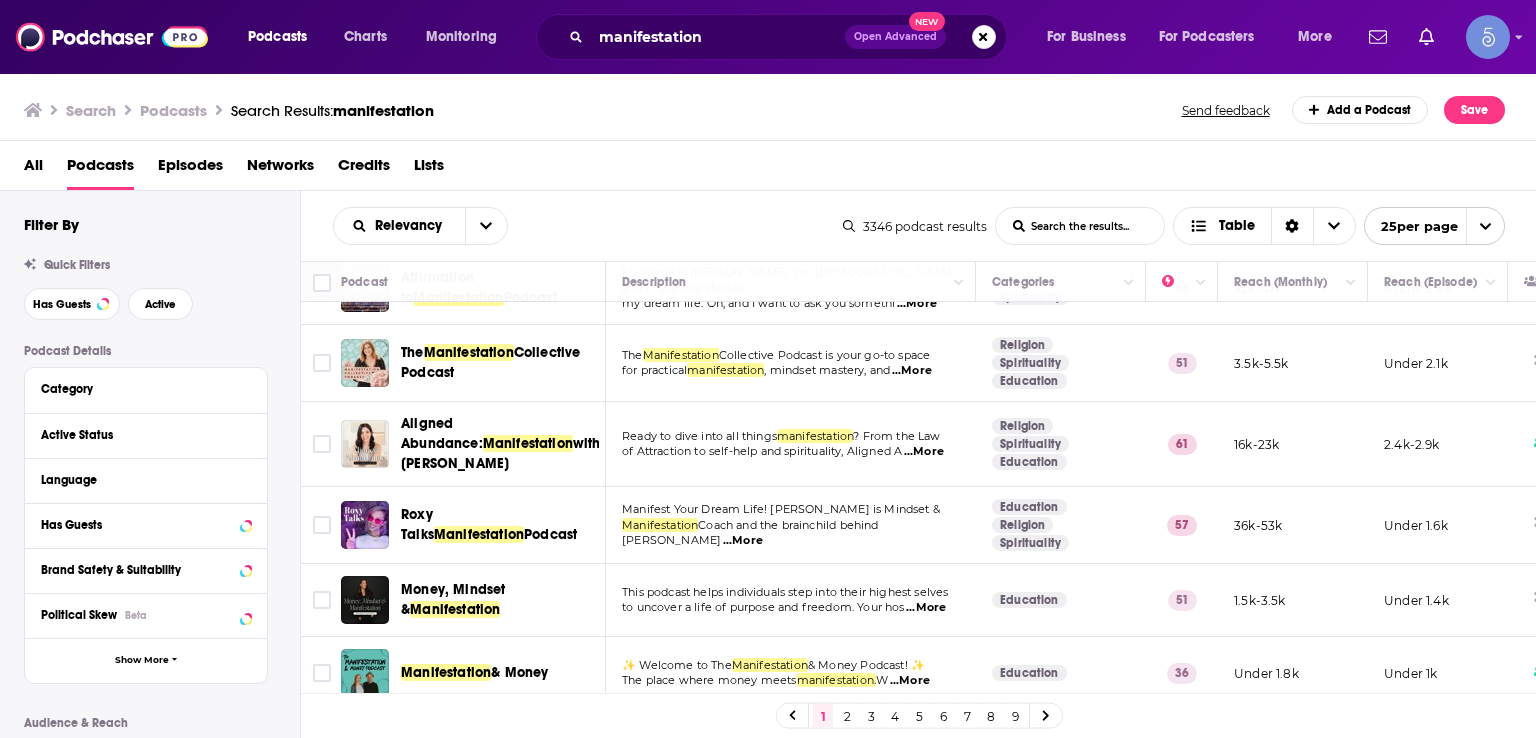 click on "All Podcasts Episodes Networks Credits Lists" at bounding box center (768, 166) 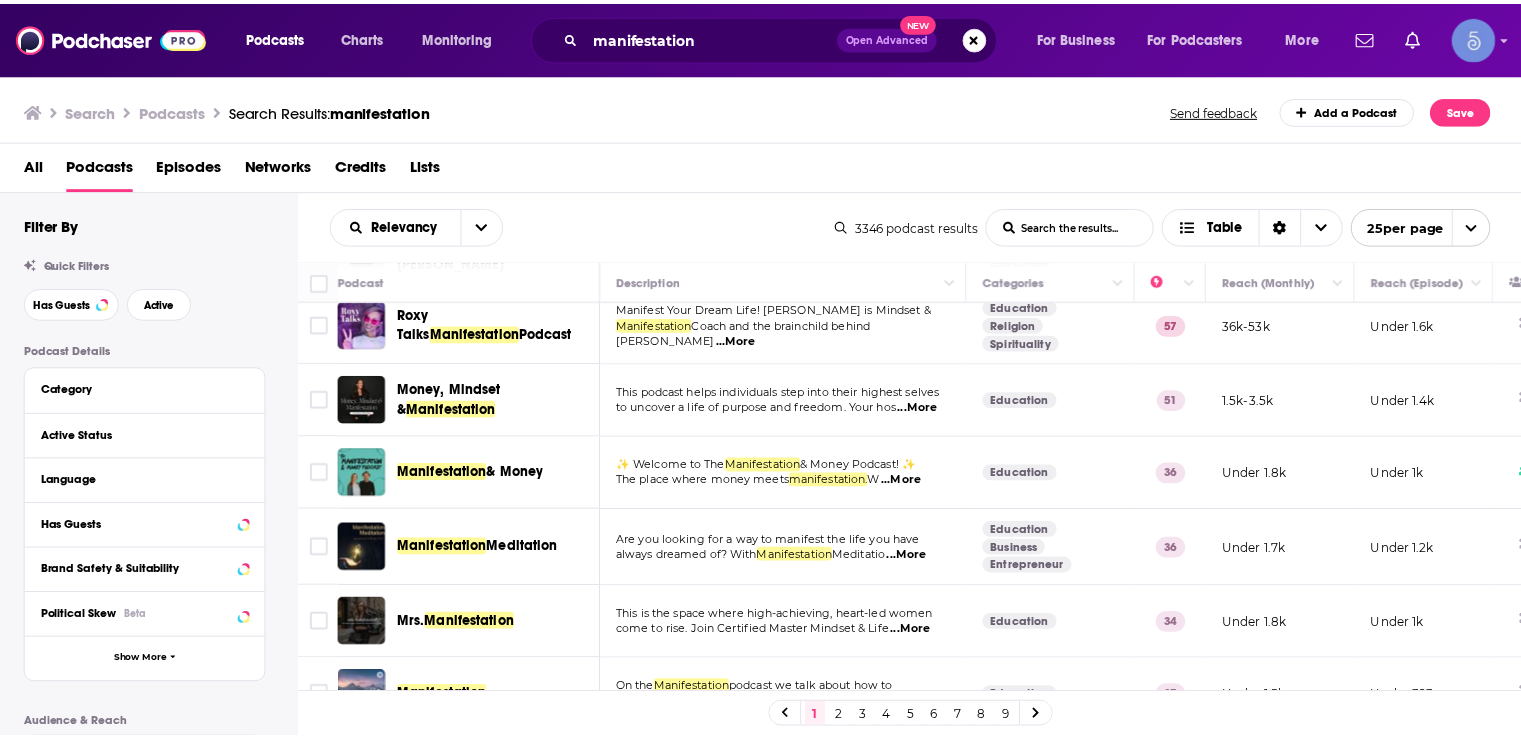 scroll, scrollTop: 500, scrollLeft: 0, axis: vertical 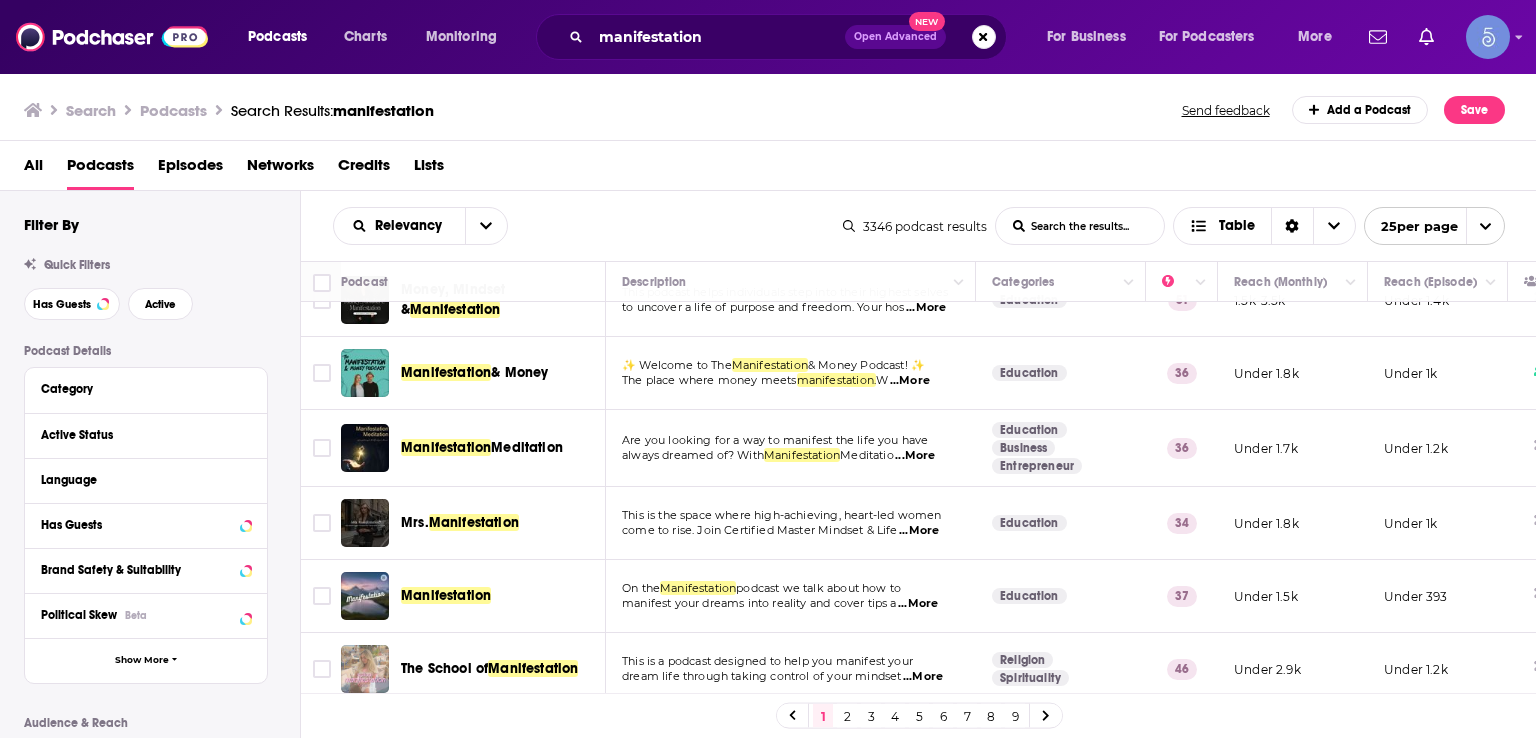 click on "Manifestation  Meditation" at bounding box center (505, 448) 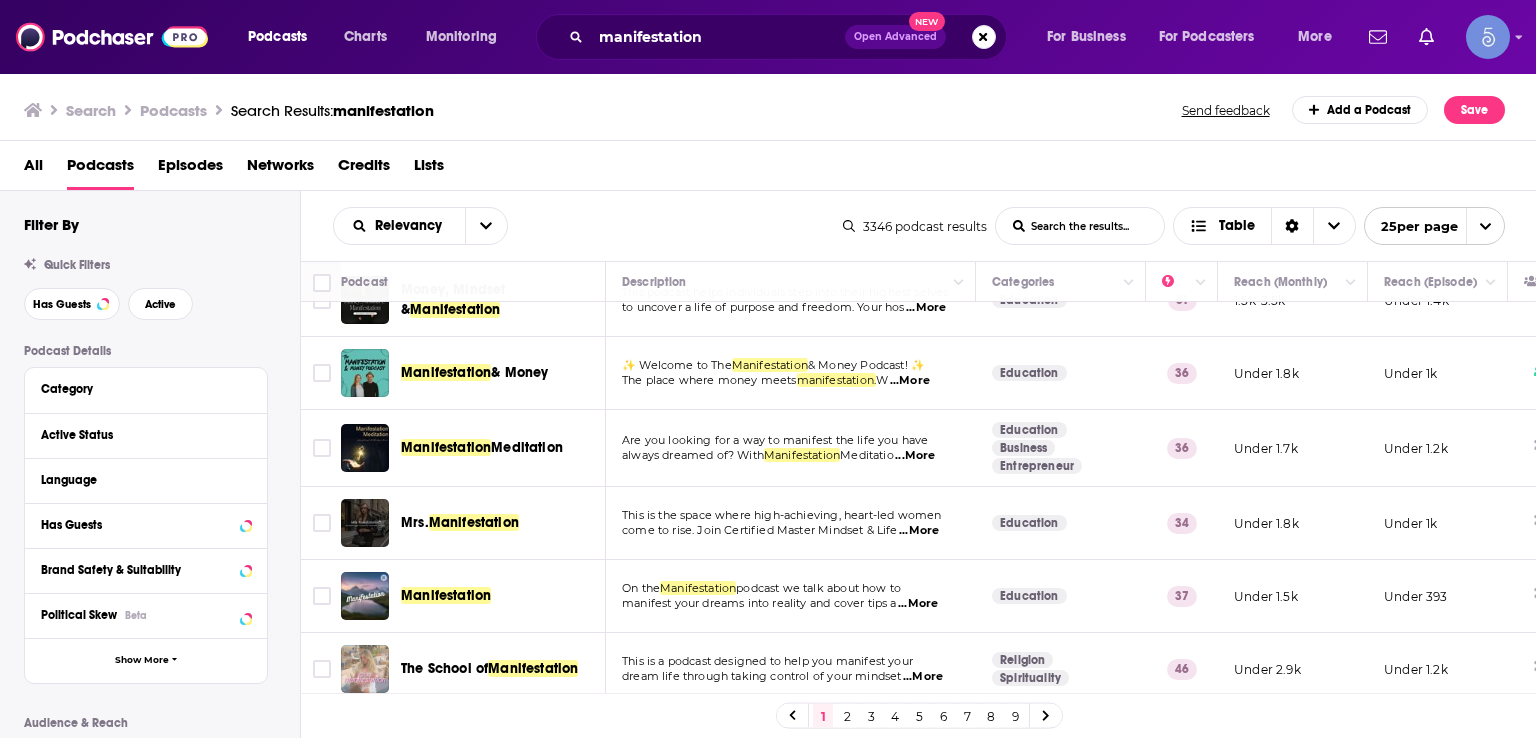 click on "Meditation" at bounding box center [527, 447] 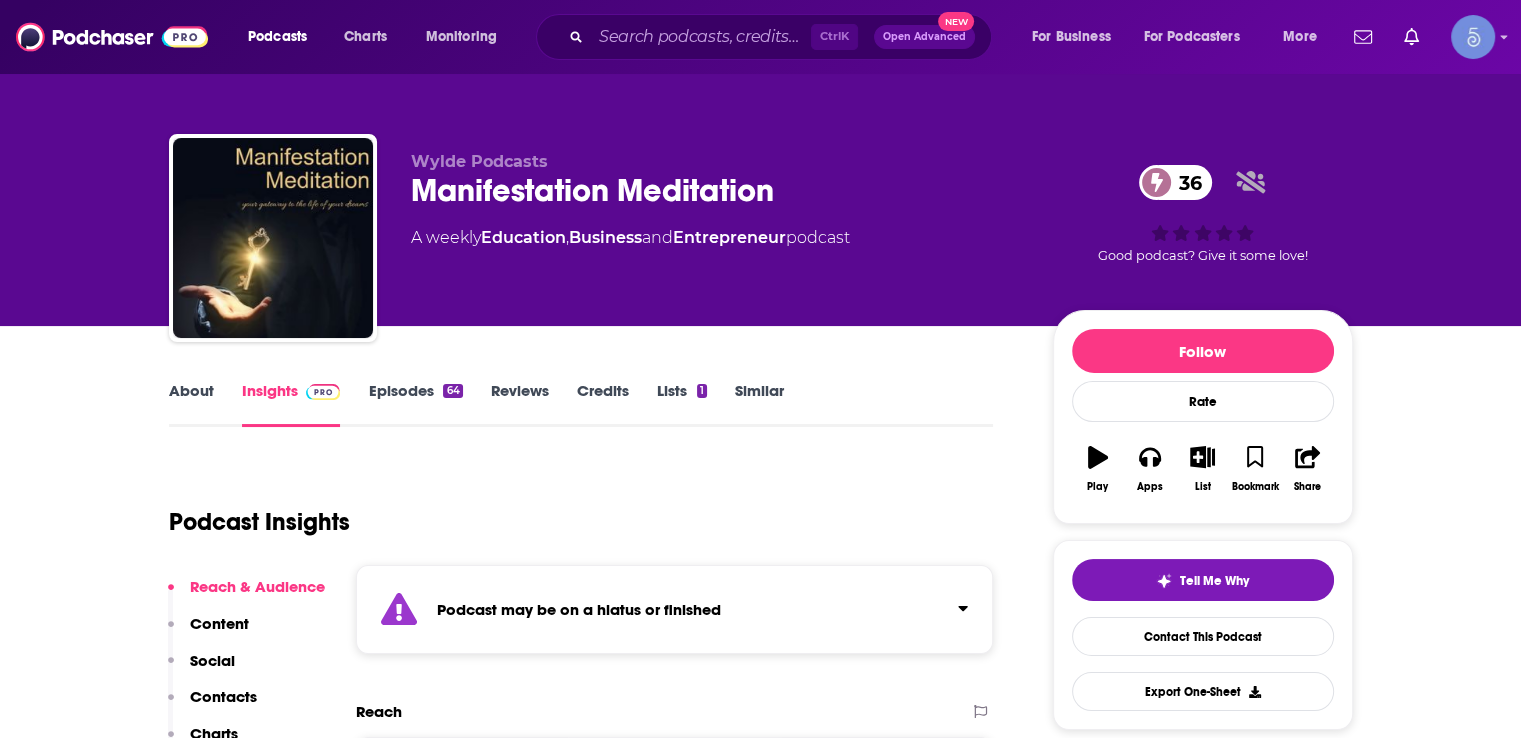 scroll, scrollTop: 300, scrollLeft: 0, axis: vertical 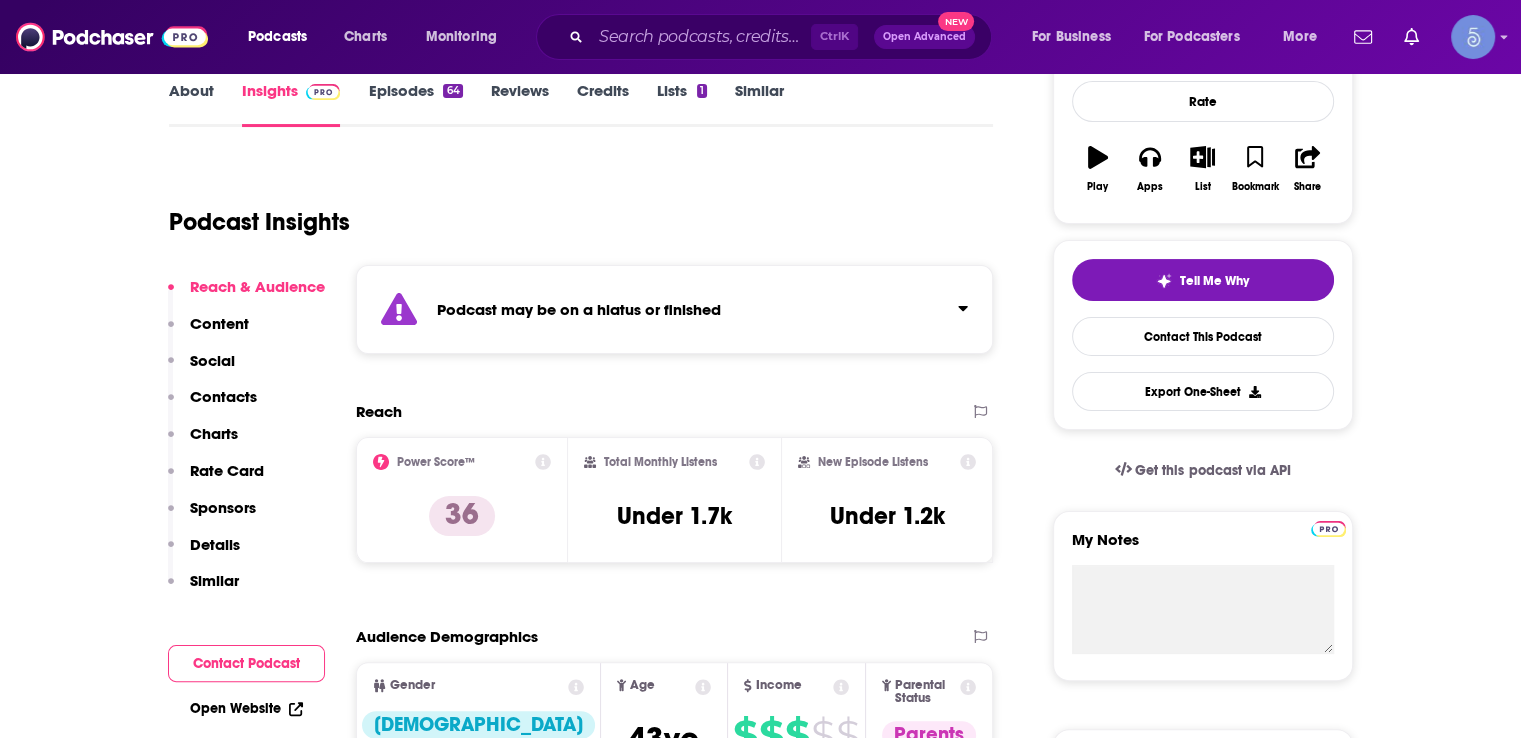 click on "Podcast may be on a hiatus or finished" at bounding box center (579, 309) 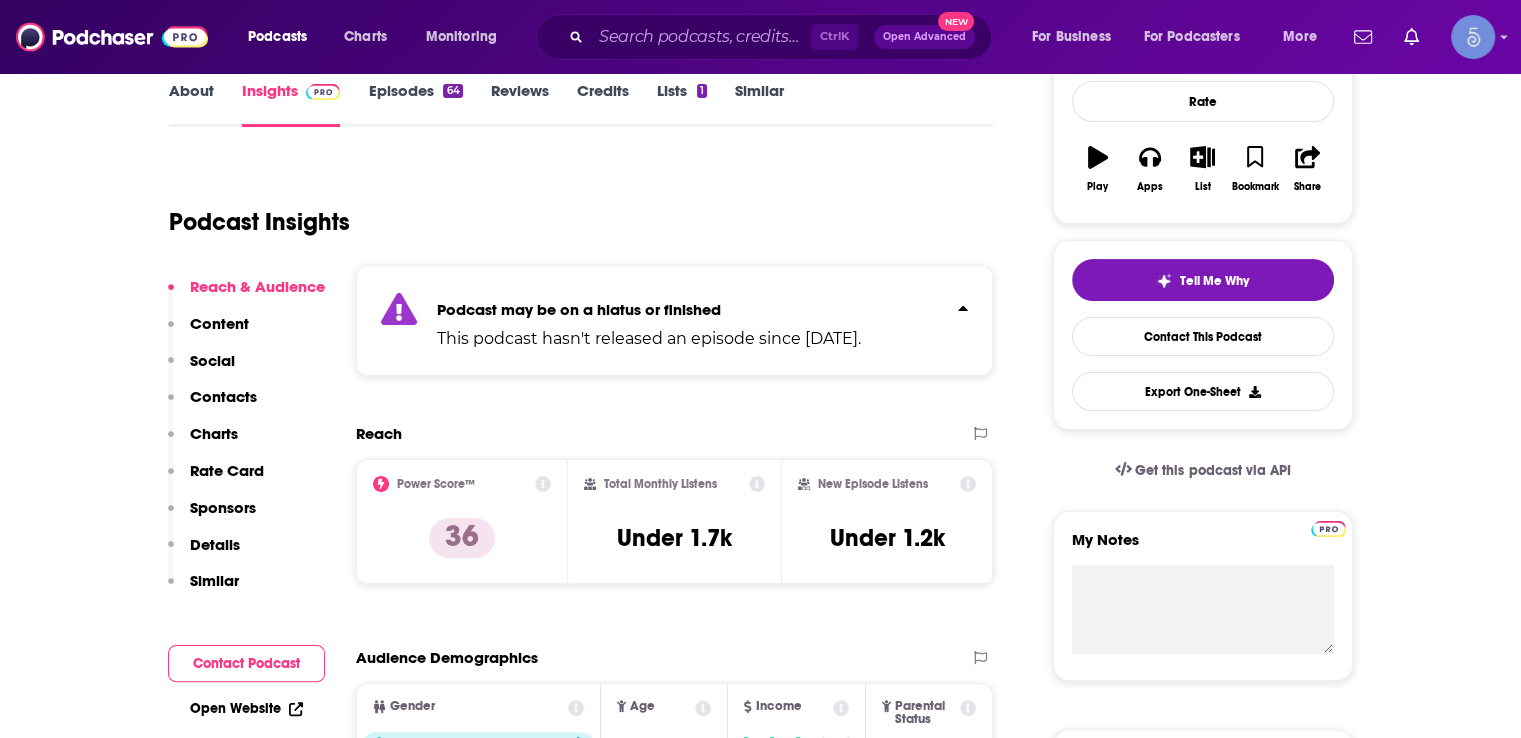 click on "Podcast may be on a hiatus or finished" at bounding box center (579, 309) 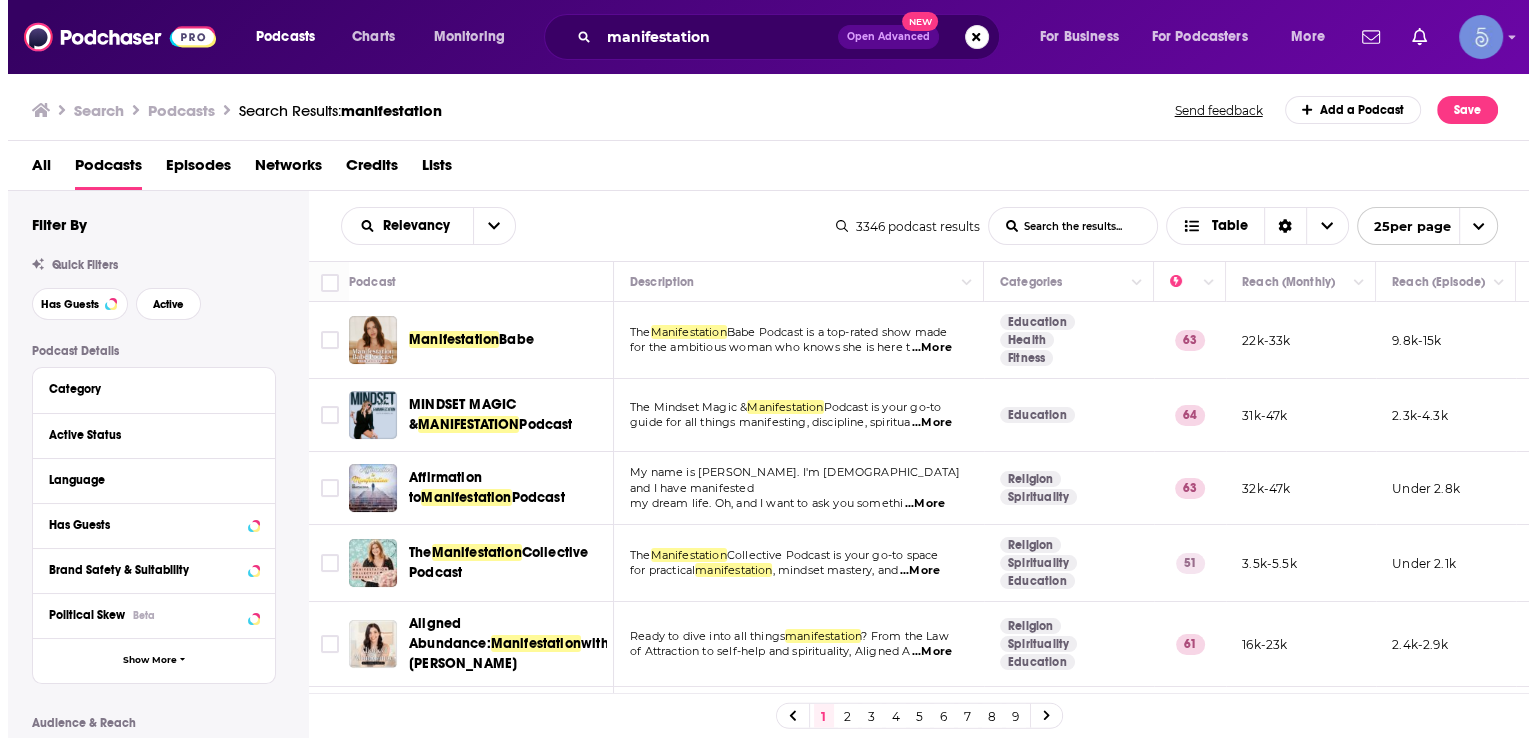 scroll, scrollTop: 0, scrollLeft: 0, axis: both 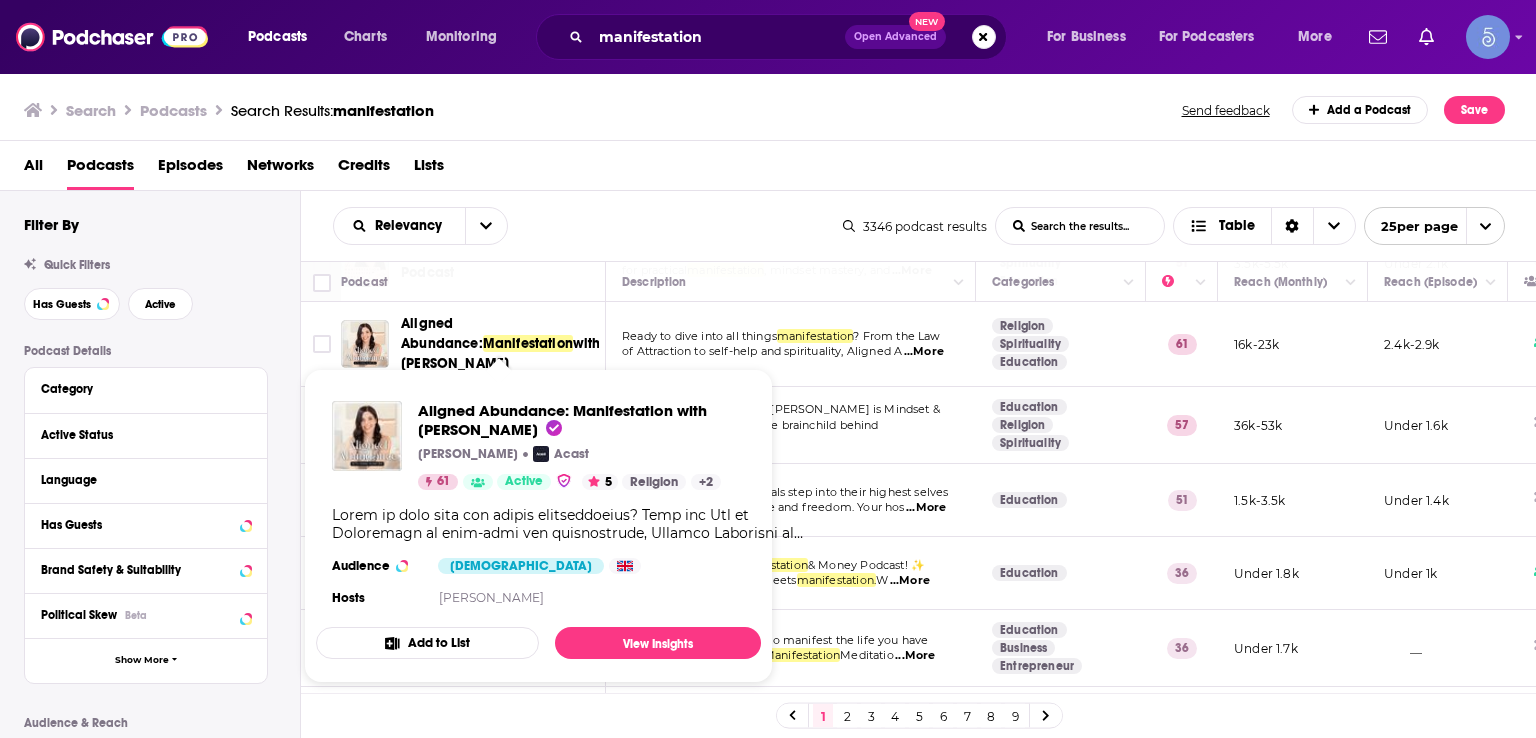 click on "Aligned Abundance:" at bounding box center (442, 333) 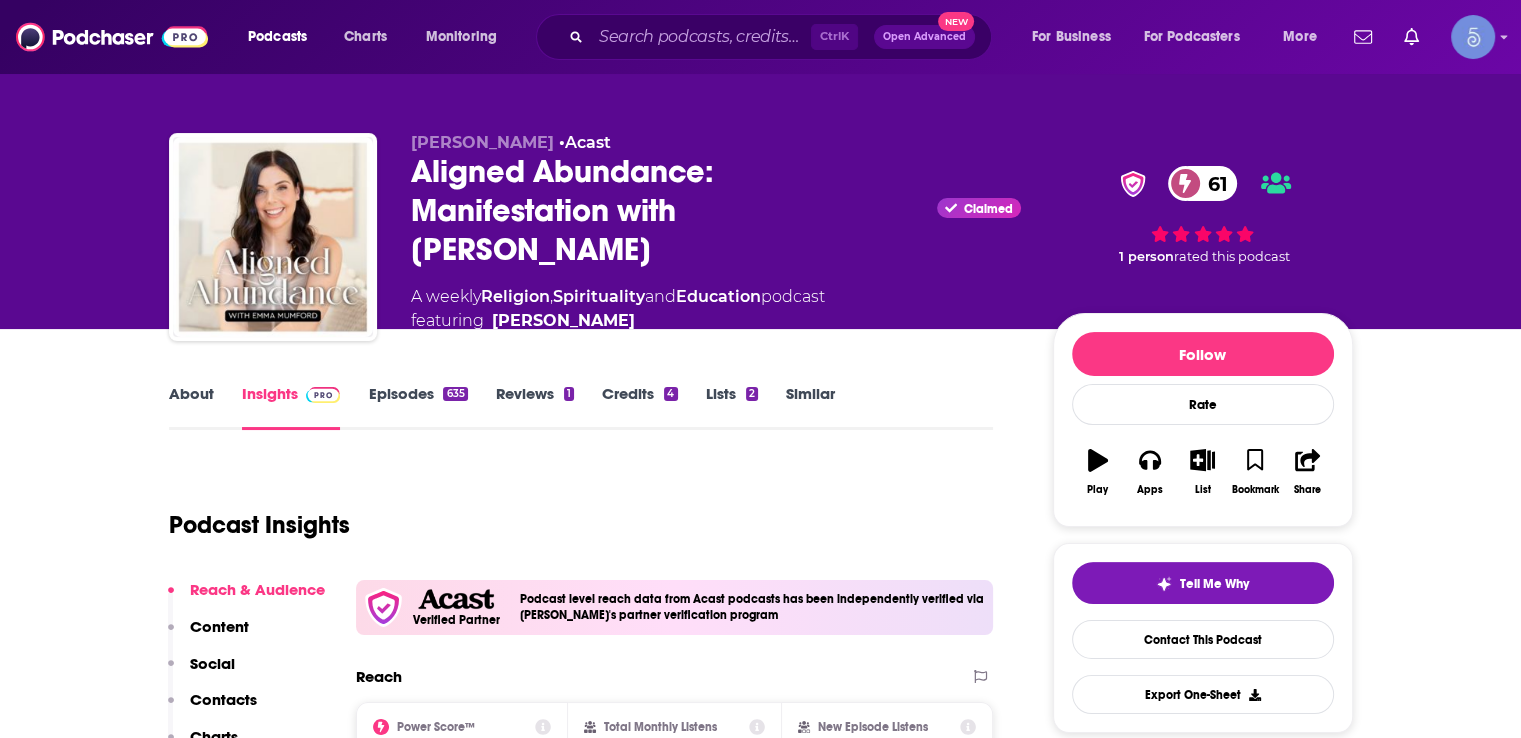 scroll, scrollTop: 0, scrollLeft: 0, axis: both 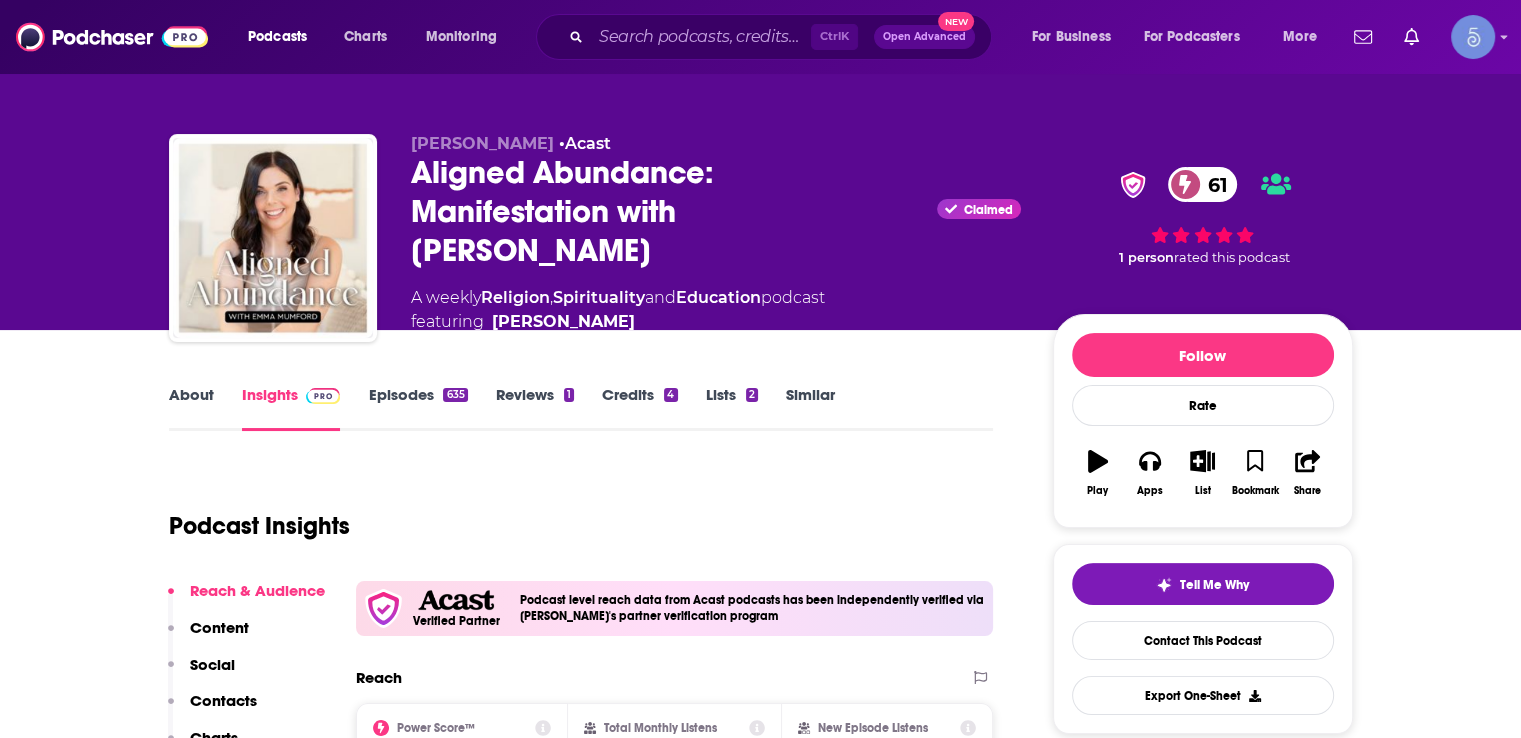 click on "About" at bounding box center (191, 408) 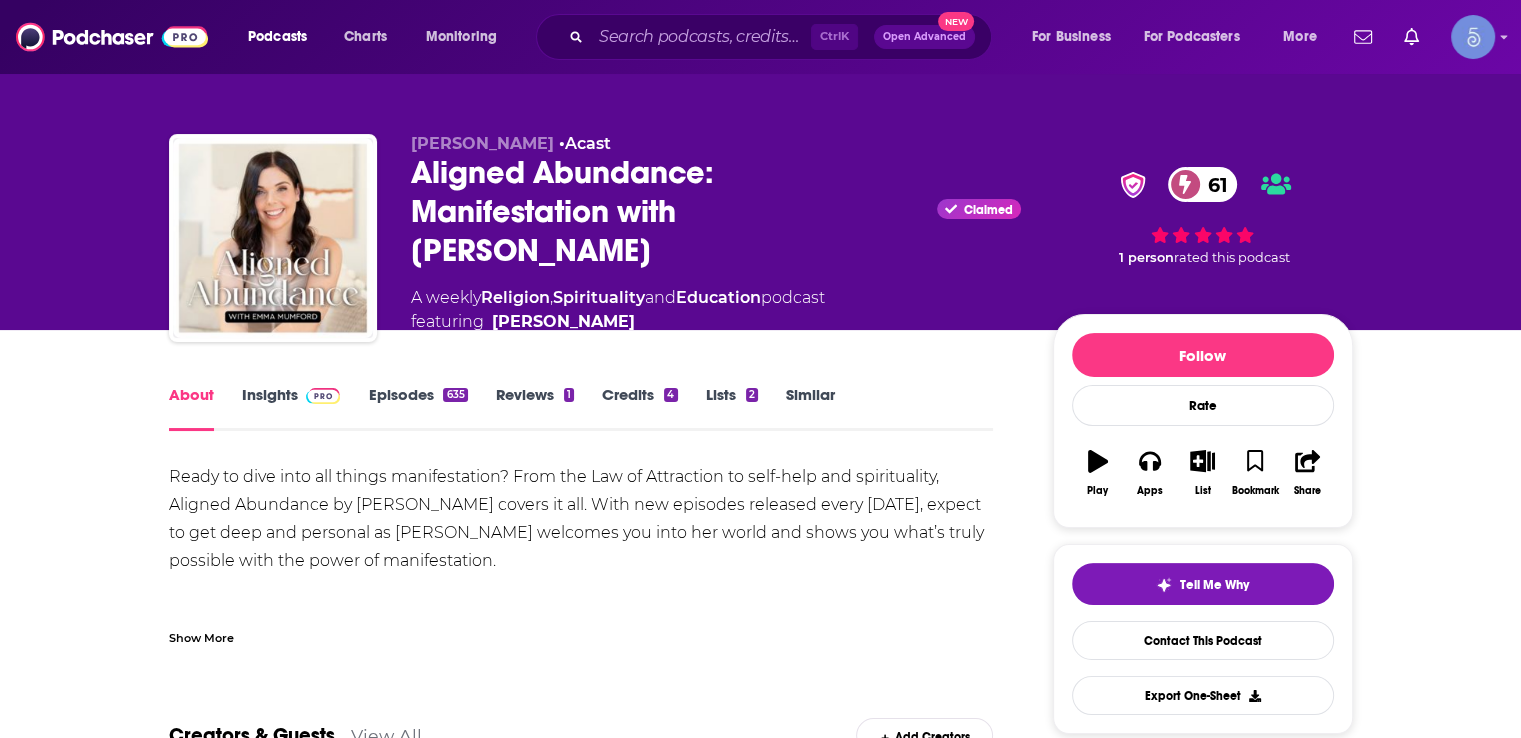 scroll, scrollTop: 100, scrollLeft: 0, axis: vertical 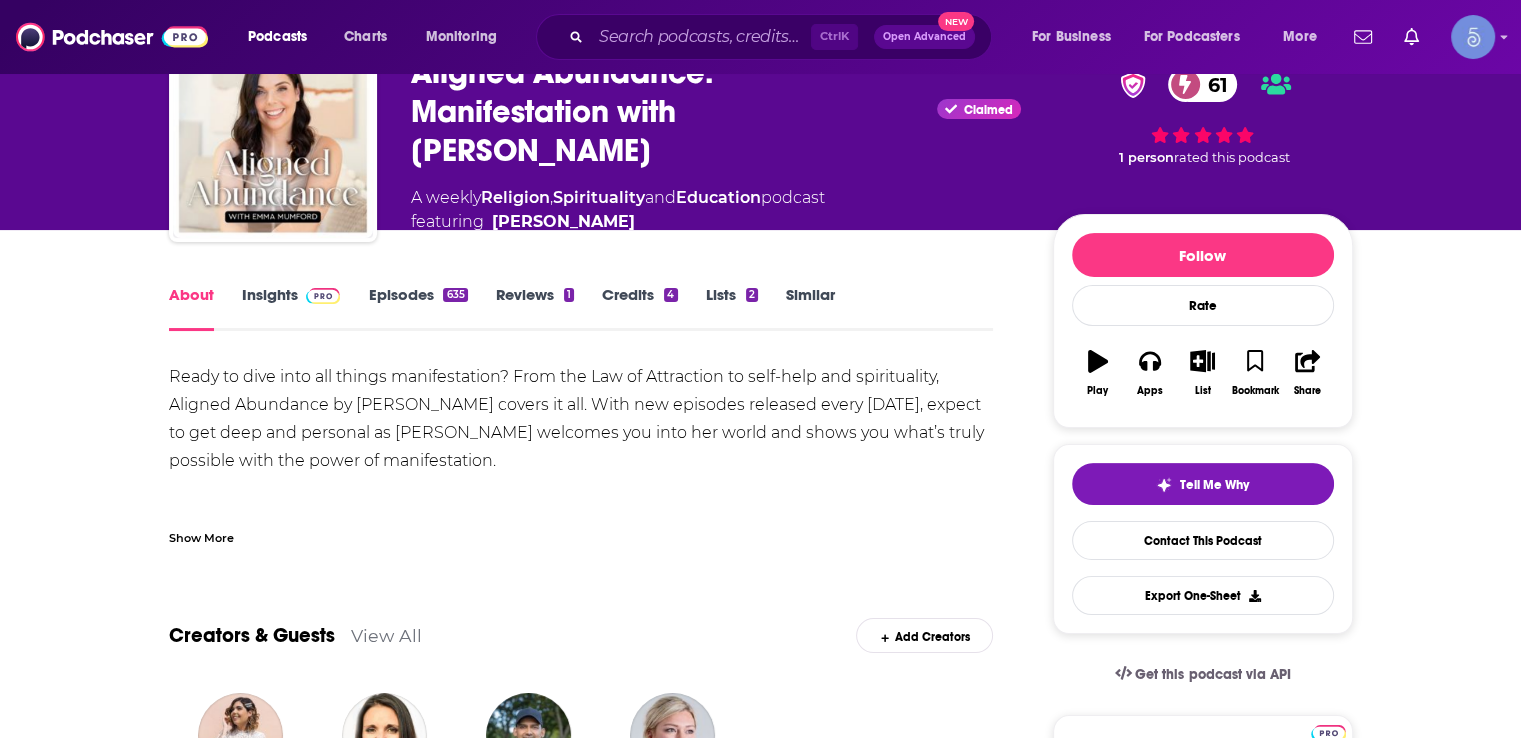 click on "Show More" at bounding box center (201, 536) 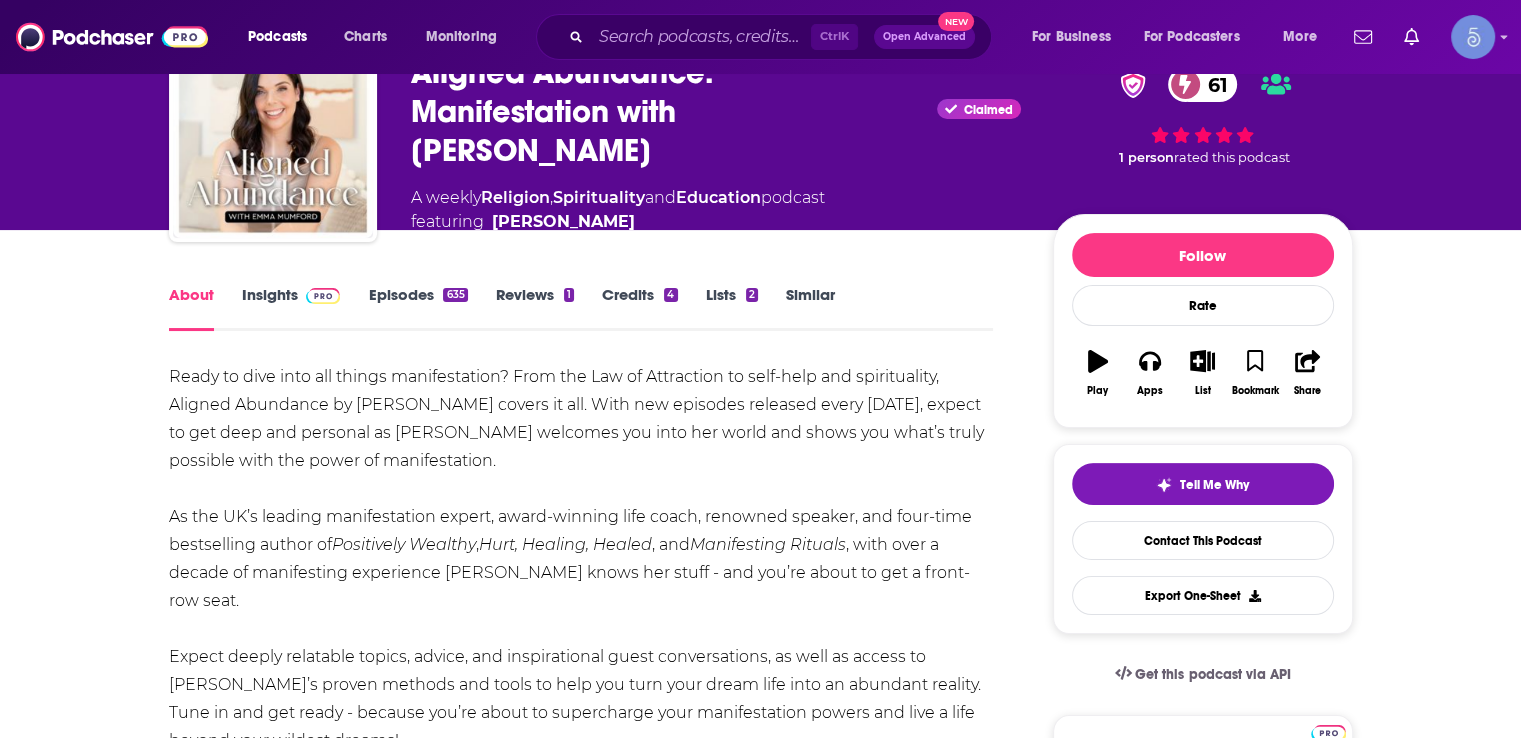 drag, startPoint x: 188, startPoint y: 377, endPoint x: 60, endPoint y: 485, distance: 167.47537 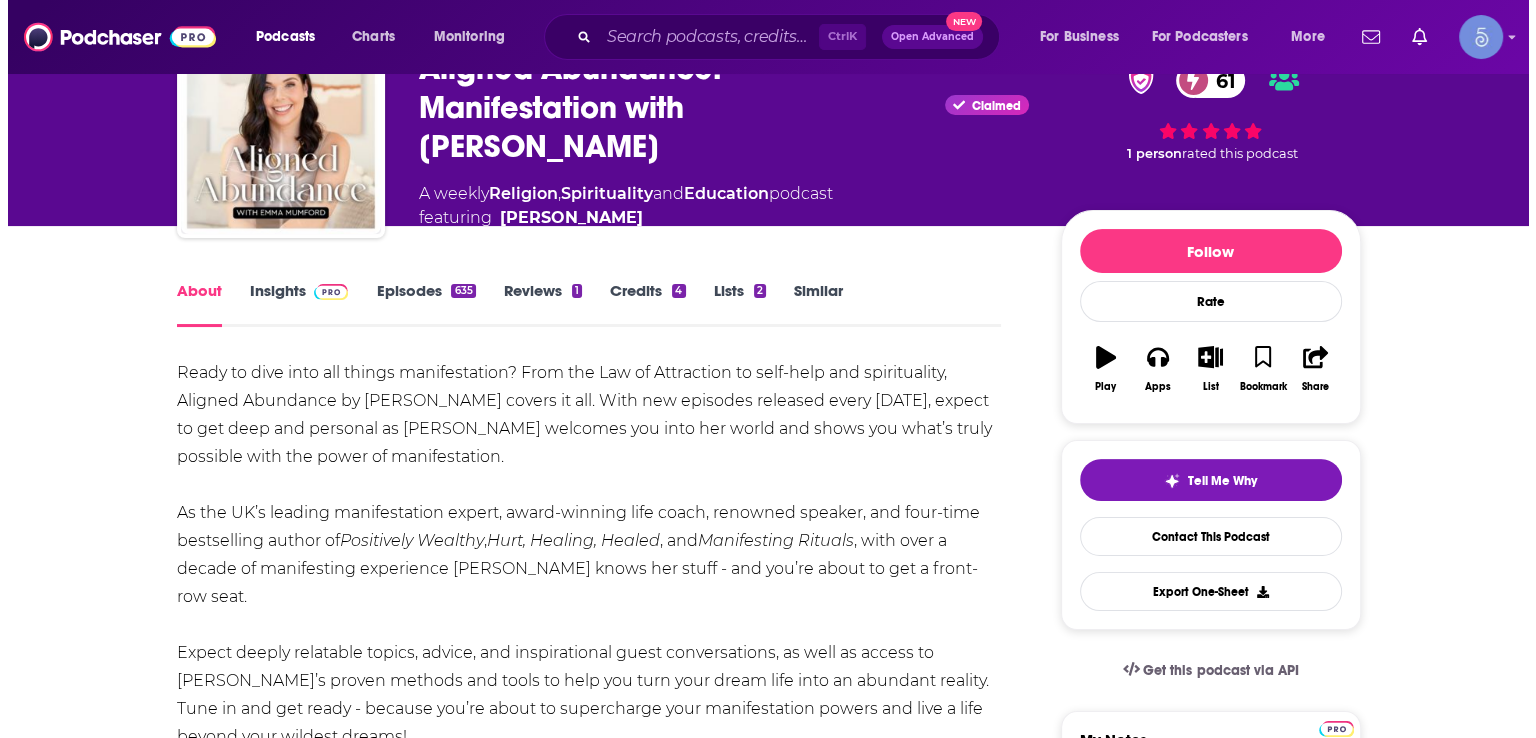 scroll, scrollTop: 0, scrollLeft: 0, axis: both 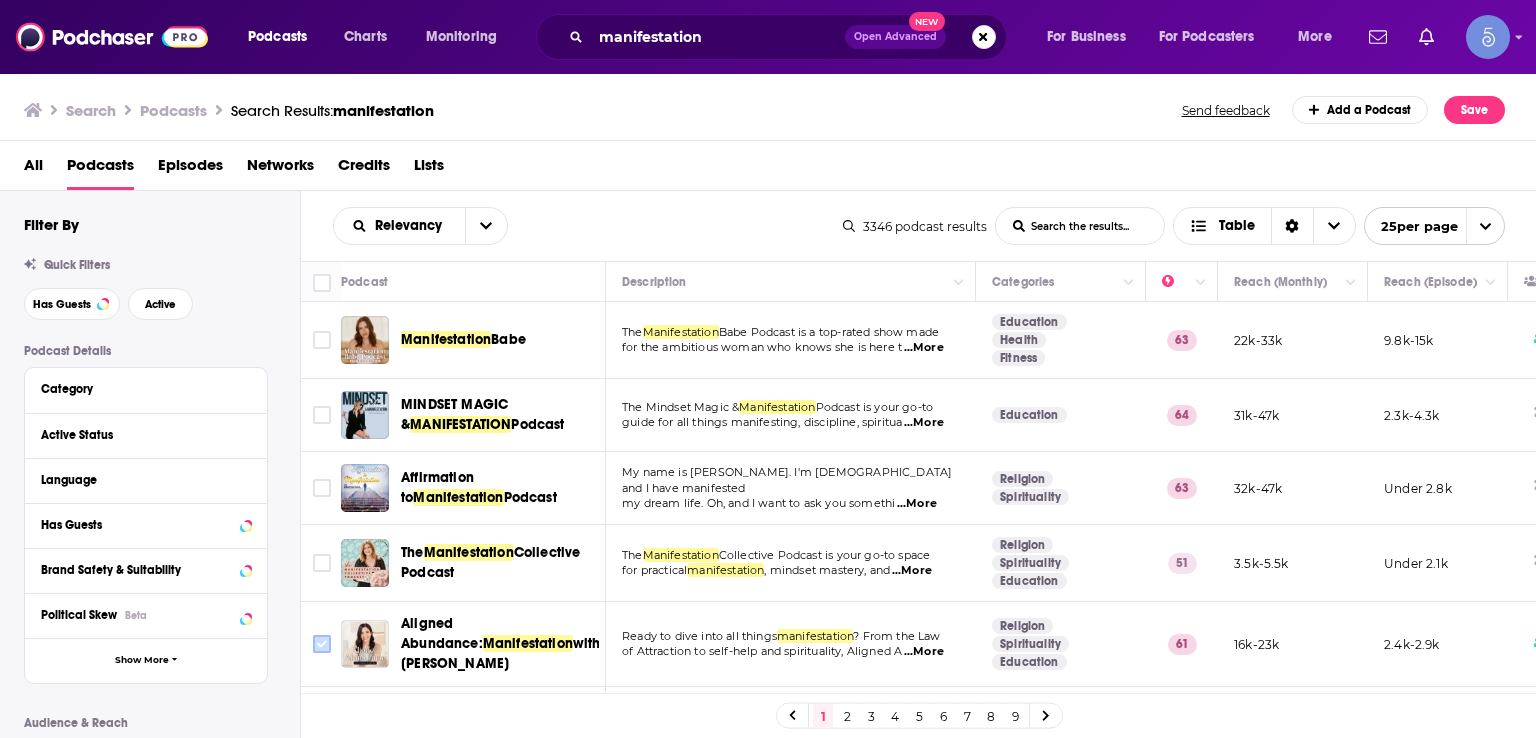 click at bounding box center [322, 644] 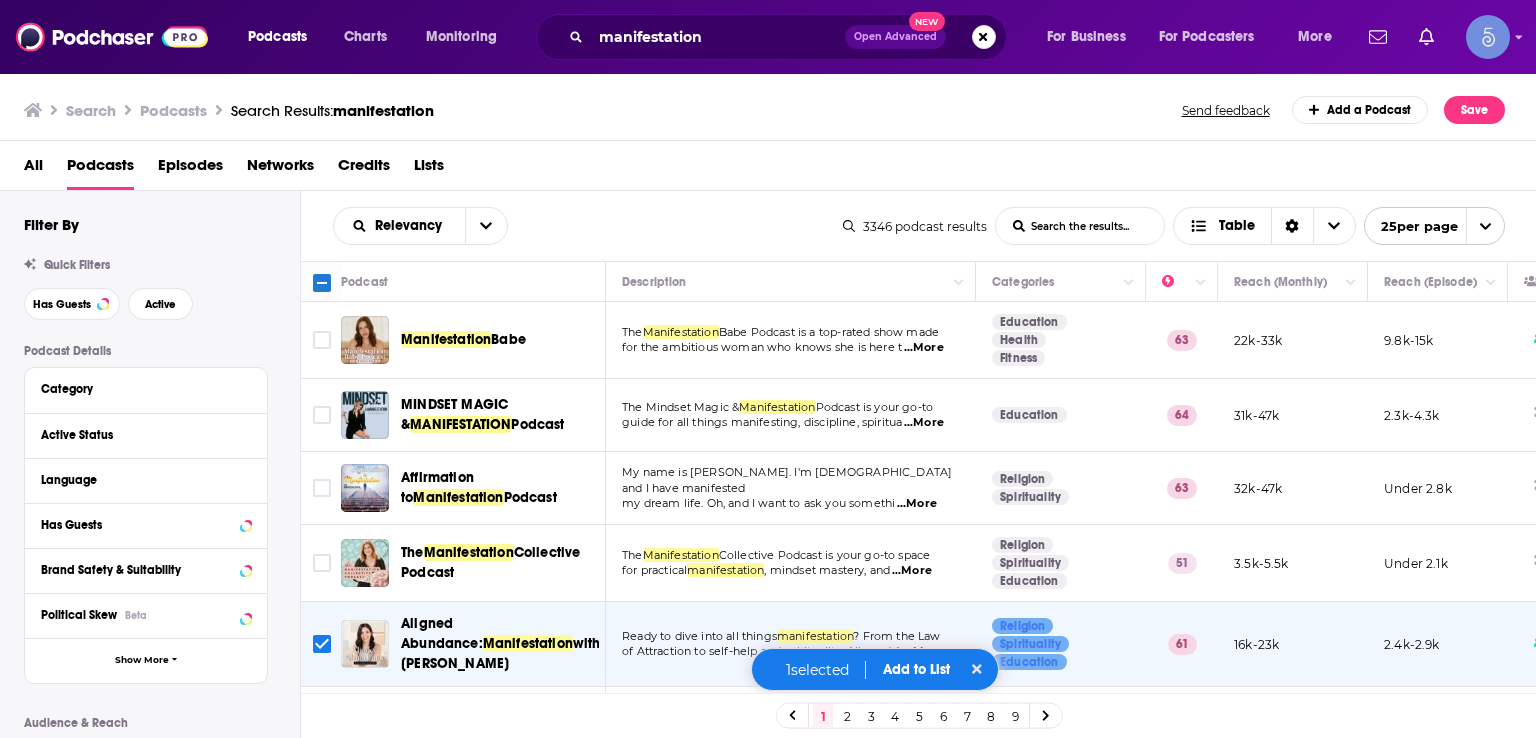 click on "Add to List" at bounding box center [916, 669] 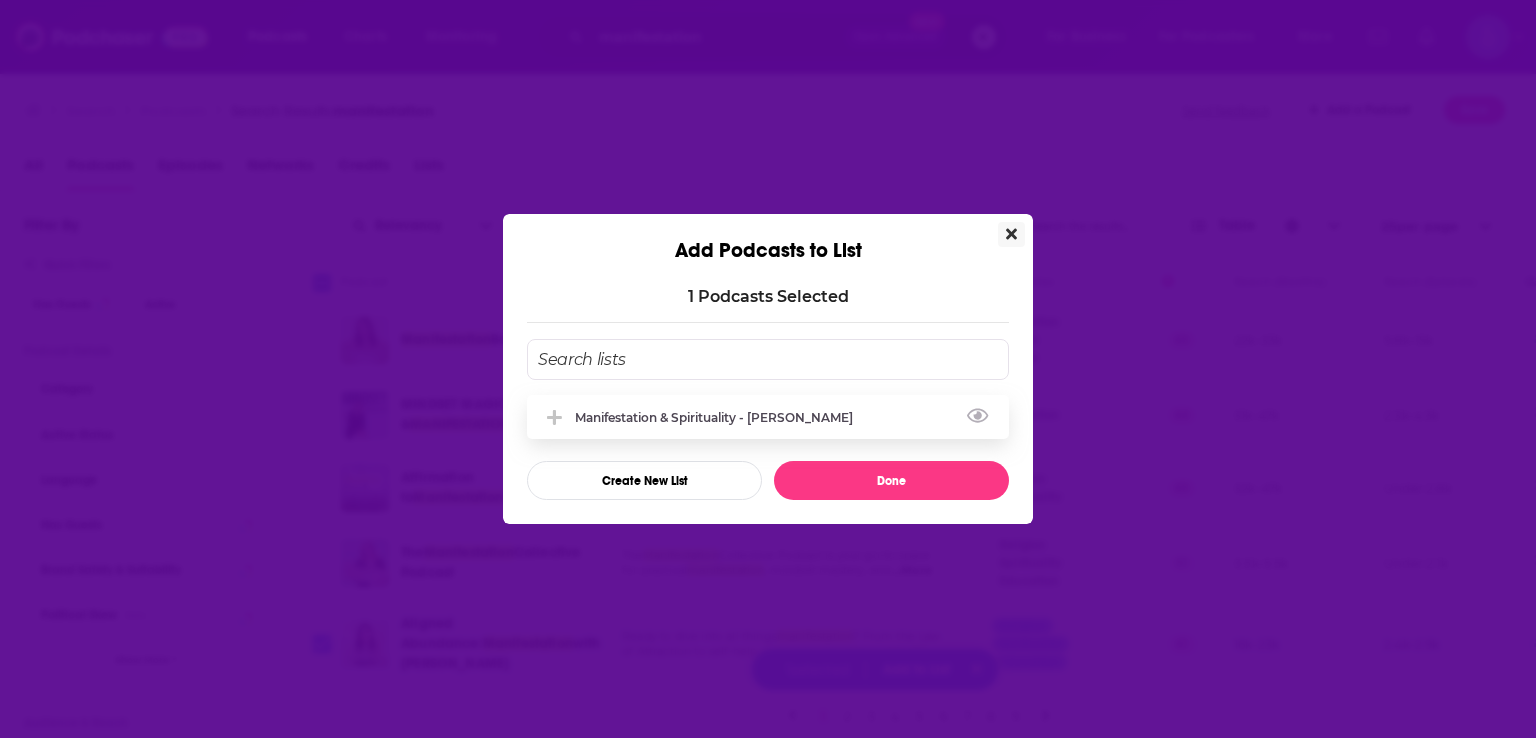 click on "Manifestation & Spirituality - [PERSON_NAME]" at bounding box center [720, 417] 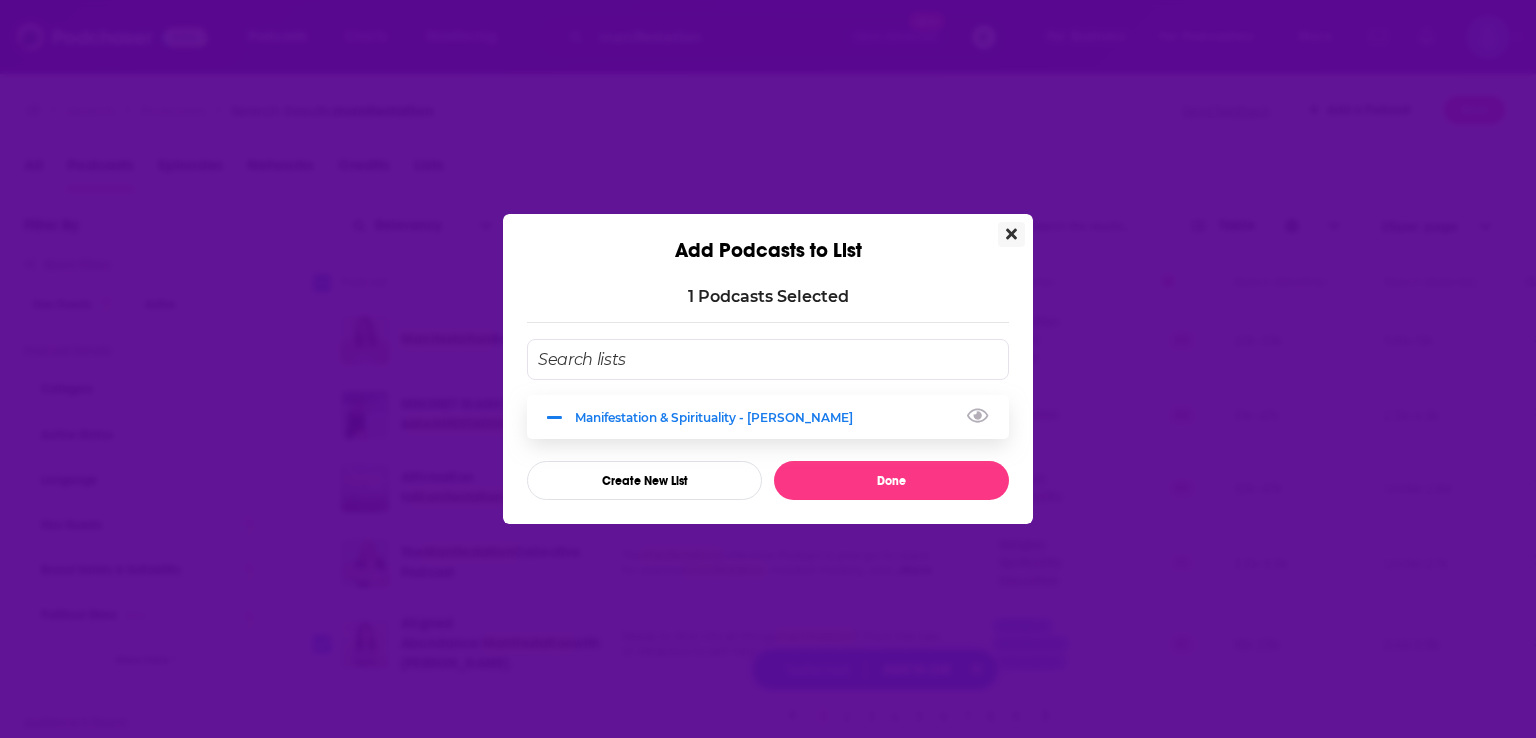 click 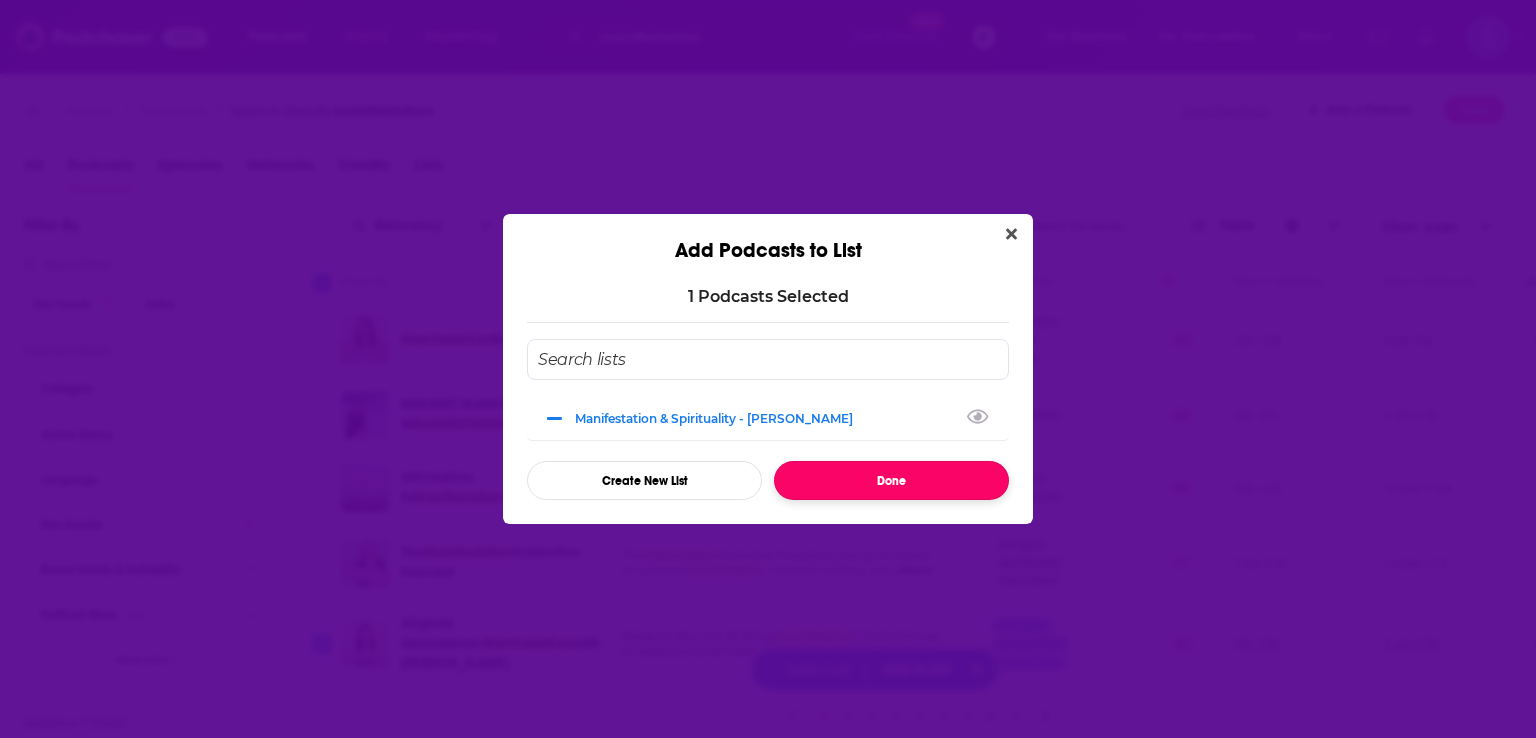 click on "Done" at bounding box center [891, 480] 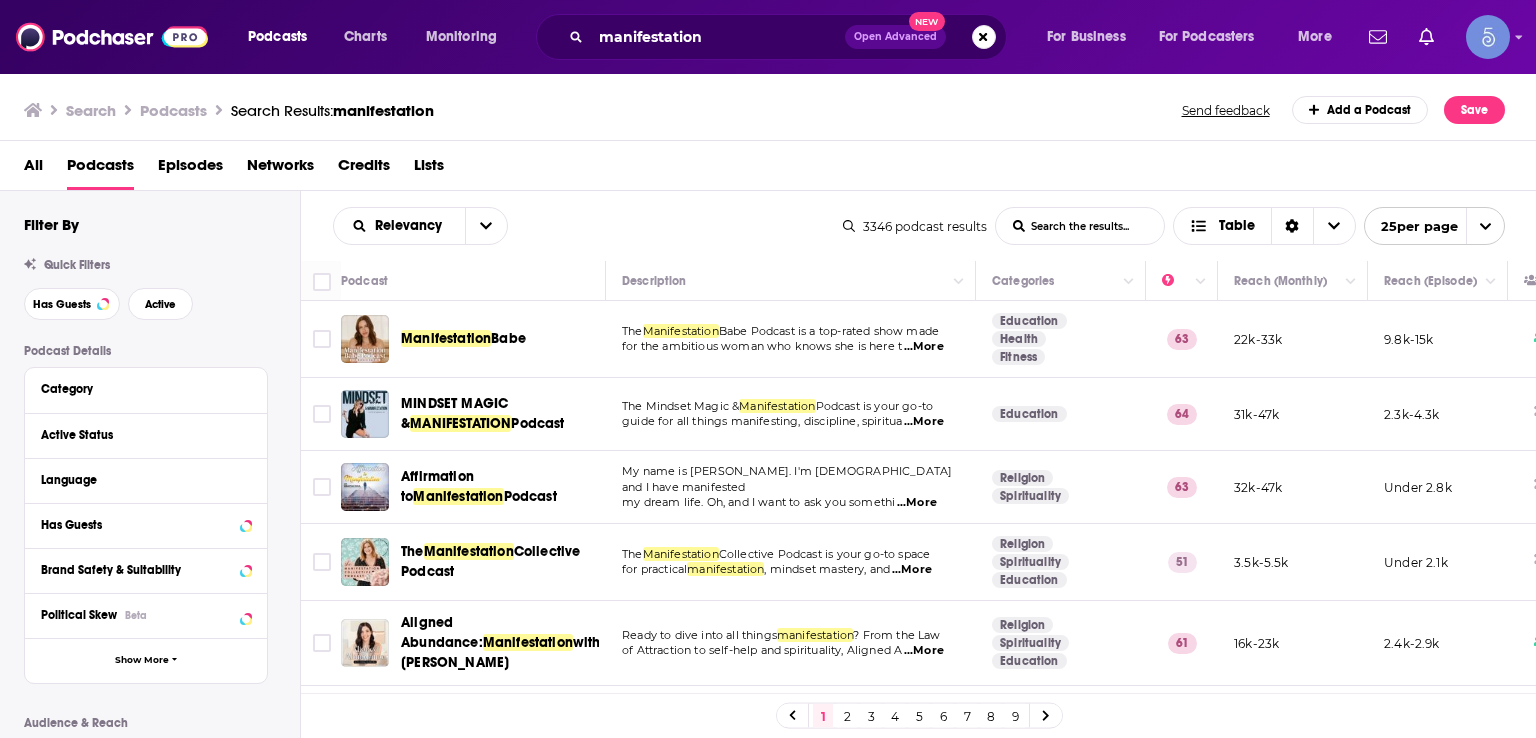 scroll, scrollTop: 0, scrollLeft: 0, axis: both 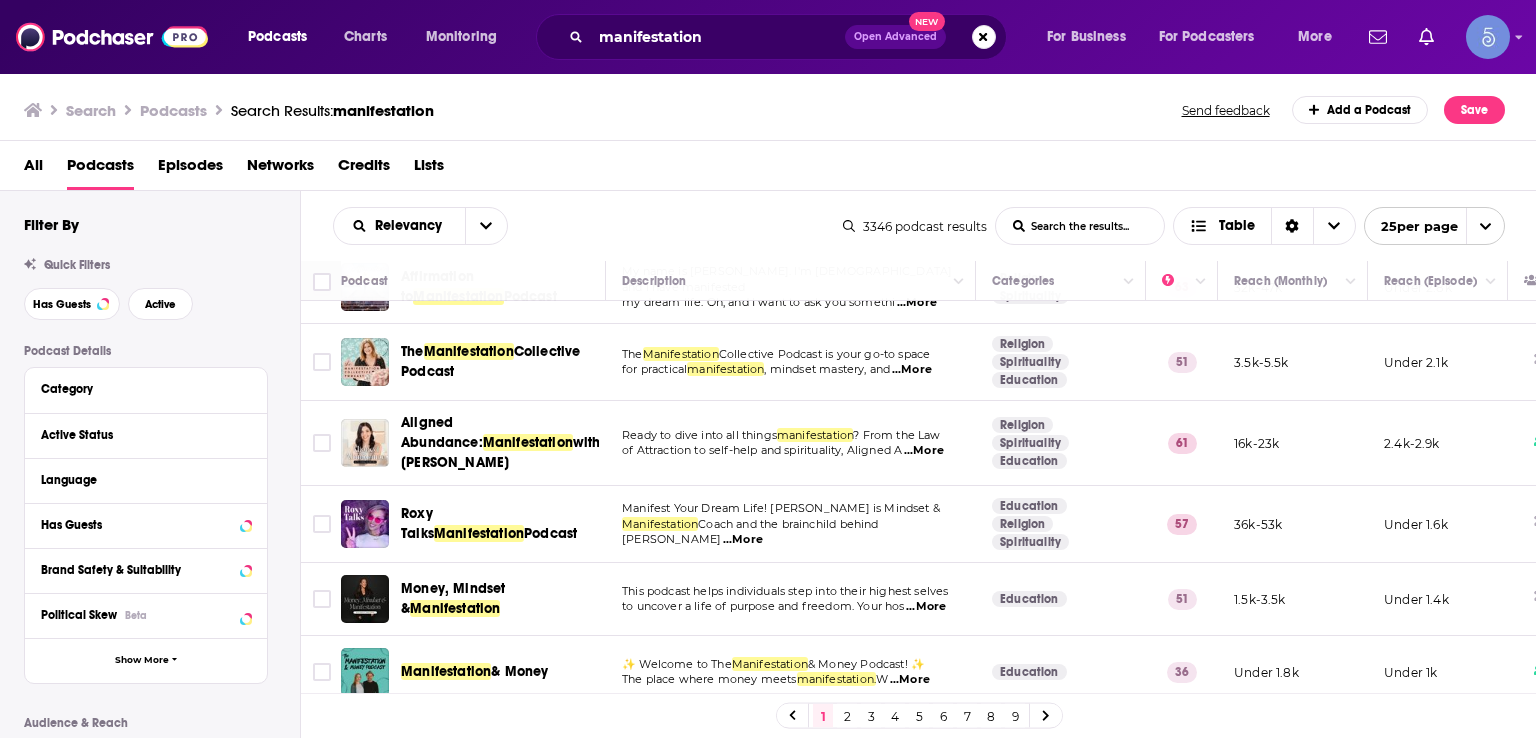click on "All Podcasts Episodes Networks Credits Lists" at bounding box center (772, 169) 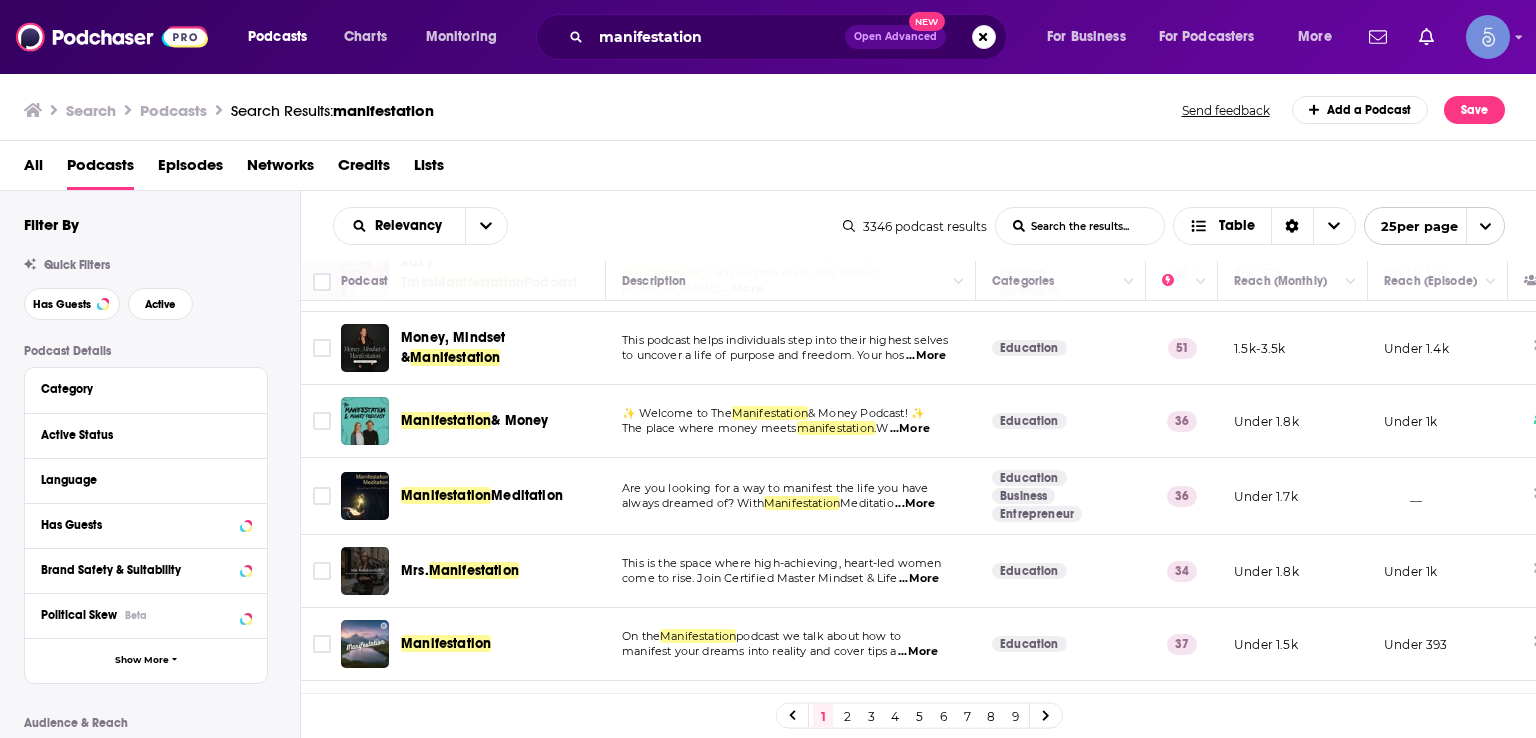 scroll, scrollTop: 500, scrollLeft: 0, axis: vertical 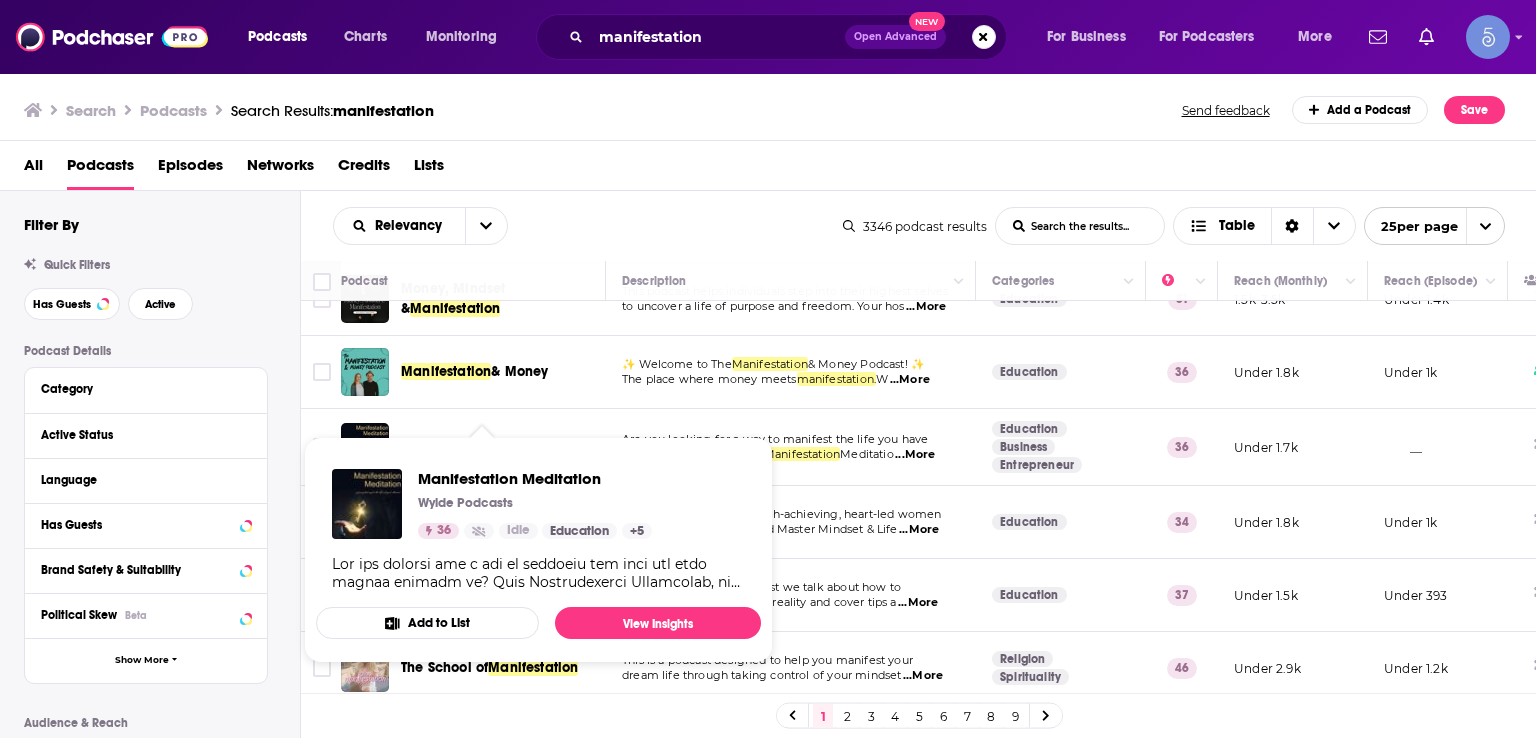 click on "Meditatio" at bounding box center (867, 454) 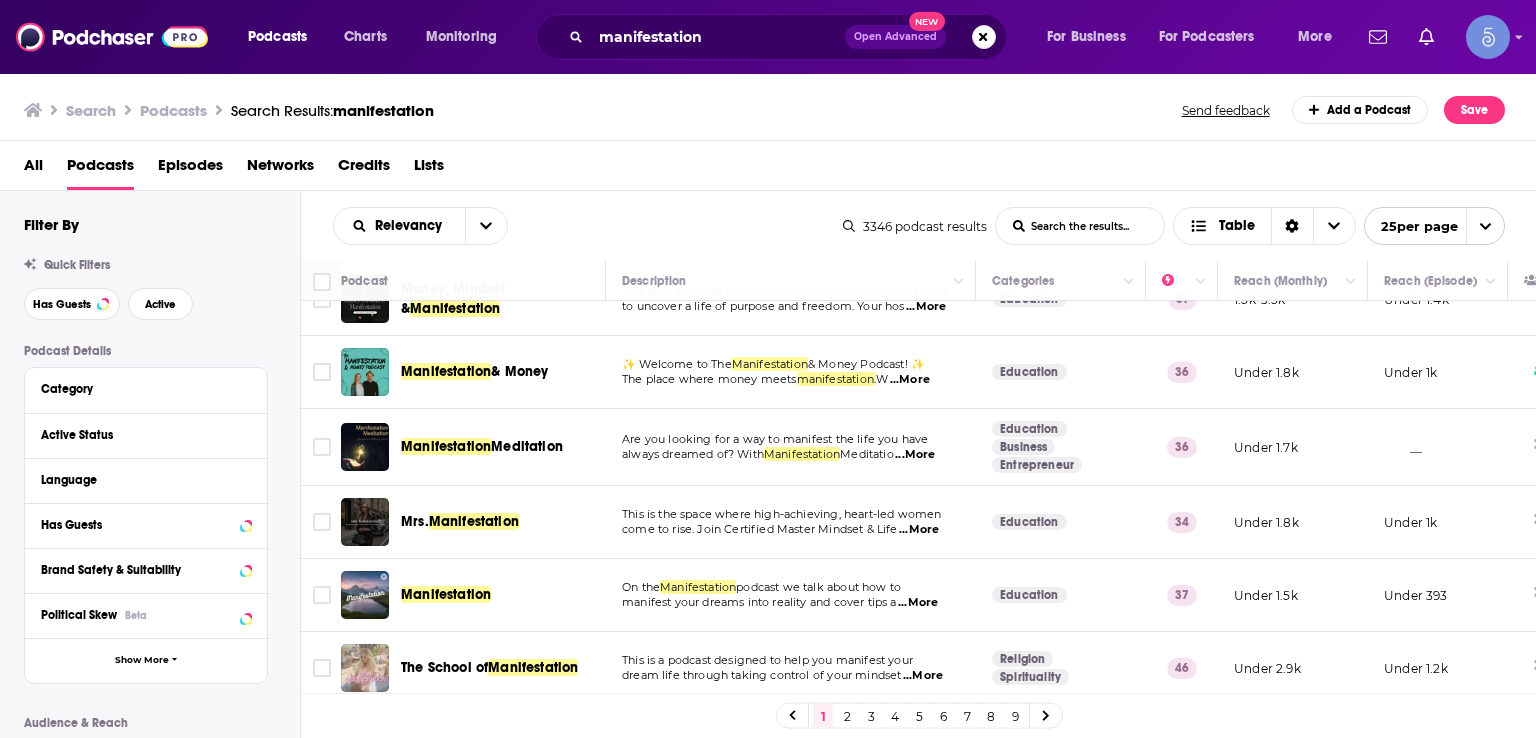 click on "Podcasts Charts Monitoring manifestation Open Advanced New For Business For Podcasters More Podcasts Charts Monitoring For Business For Podcasters More Search Podcasts Search Results:   manifestation Send feedback Add a Podcast Save All Podcasts Episodes Networks Credits Lists Filter By Quick Filters Has Guests Active Podcast Details Category Active Status Language Has Guests Brand Safety & Suitability Political Skew Beta Show More Audience & Reach Power Score™ Reach (Monthly) Reach (Episode Average) Gender Age Income Show More Saved Searches Select Relevancy List Search Input Search the results... Table 3346   podcast   results List Search Input Search the results... Table 25  per page Podcast Description Categories Reach (Monthly) Reach (Episode) Top Country Manifestation  Babe The  Manifestation  Babe Podcast is a top-rated show made for the ambitious woman who knows she is here t  ...More Education Health Fitness 63 22k-33k 9.8k-15k   US MINDSET MAGIC &  MANIFESTATION  Podcast The Mindset Magic &  64" at bounding box center (768, 369) 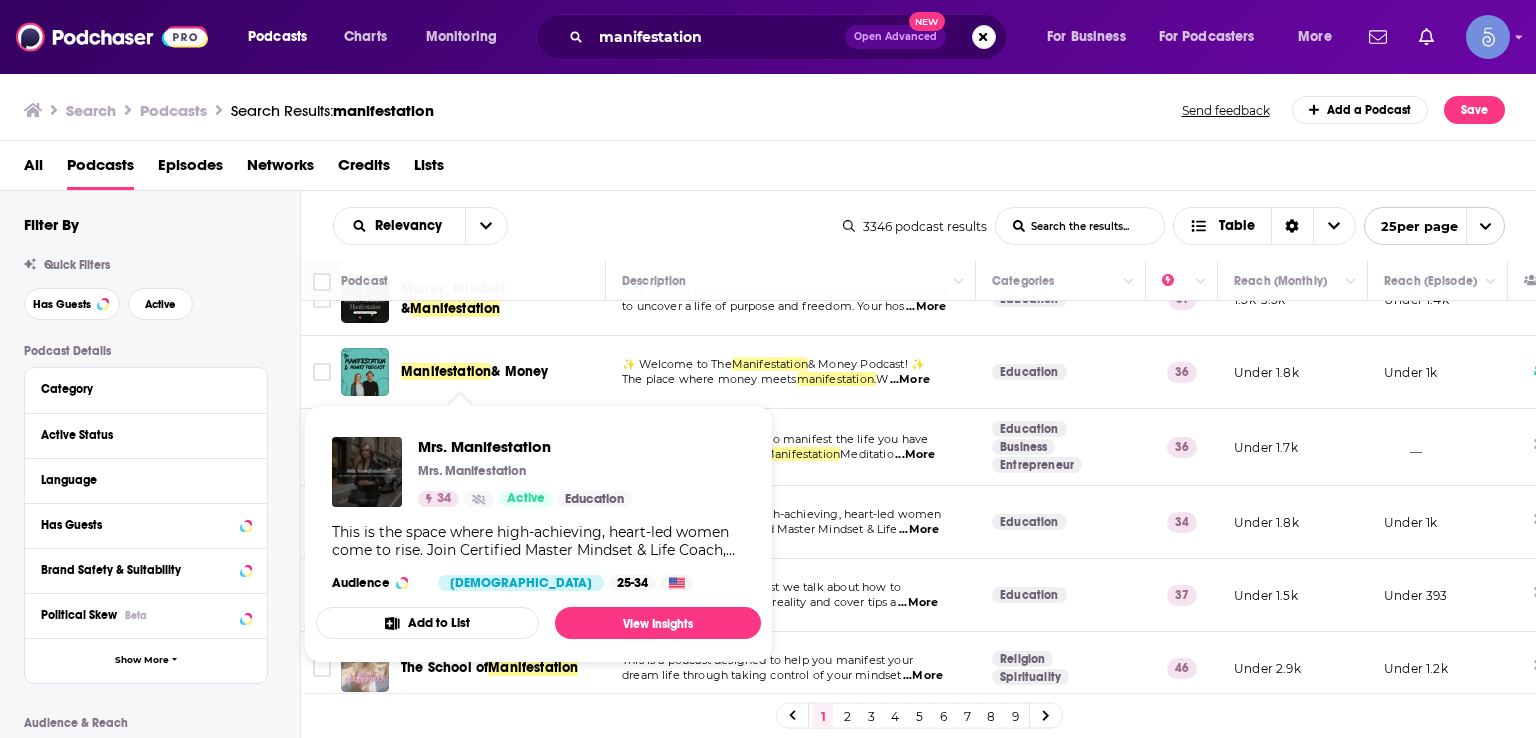 click on "Relevancy List Search Input Search the results... Table 3346   podcast   results List Search Input Search the results... Table 25  per page" at bounding box center [919, 226] 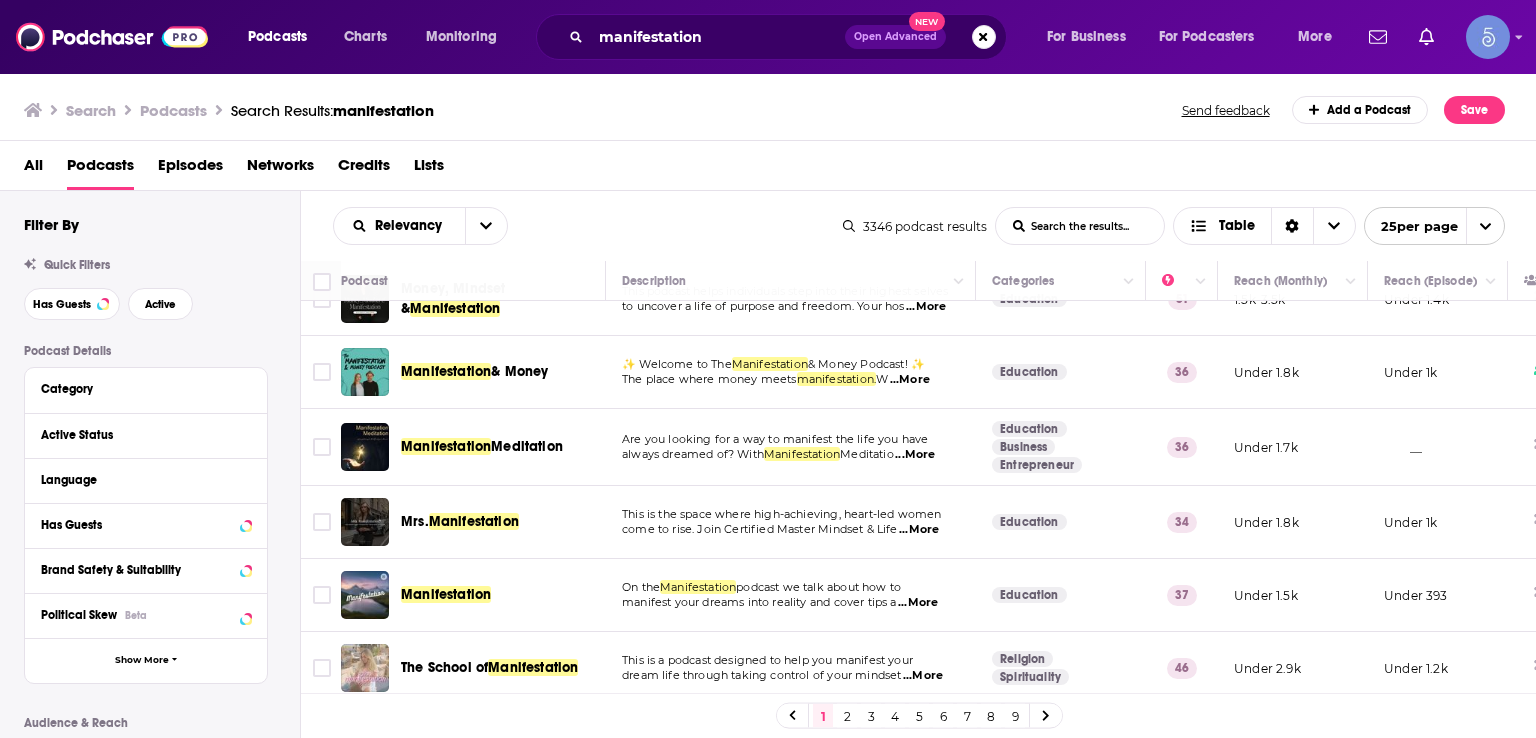 click on "Meditation" at bounding box center (527, 446) 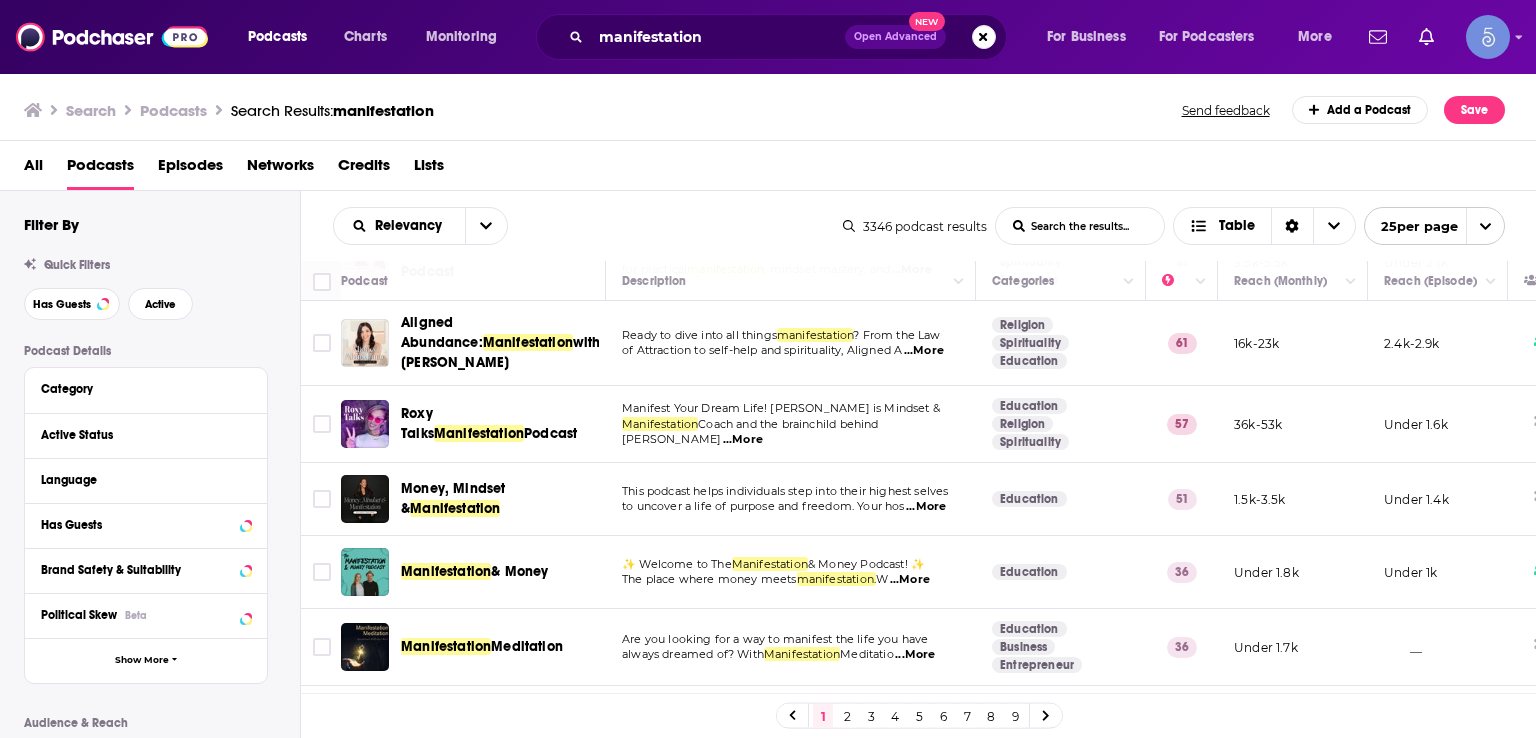 scroll, scrollTop: 500, scrollLeft: 0, axis: vertical 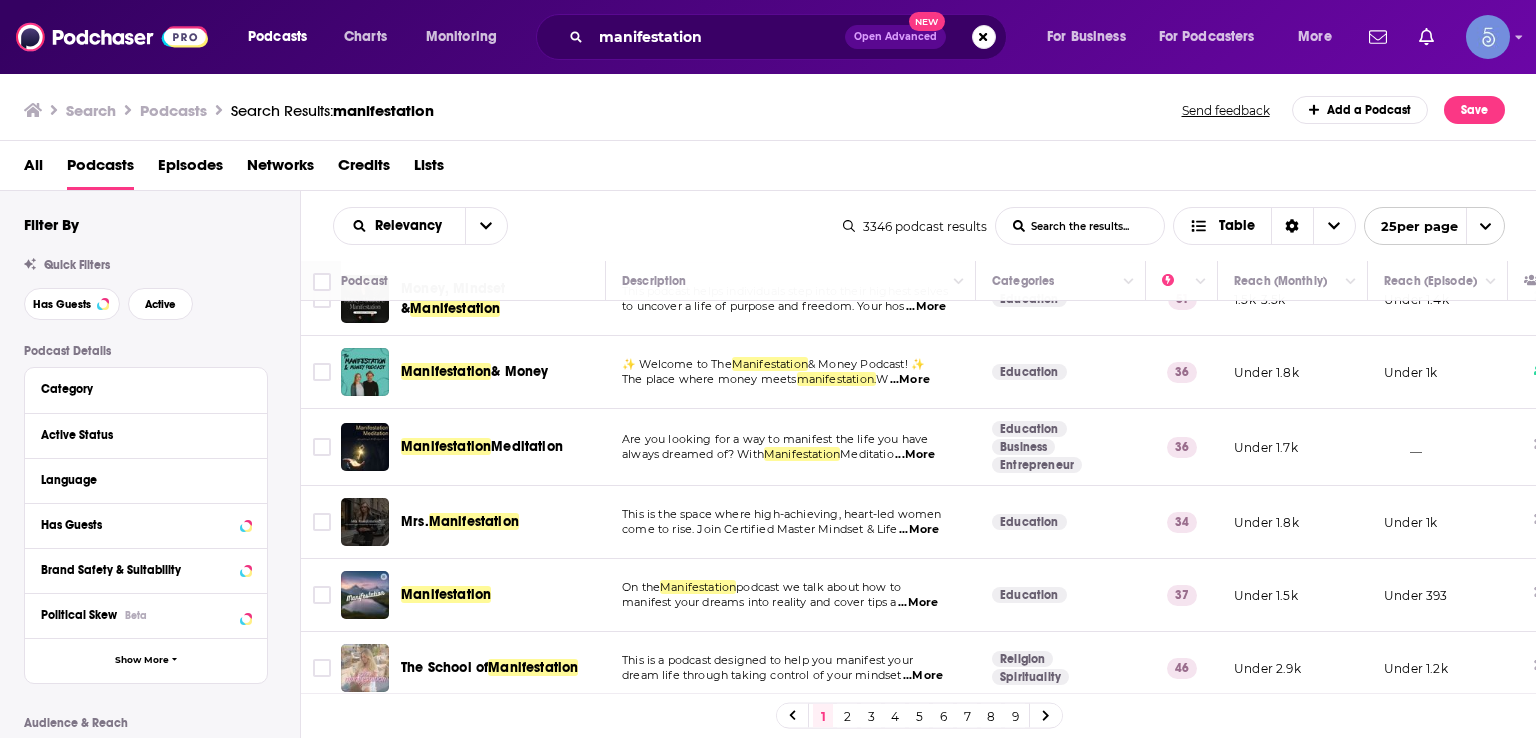 click on "All Podcasts Episodes Networks Credits Lists" at bounding box center [772, 169] 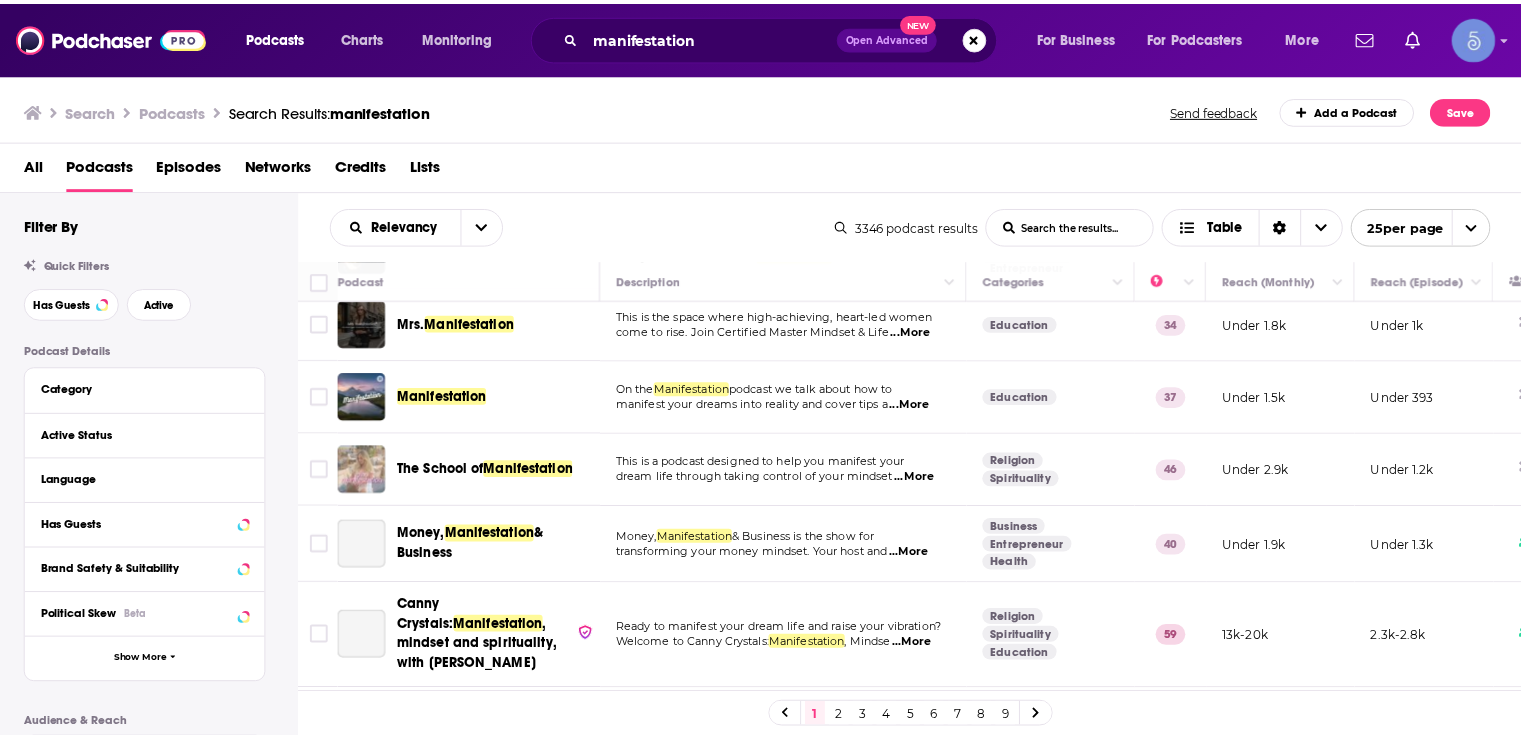 scroll, scrollTop: 700, scrollLeft: 0, axis: vertical 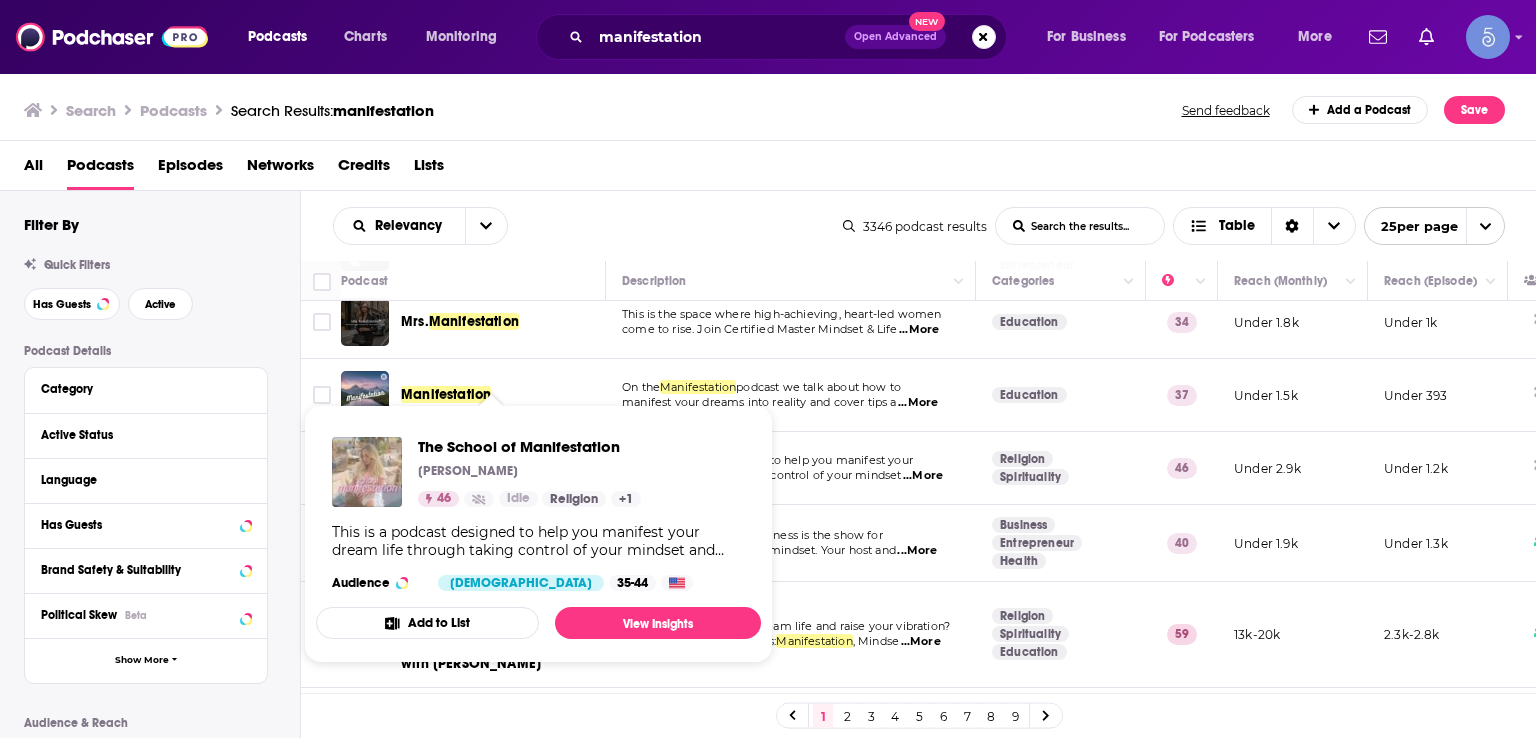 click on "Carys Leah" at bounding box center (529, 471) 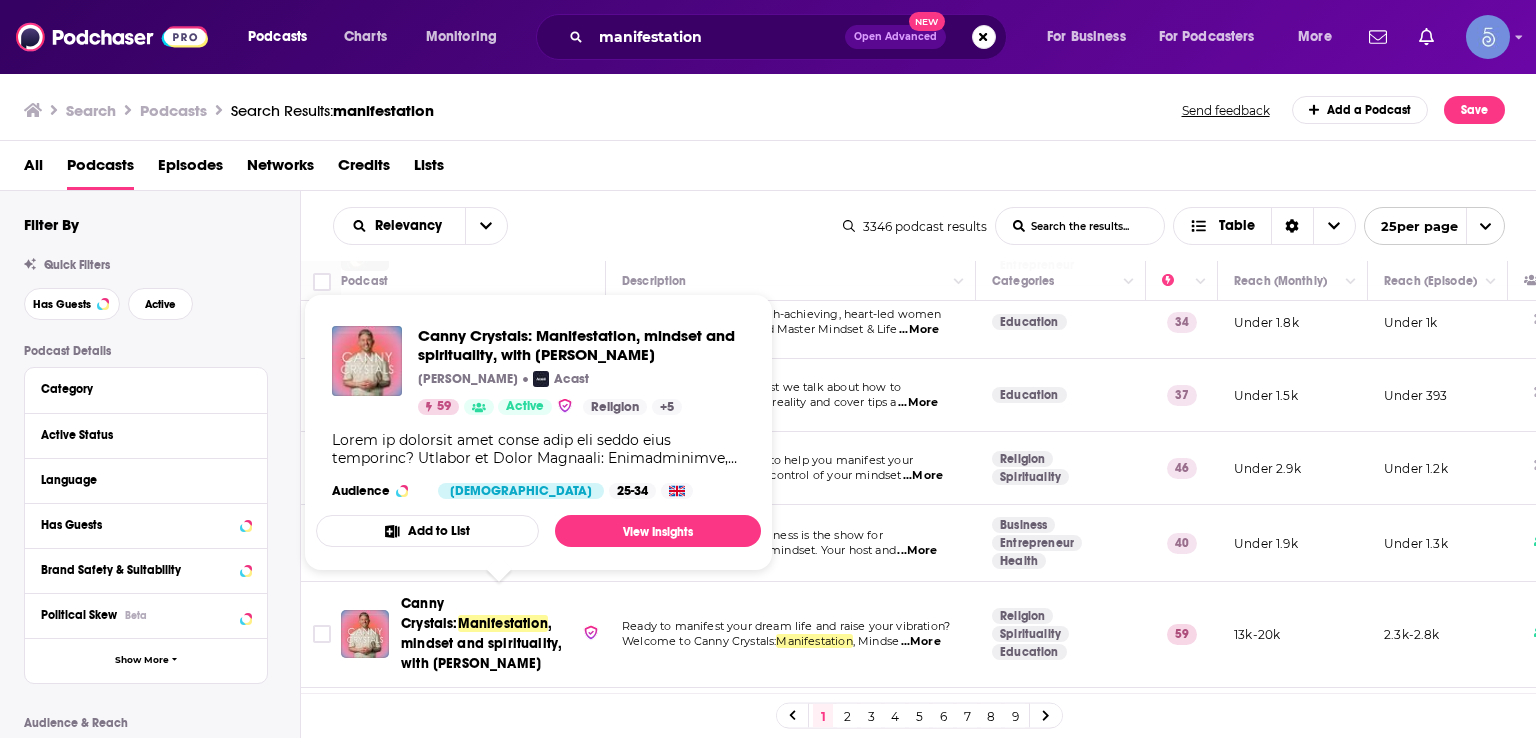 click on "All Podcasts Episodes Networks Credits Lists" at bounding box center (772, 169) 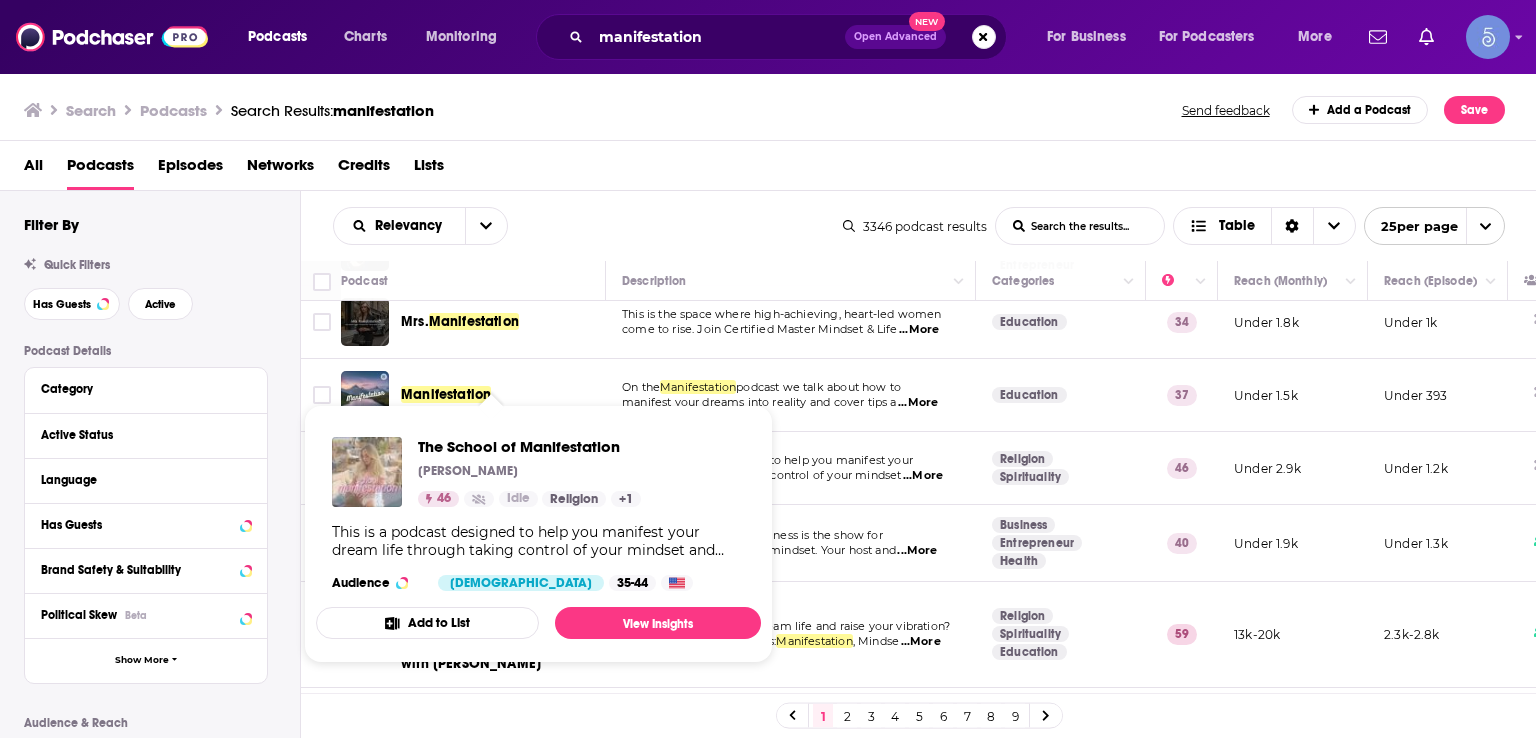 click on "All Podcasts Episodes Networks Credits Lists" at bounding box center (772, 169) 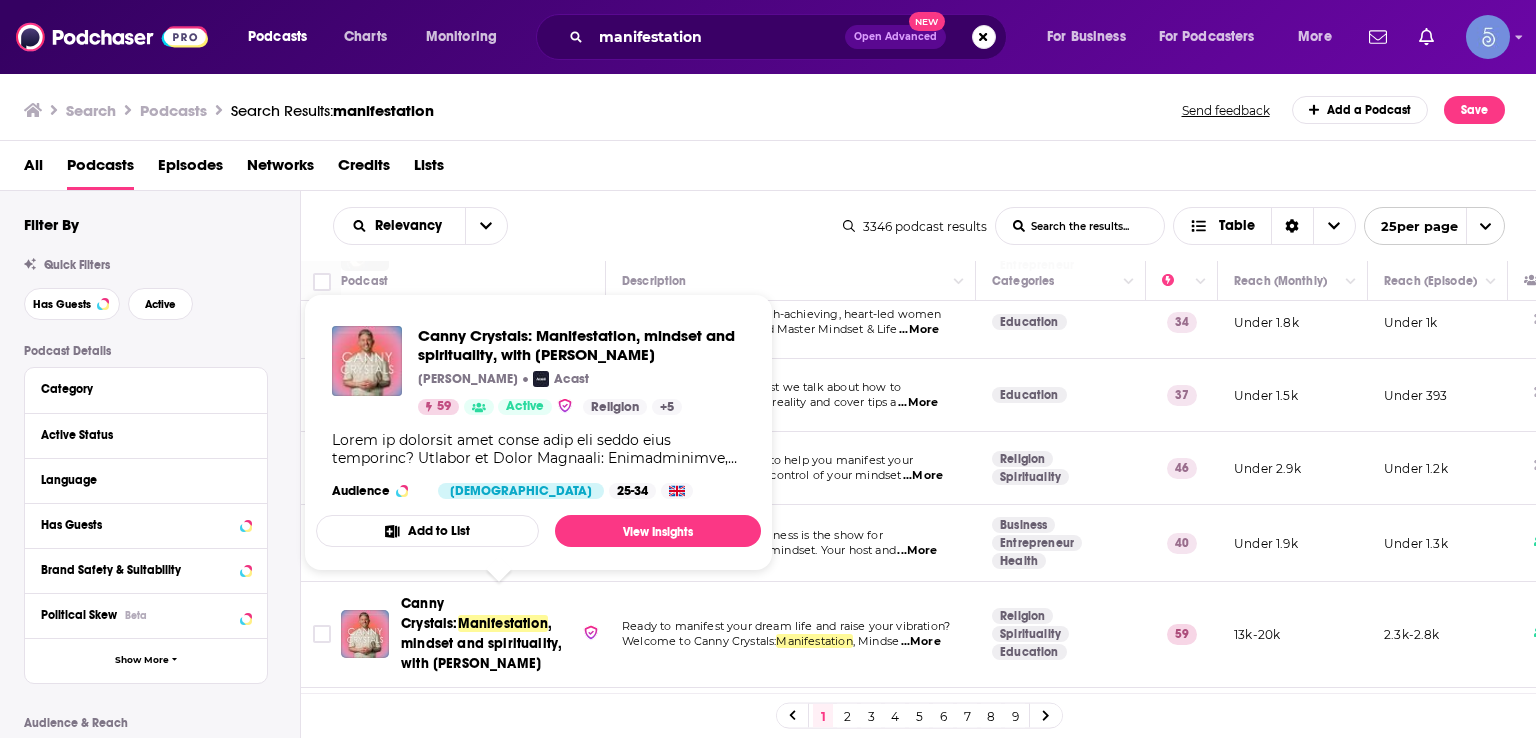 click on "Manifestation" at bounding box center [503, 623] 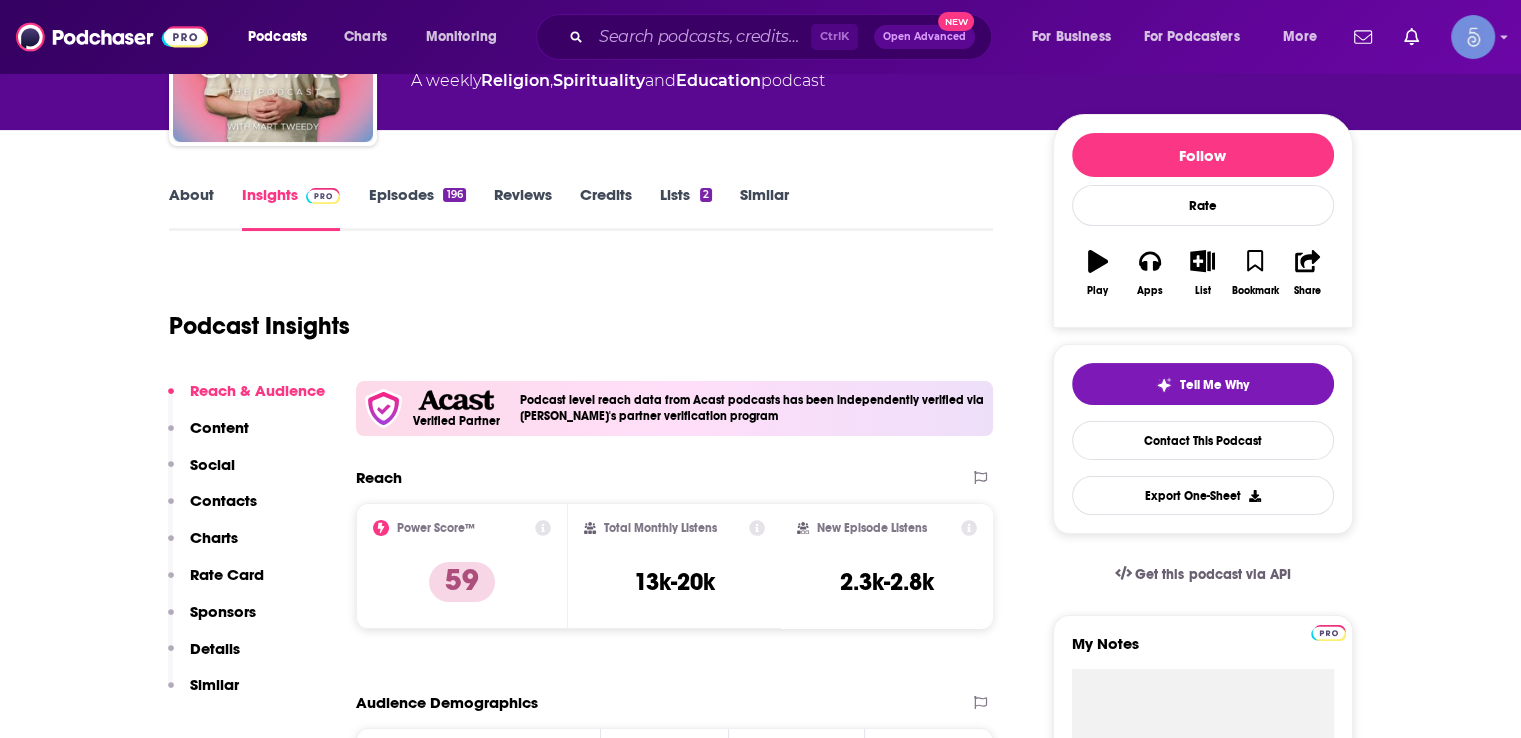 scroll, scrollTop: 200, scrollLeft: 0, axis: vertical 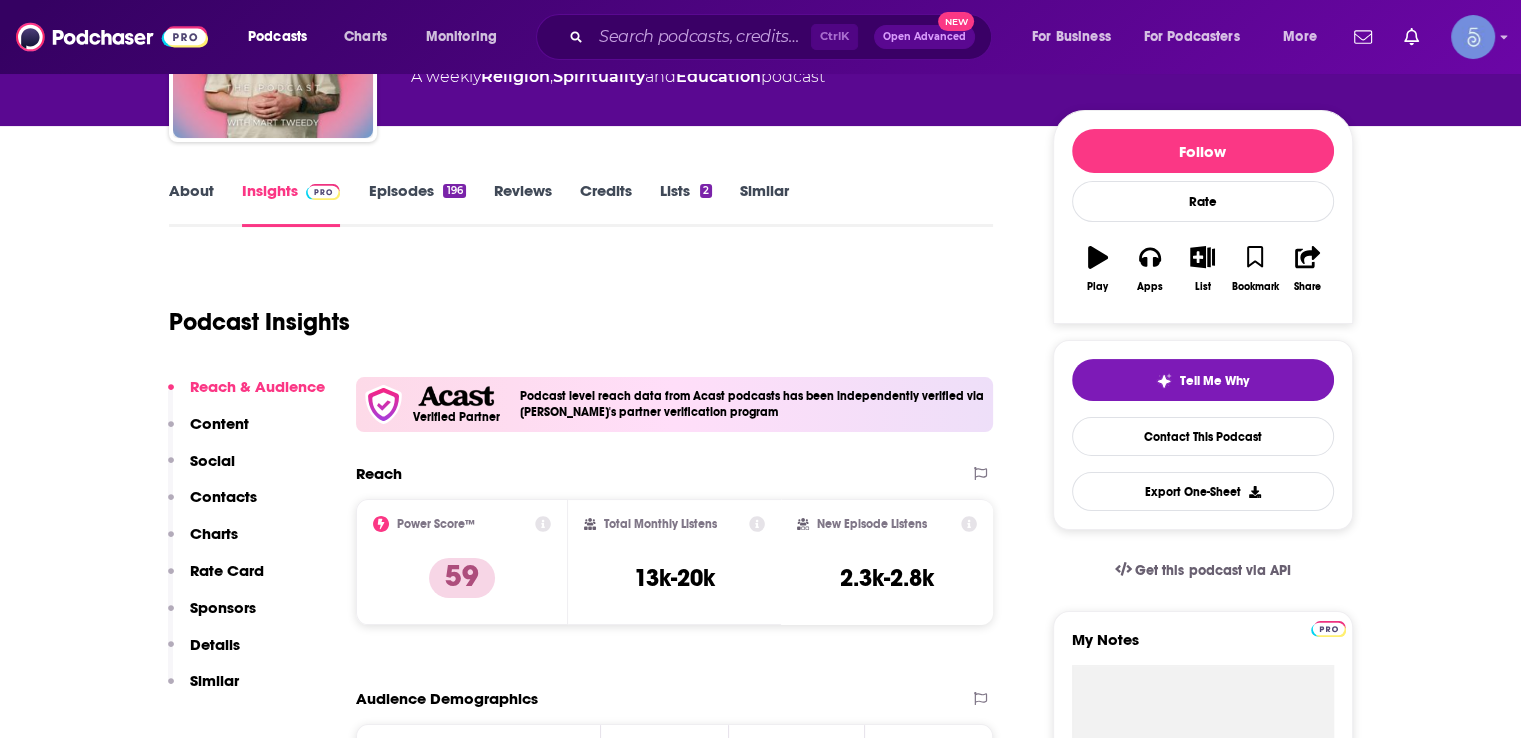 click on "About" at bounding box center (191, 204) 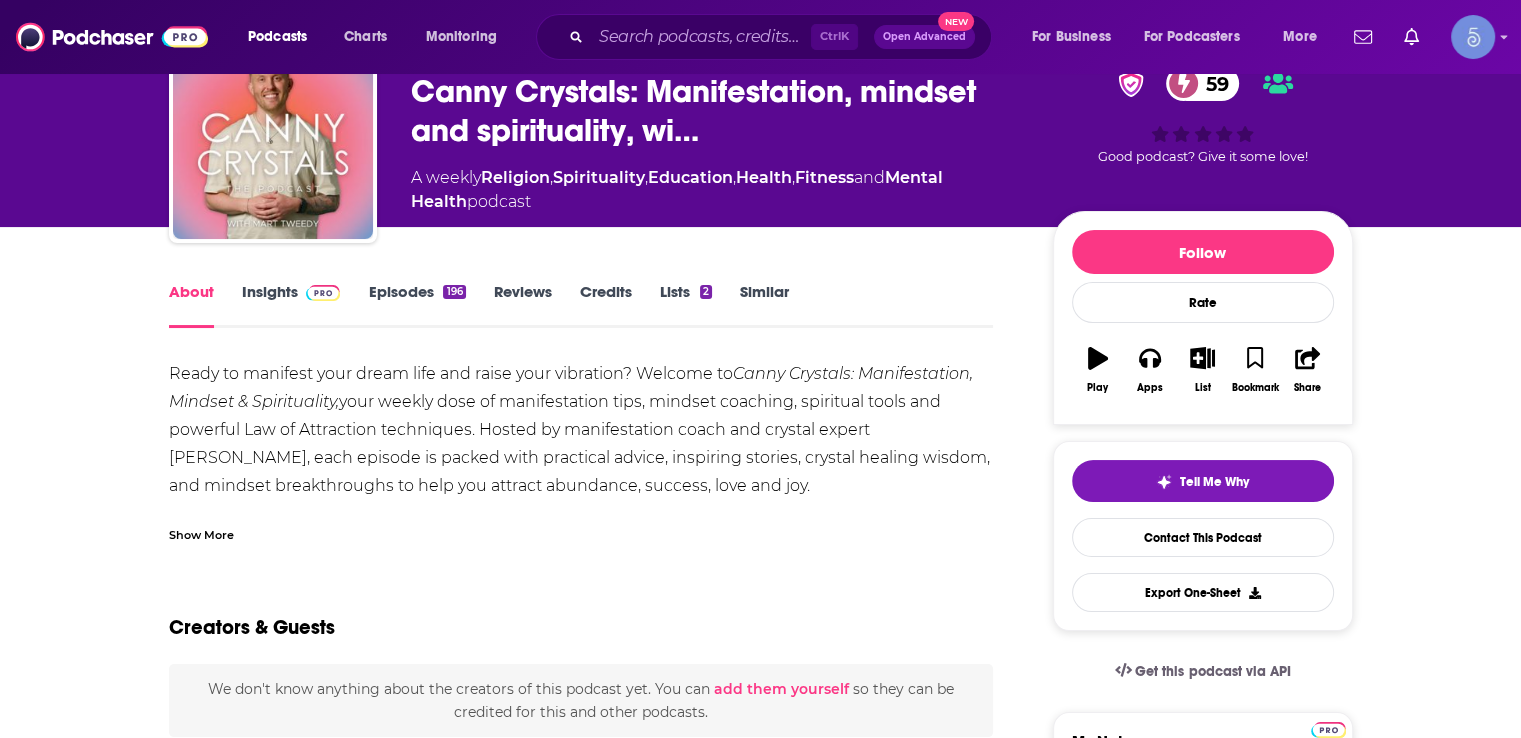 scroll, scrollTop: 100, scrollLeft: 0, axis: vertical 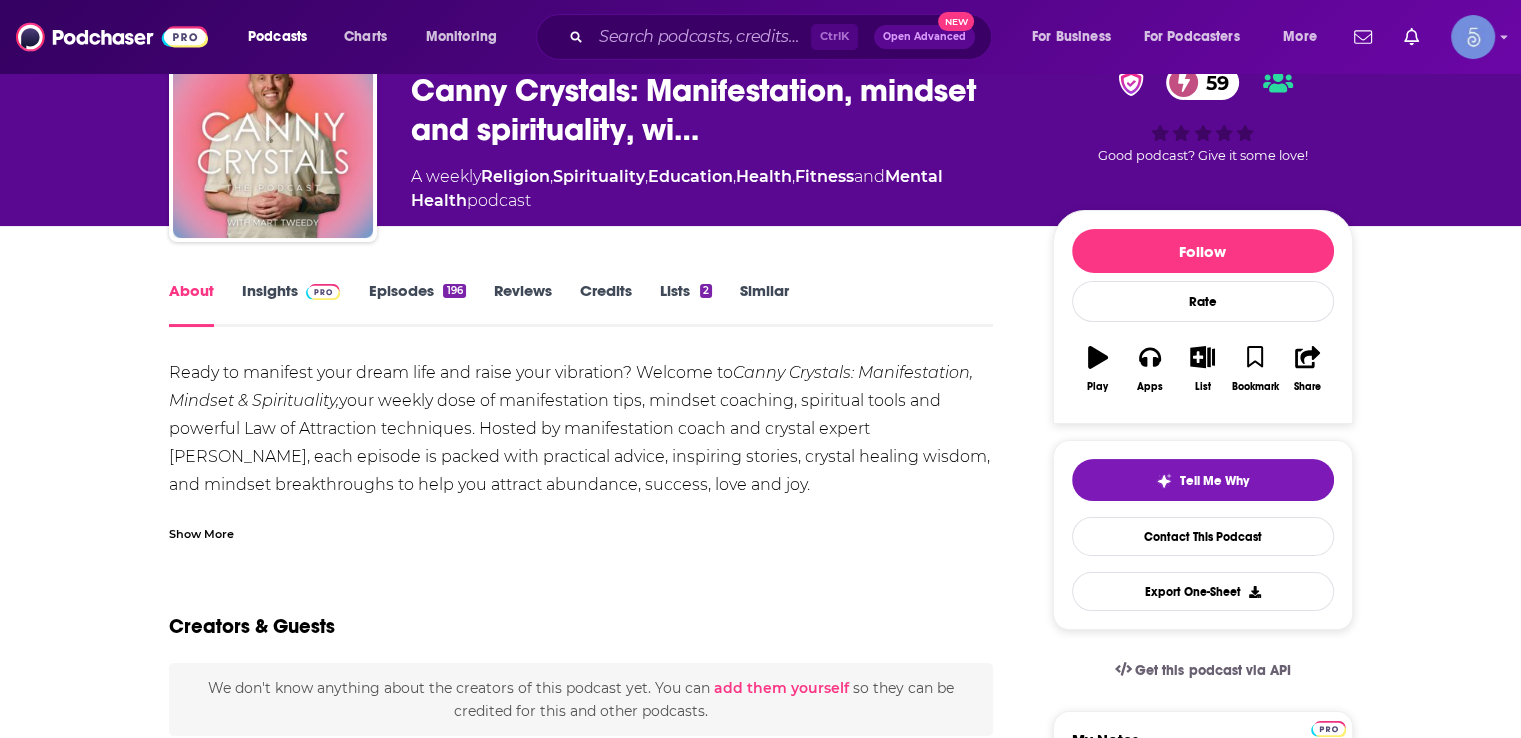 click on "Show More" at bounding box center [201, 532] 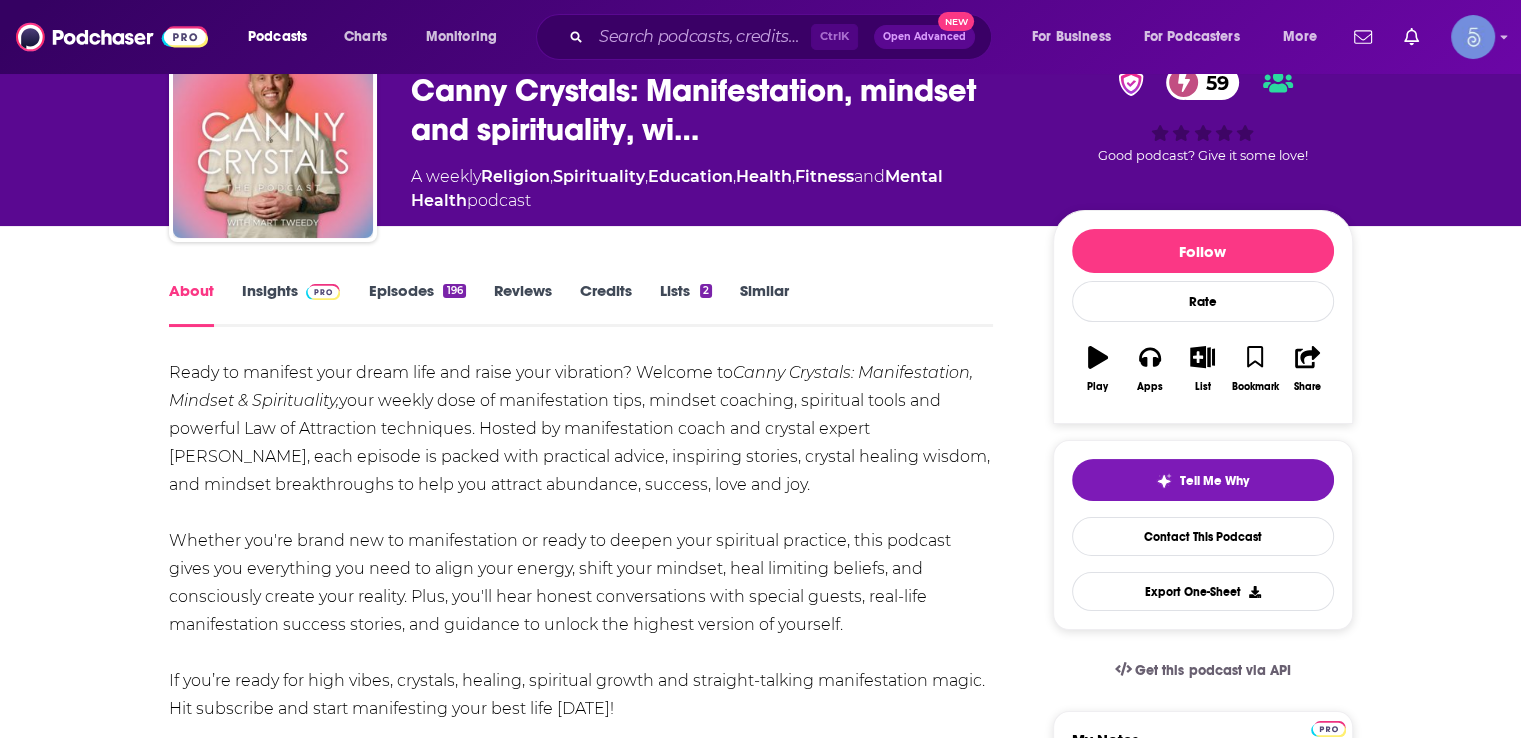 click on "About Insights Episodes 196 Reviews Credits Lists 2 Similar Ready to manifest your dream life and raise your vibration? Welcome to  Canny Crystals: Manifestation, Mindset & Spirituality,  your weekly dose of manifestation tips, mindset coaching, spiritual tools and powerful Law of Attraction techniques. Hosted by manifestation coach and crystal expert Mart Tweedy, each episode is packed with practical advice, inspiring stories, crystal healing wisdom, and mindset breakthroughs to help you attract abundance, success, love and joy.
Whether you're brand new to manifestation or ready to deepen your spiritual practice, this podcast gives you everything you need to align your energy, shift your mindset, heal limiting beliefs, and consciously create your reality. Plus, you'll hear honest conversations with special guests, real-life manifestation success stories, and guidance to unlock the highest version of yourself.
Hosted on Acast. See  acast.com/privacy  for more information. Show Less Creators & Guests" at bounding box center [760, 1392] 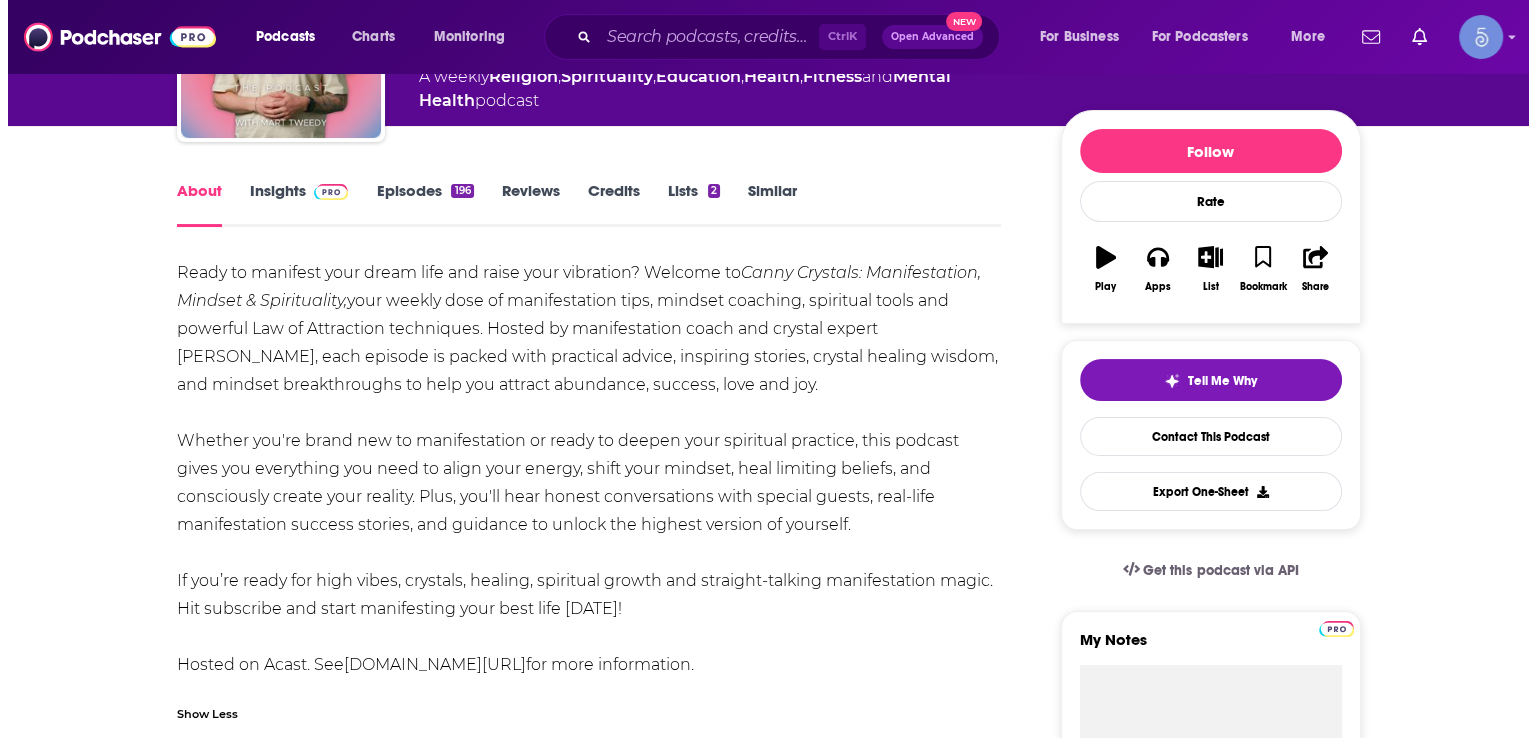 scroll, scrollTop: 0, scrollLeft: 0, axis: both 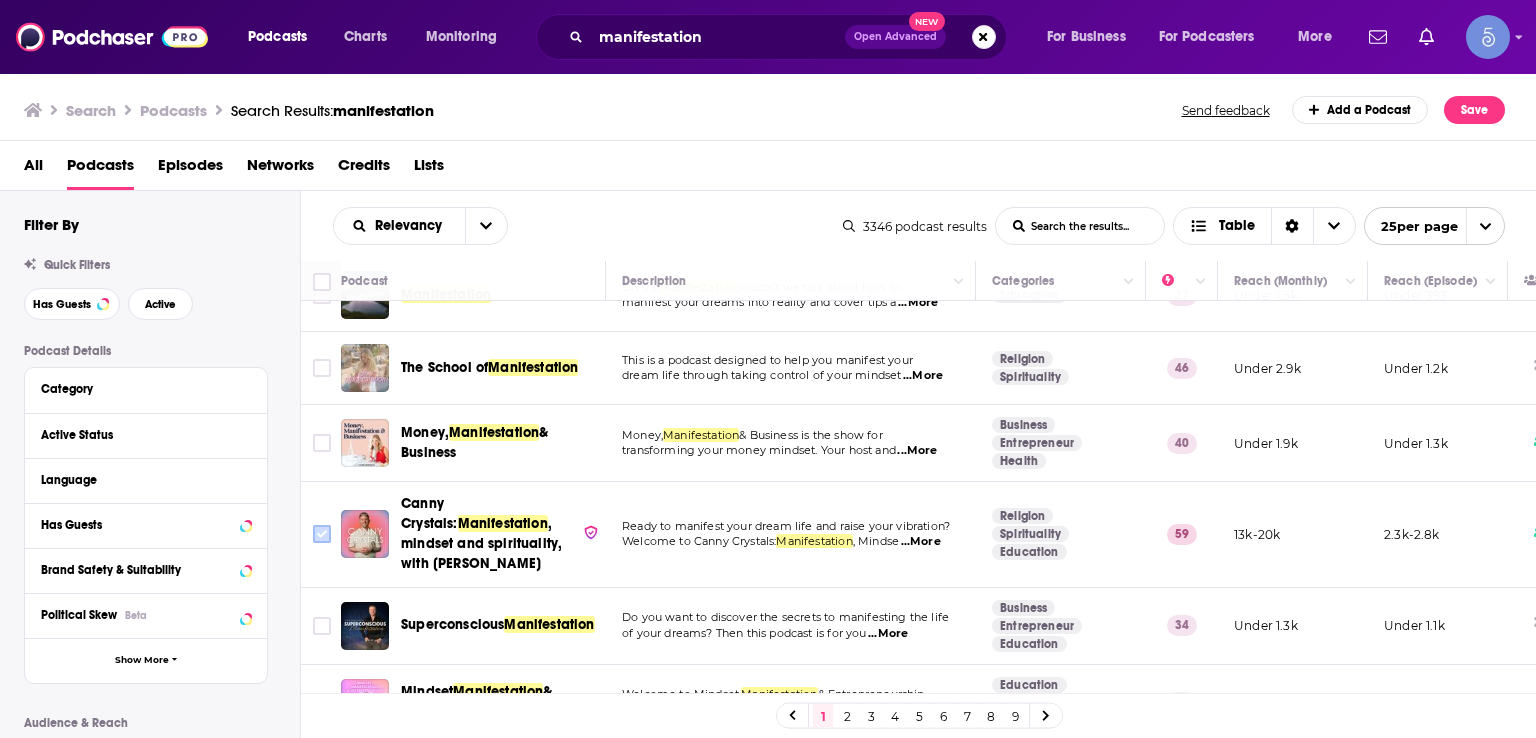 click at bounding box center (322, 534) 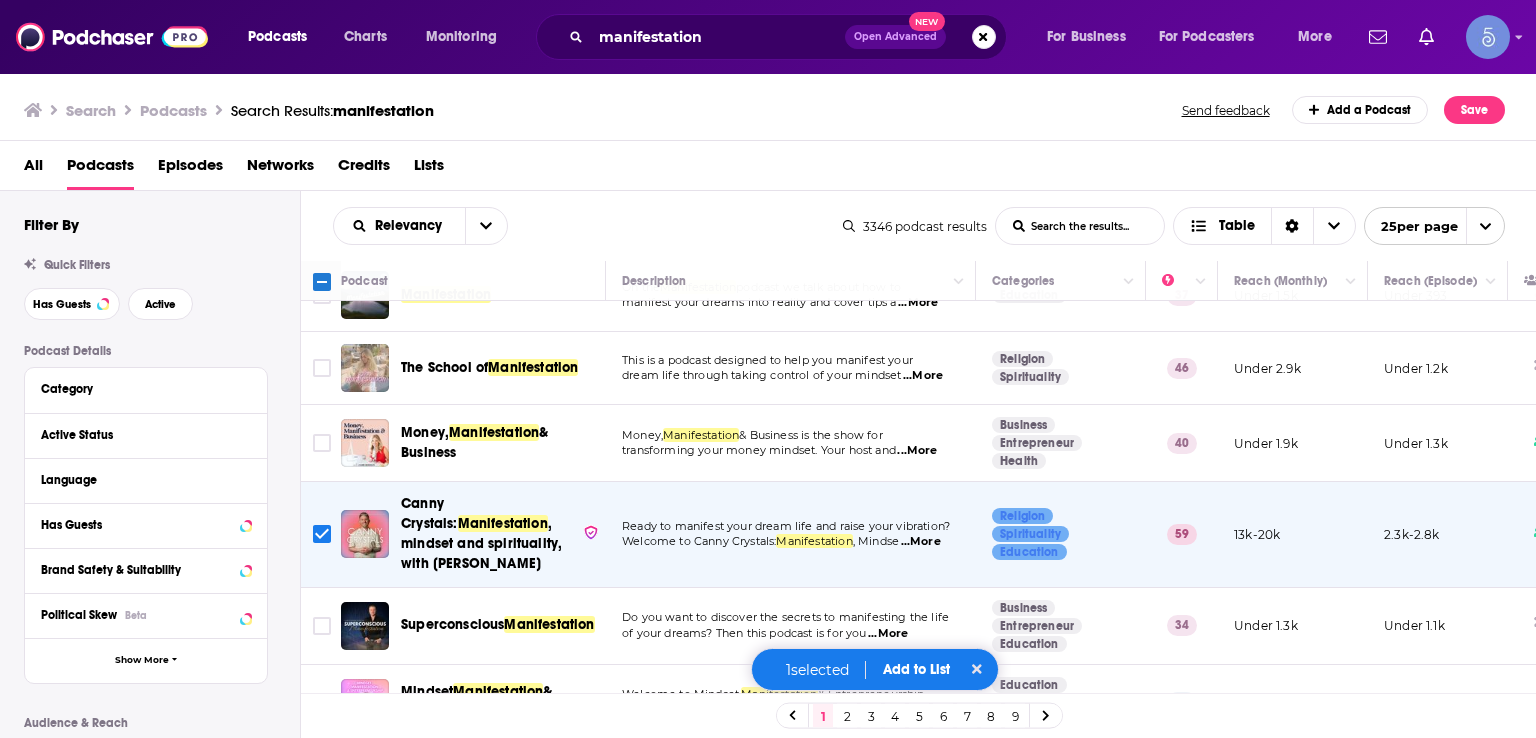 click on "Add to List" at bounding box center (916, 669) 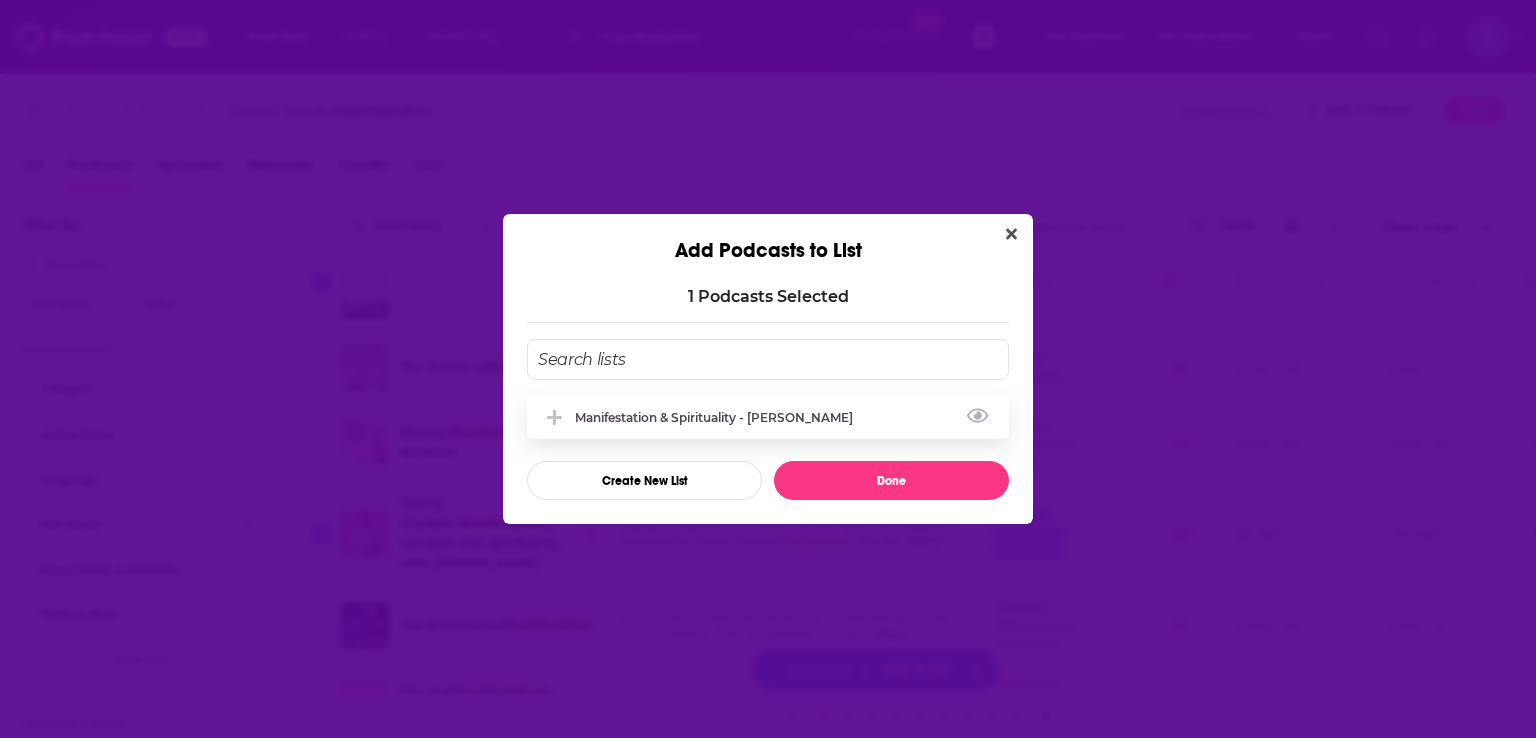 click at bounding box center (557, 417) 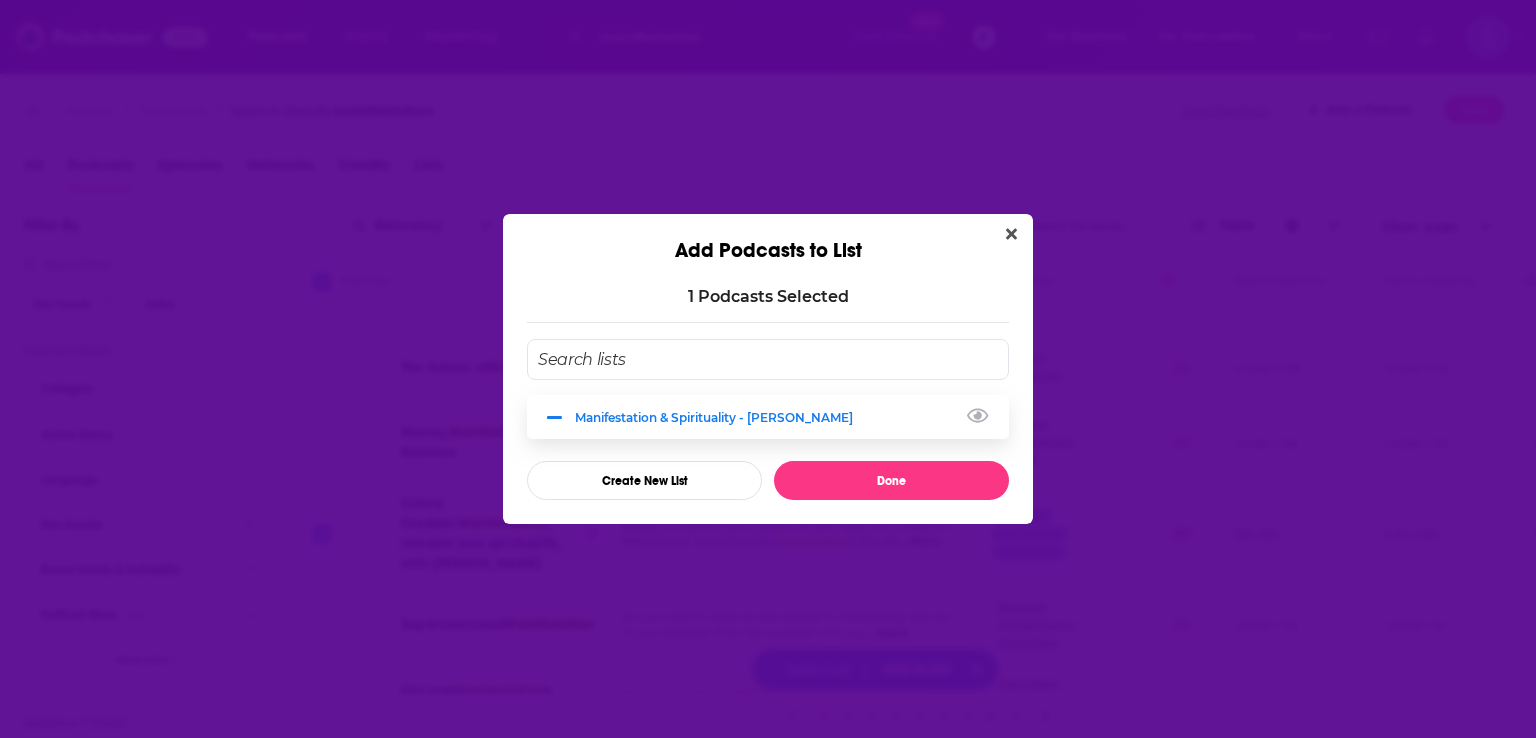 click 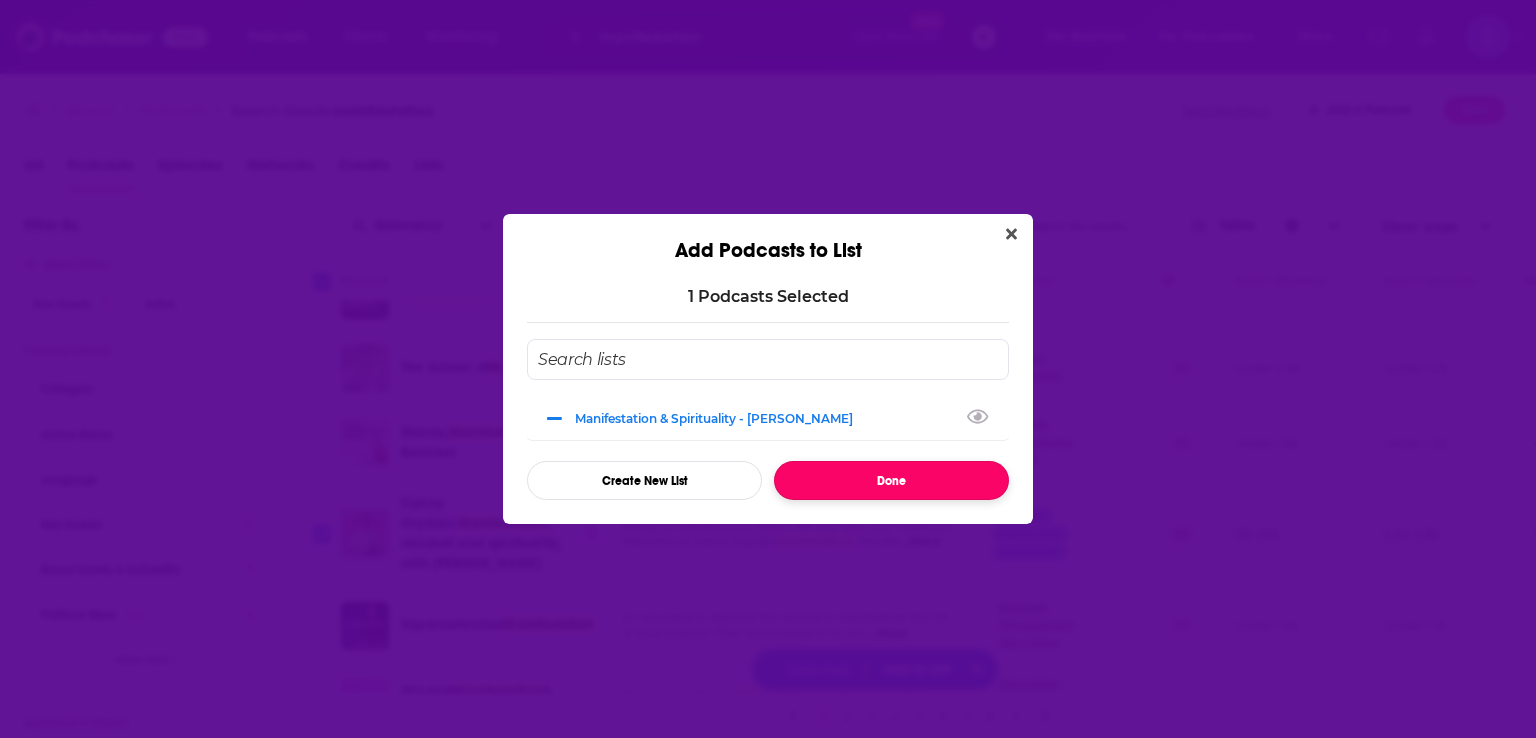 click on "Done" at bounding box center (891, 480) 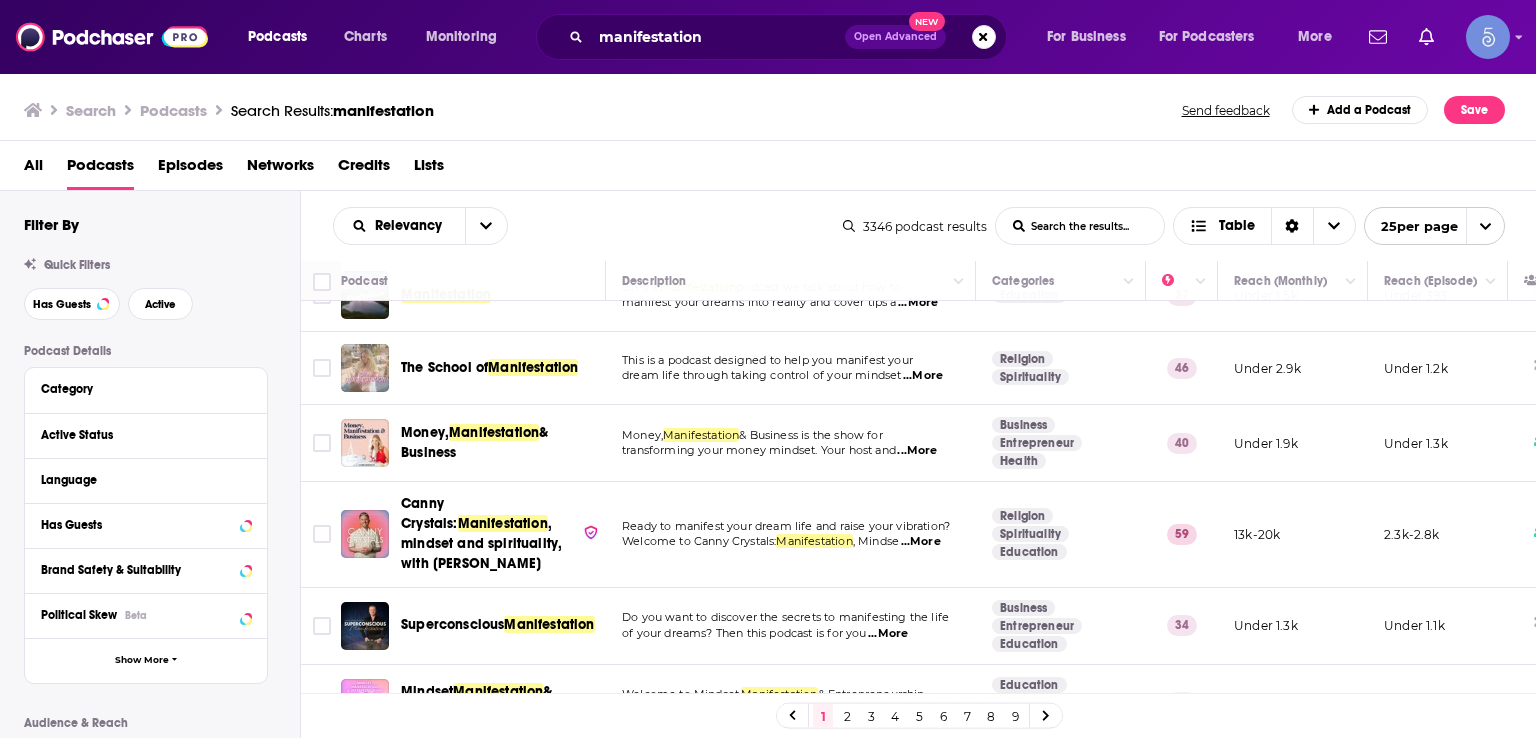 click on "All Podcasts Episodes Networks Credits Lists" at bounding box center [768, 166] 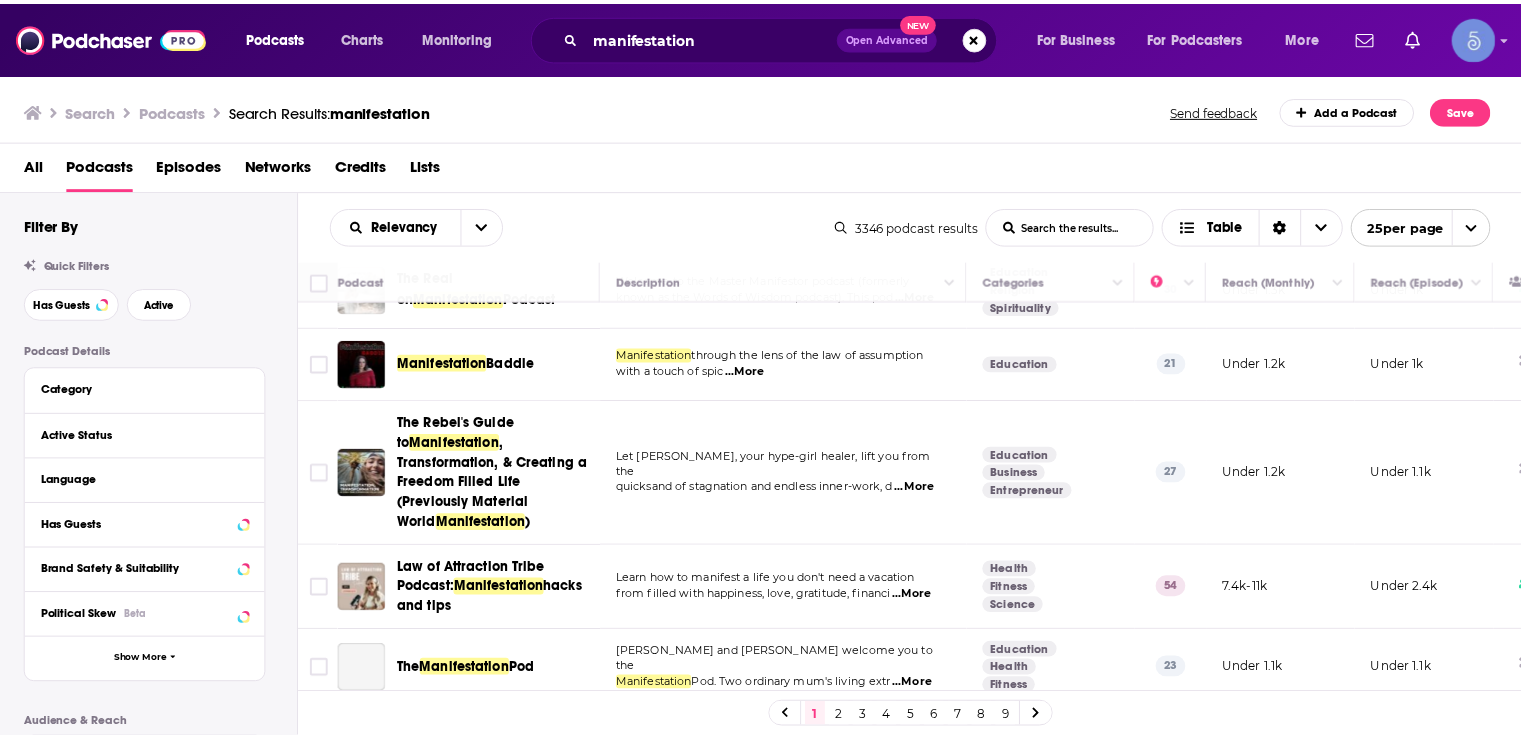 scroll, scrollTop: 1400, scrollLeft: 0, axis: vertical 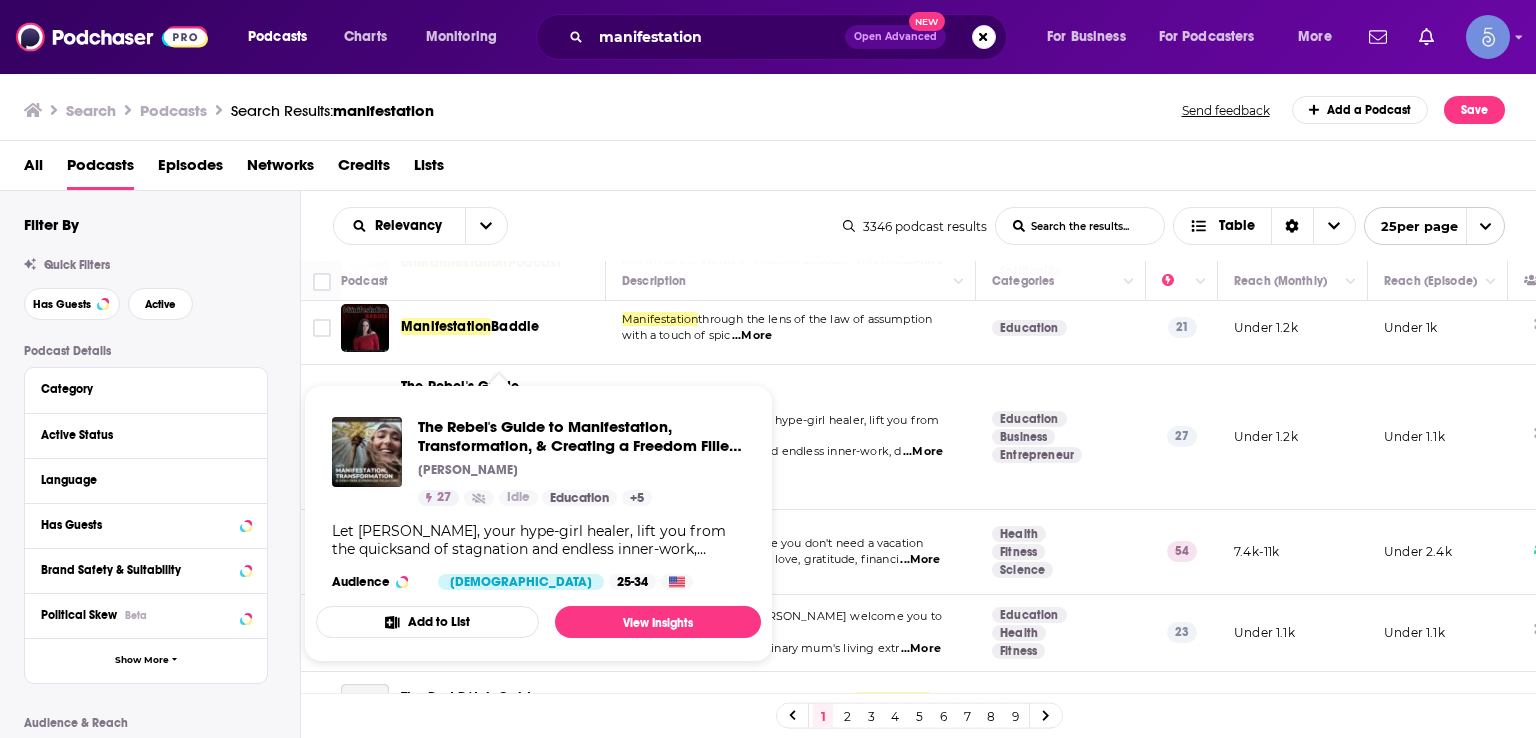 click on "All Podcasts Episodes Networks Credits Lists" at bounding box center (772, 169) 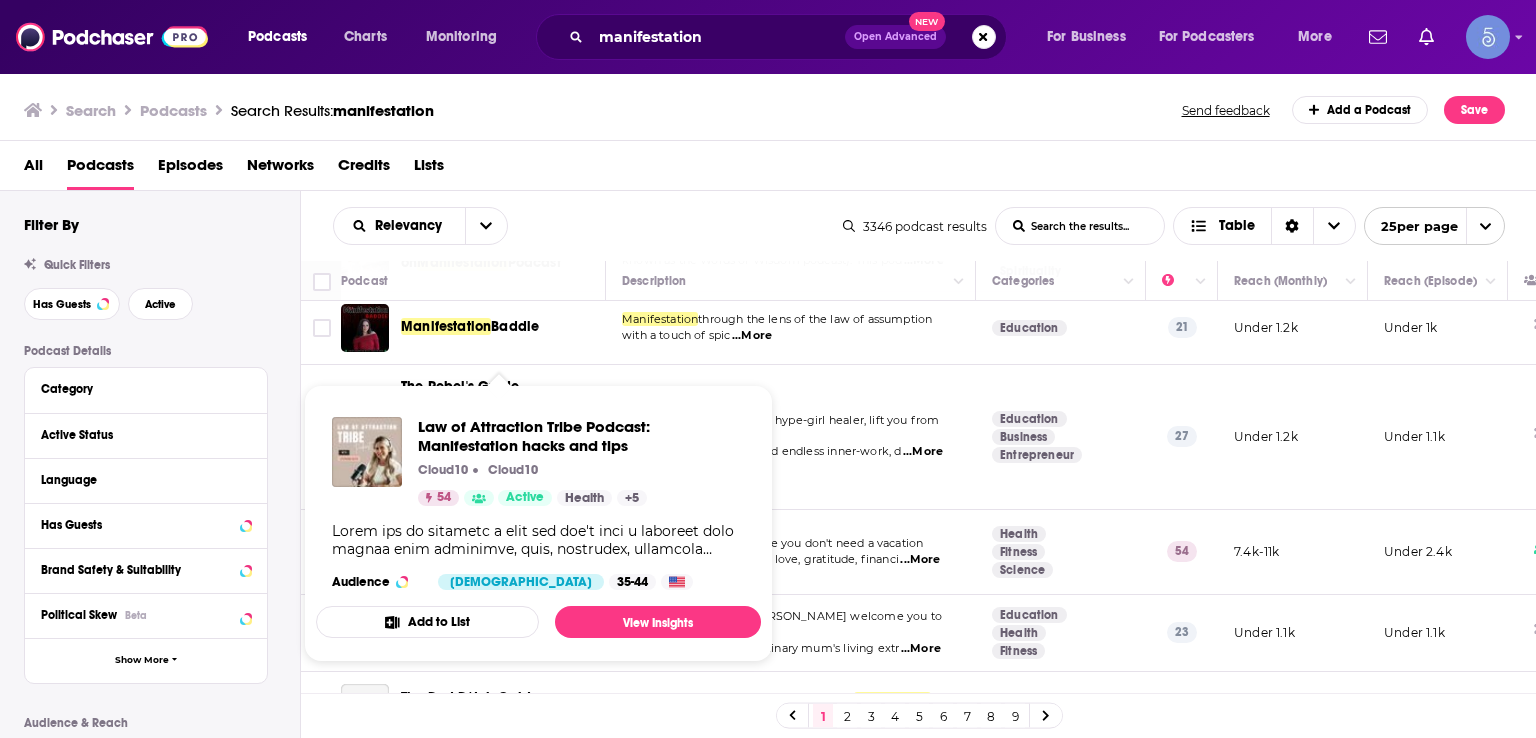 click at bounding box center (538, 540) 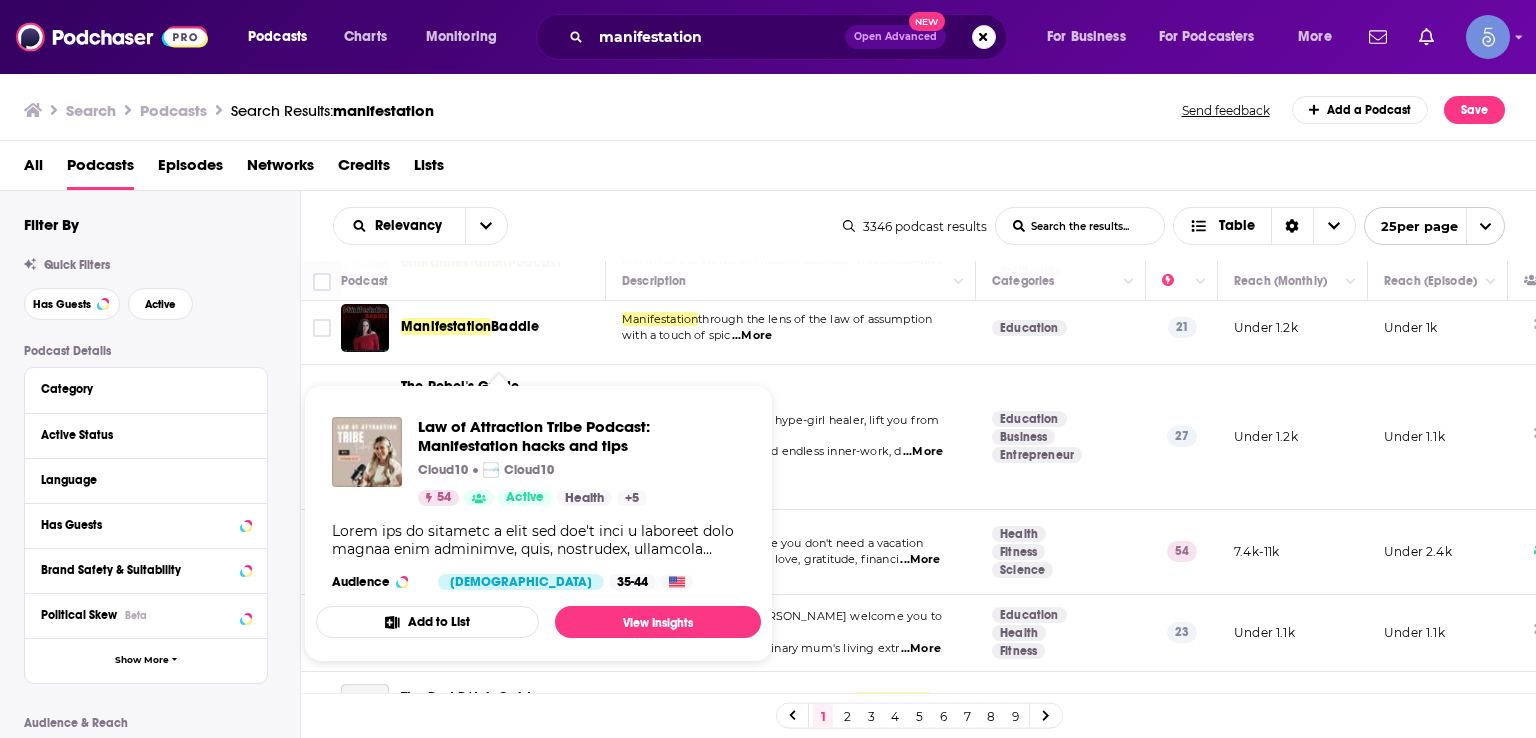 click on "Learn how to manifest a life you don't need a vacation" at bounding box center (790, 544) 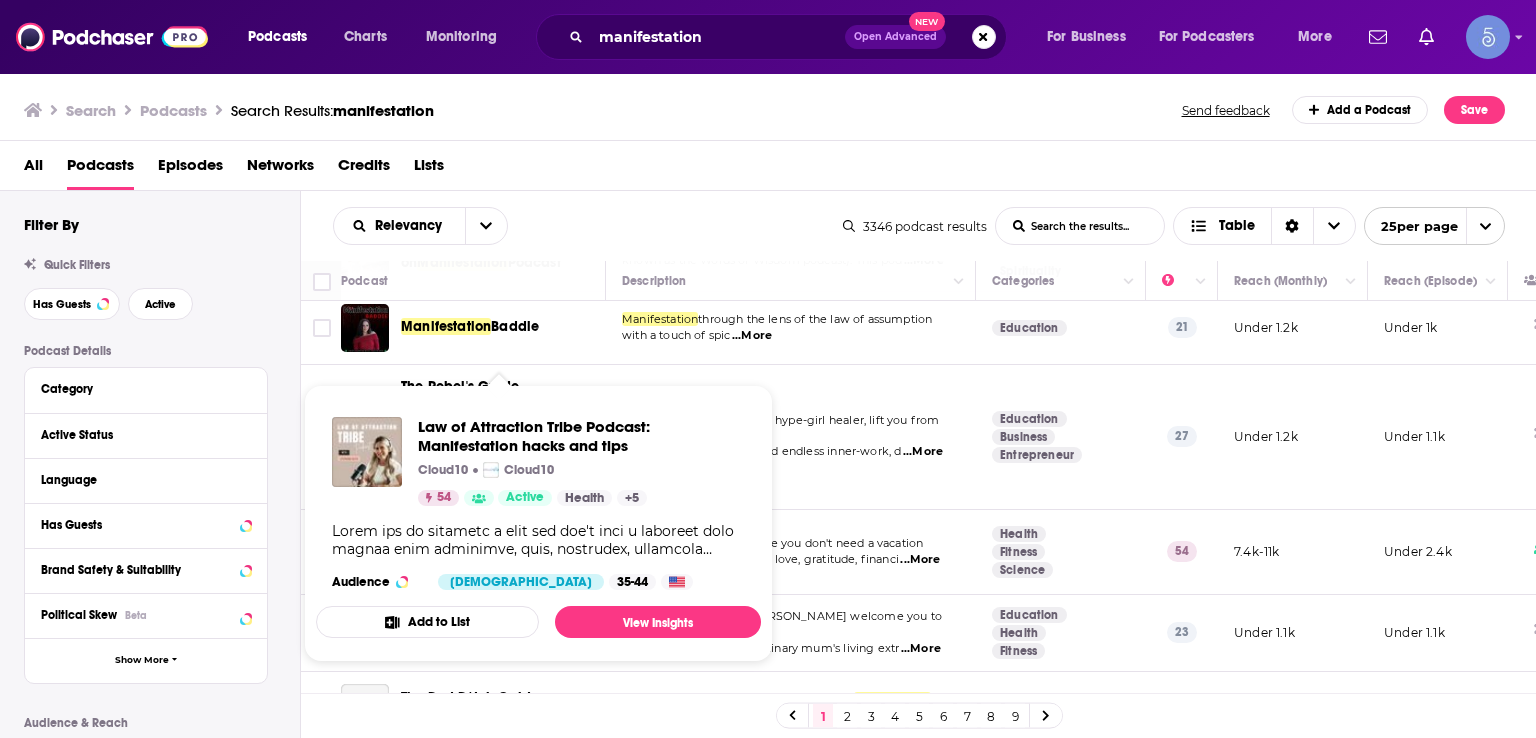 click at bounding box center (538, 540) 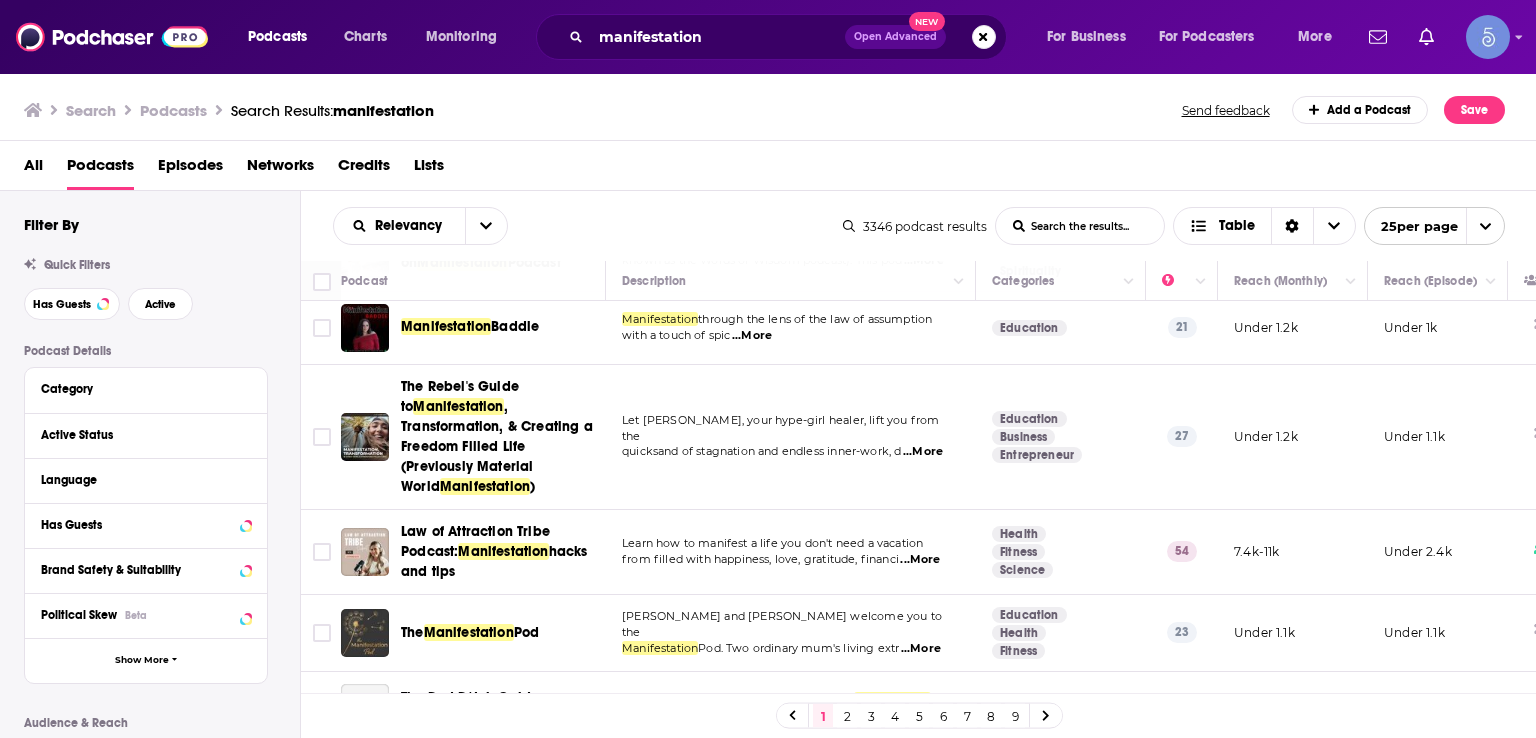 click on "Learn how to manifest a life you don't need a vacation from filled with happiness, love, gratitude, financi  ...More" at bounding box center [791, 552] 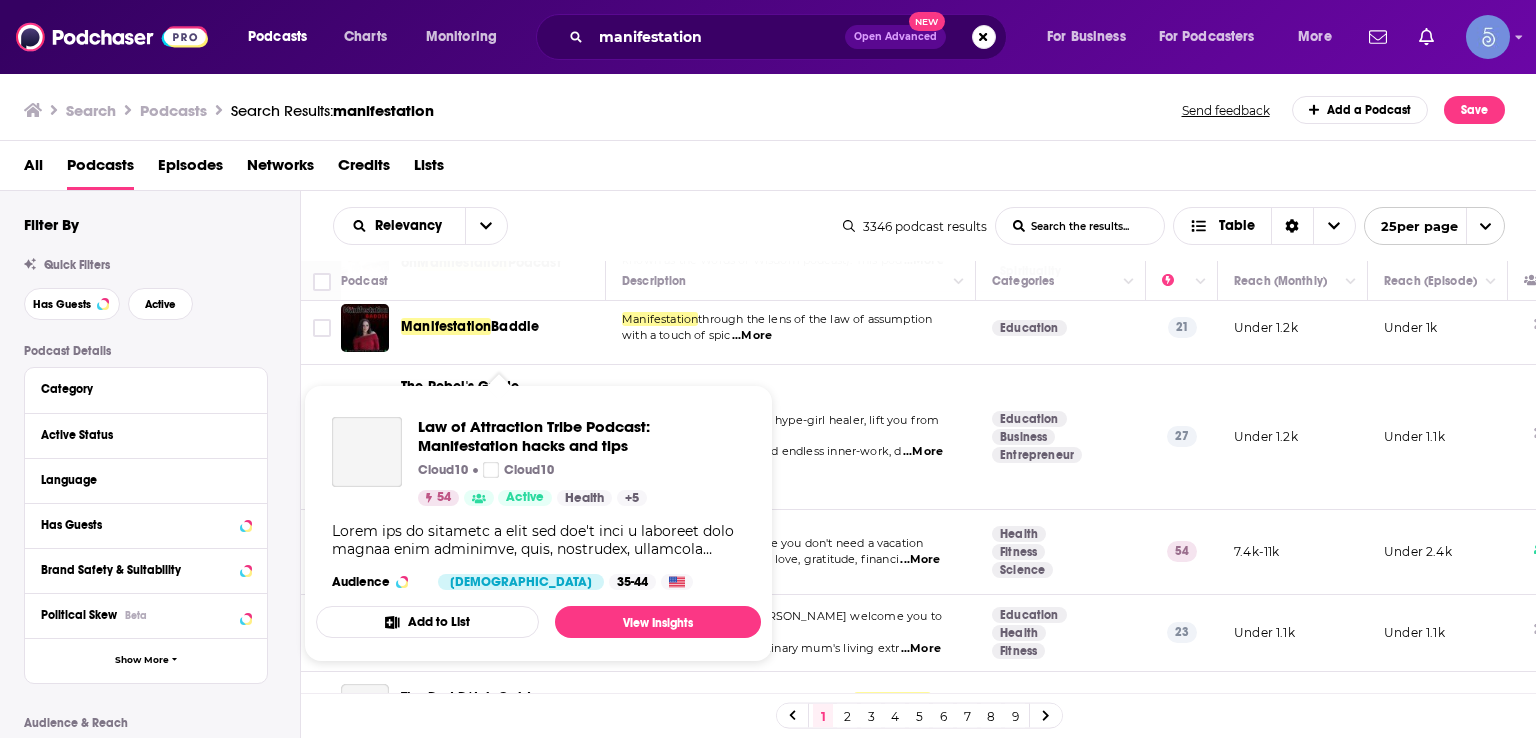 click at bounding box center (538, 540) 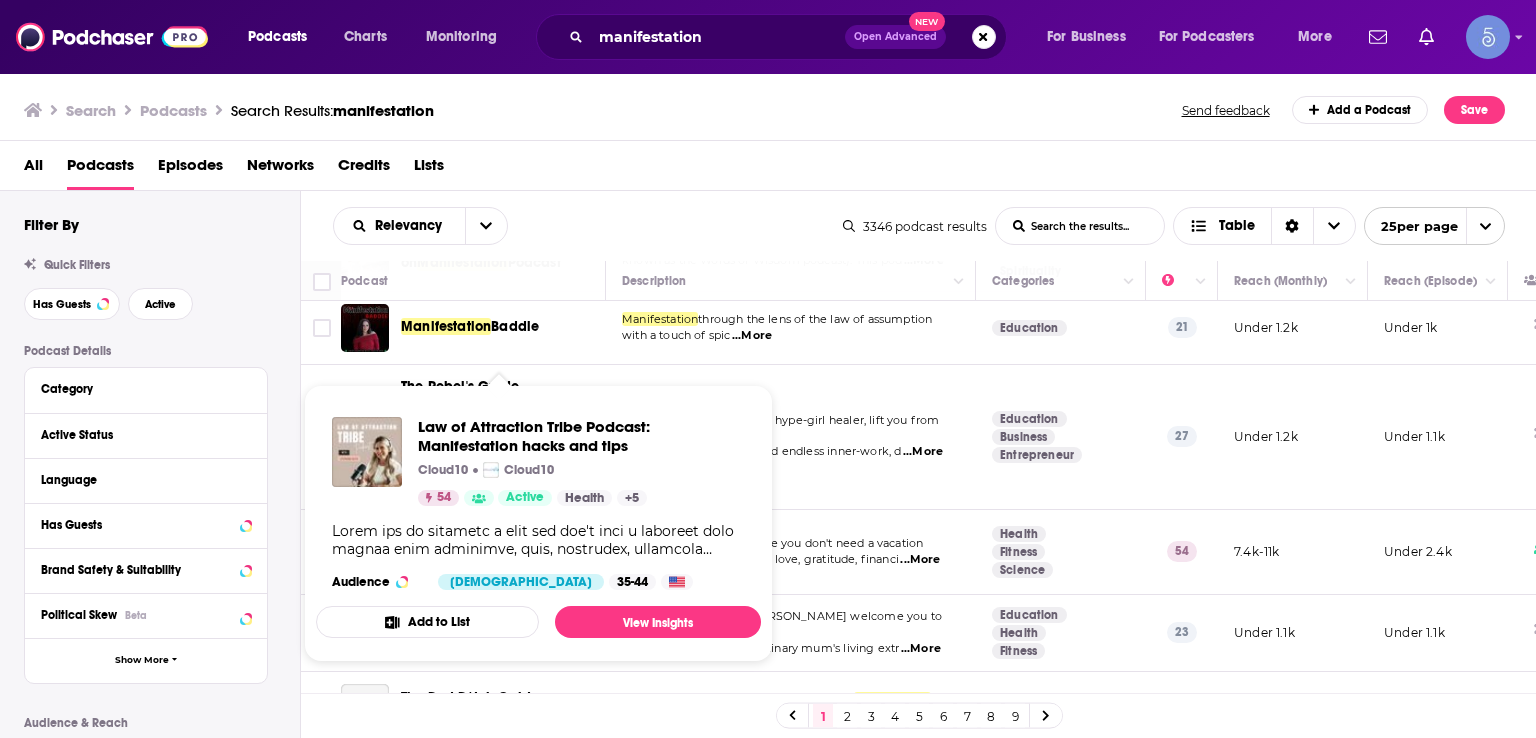 click on "Relevancy List Search Input Search the results... Table 3346   podcast   results List Search Input Search the results... Table 25  per page" at bounding box center (919, 226) 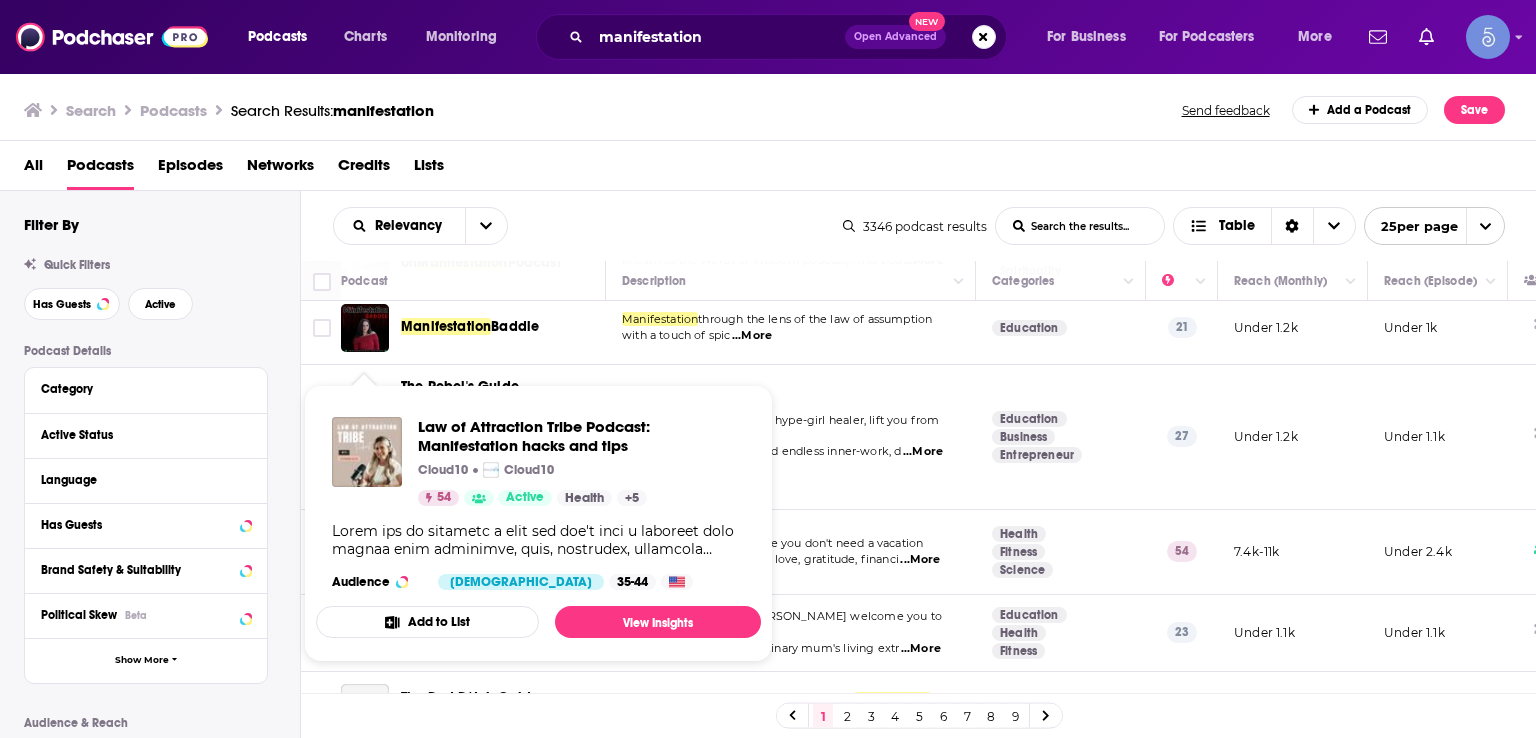 click at bounding box center [538, 540] 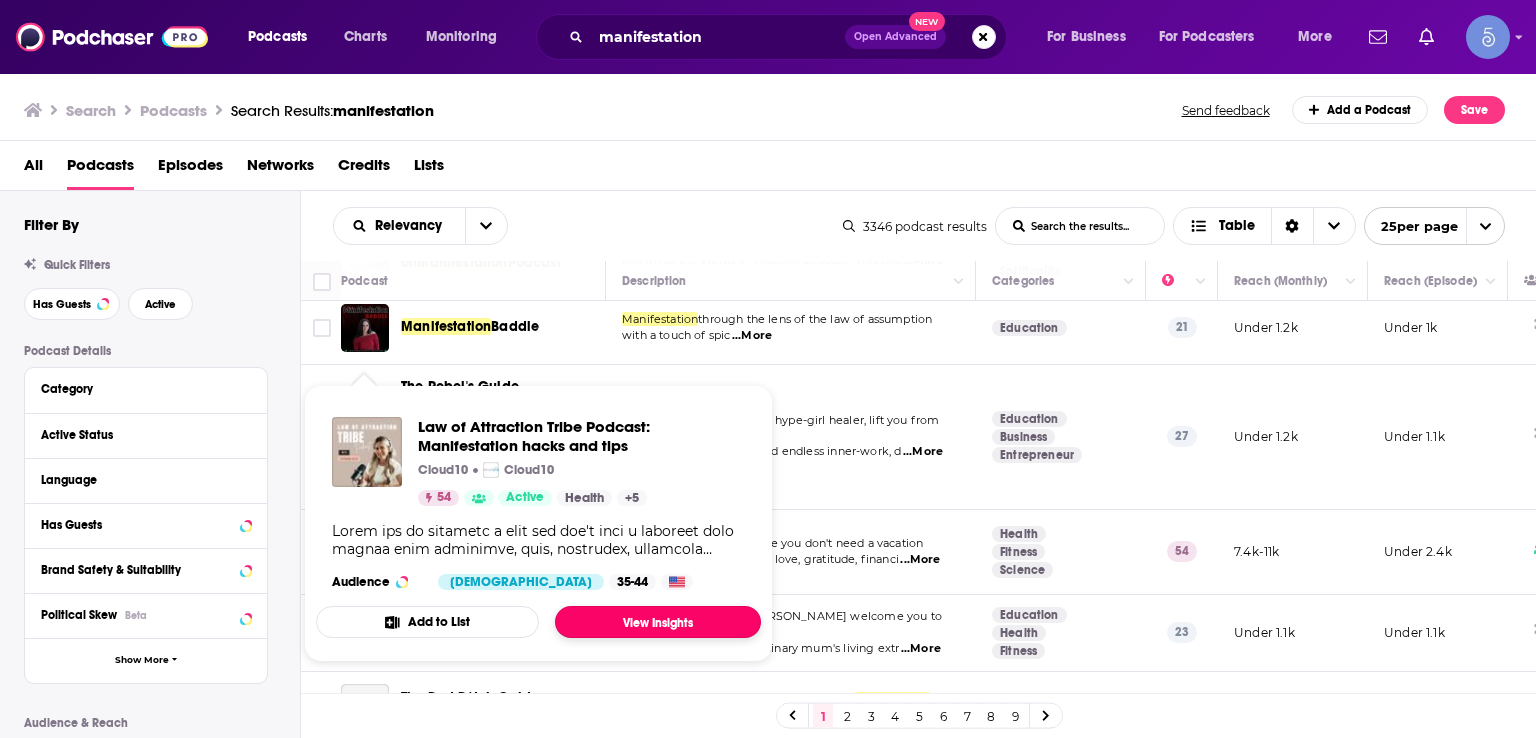 click on "View Insights" at bounding box center (658, 622) 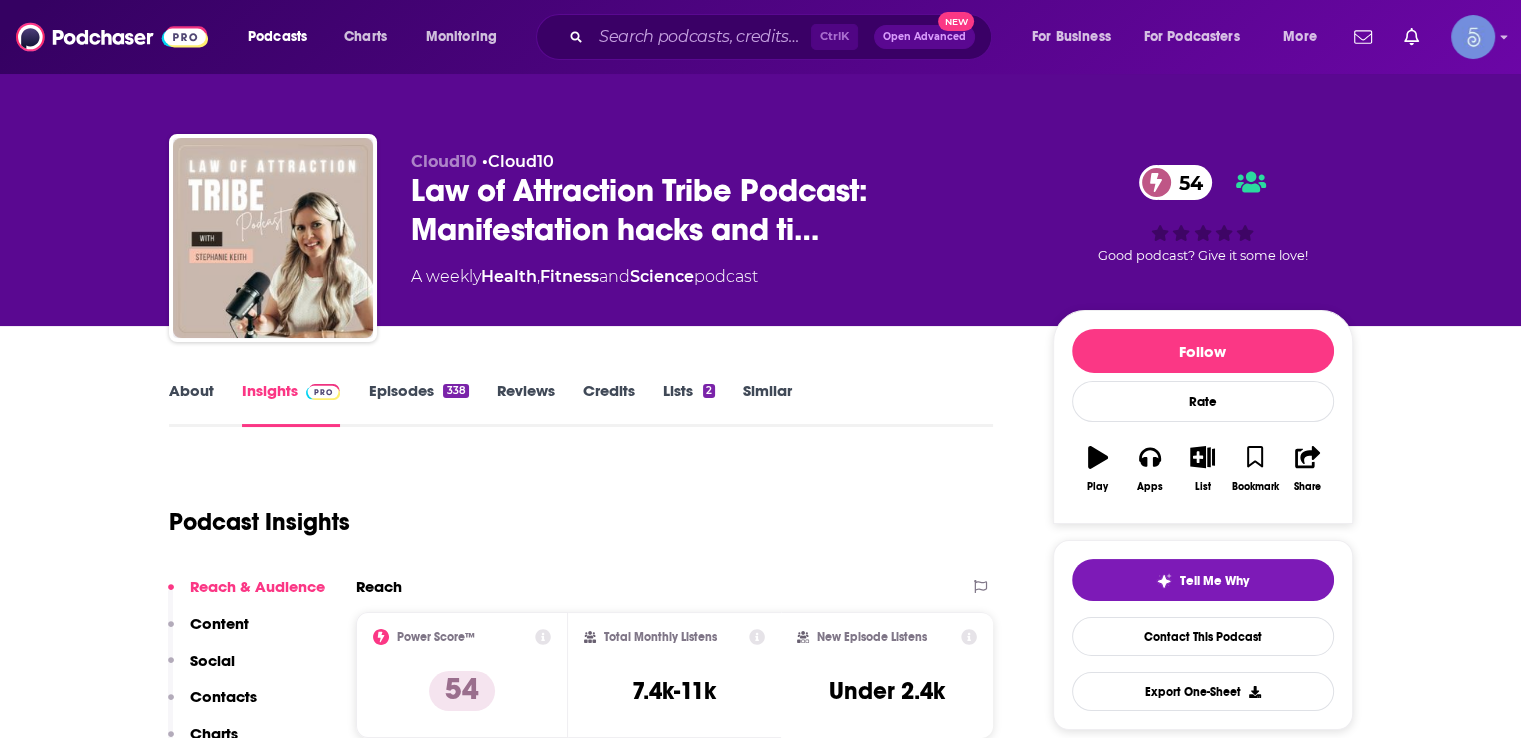scroll, scrollTop: 100, scrollLeft: 0, axis: vertical 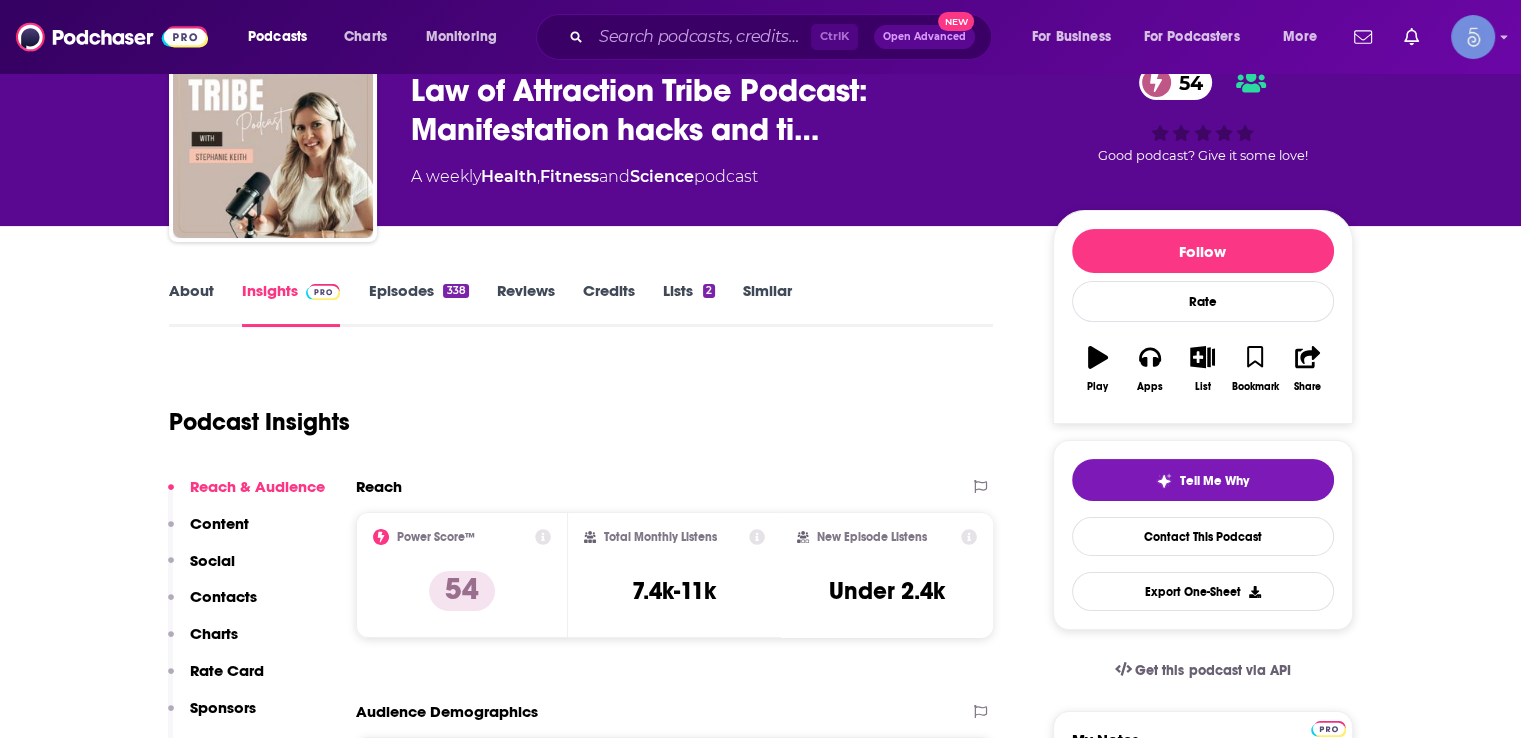 click on "About" at bounding box center [191, 304] 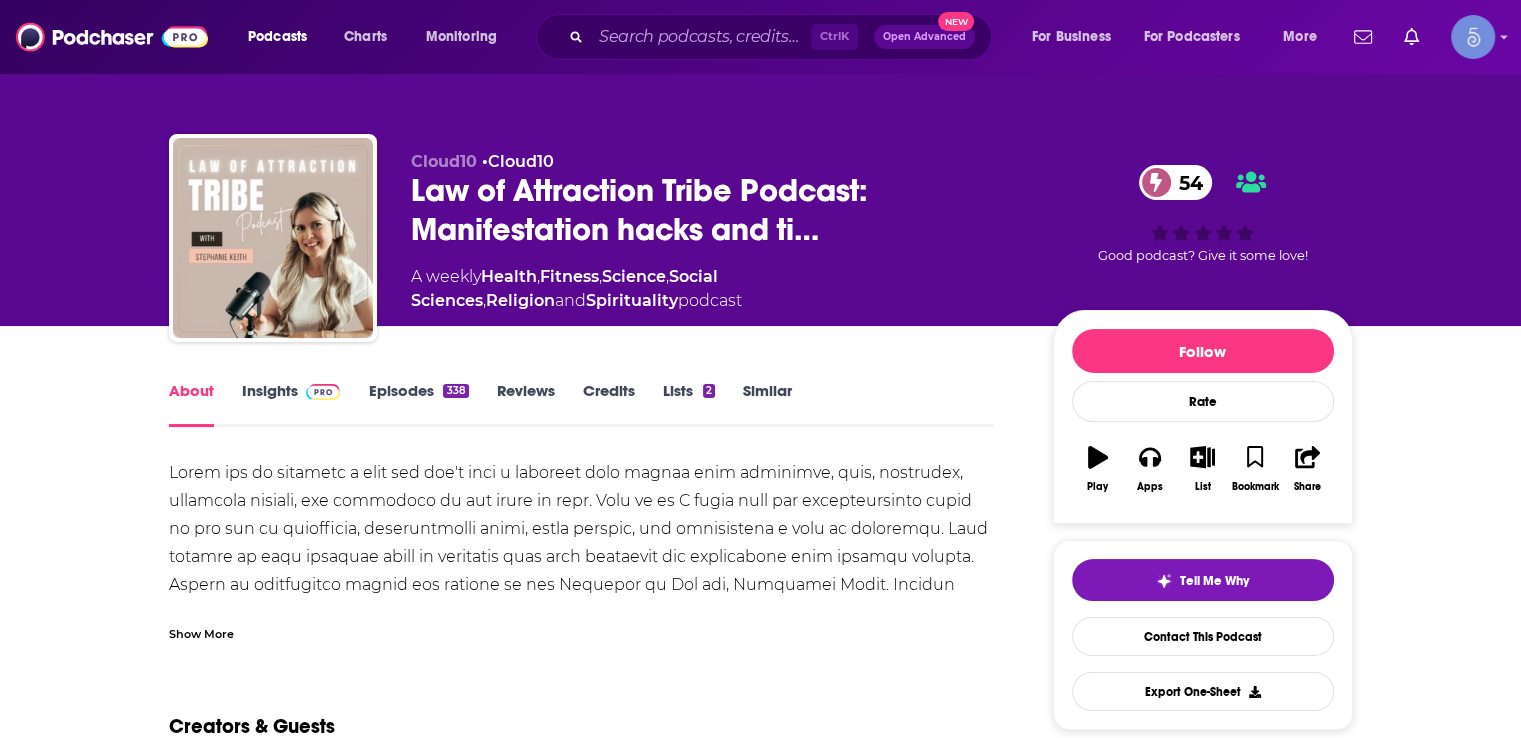 scroll, scrollTop: 100, scrollLeft: 0, axis: vertical 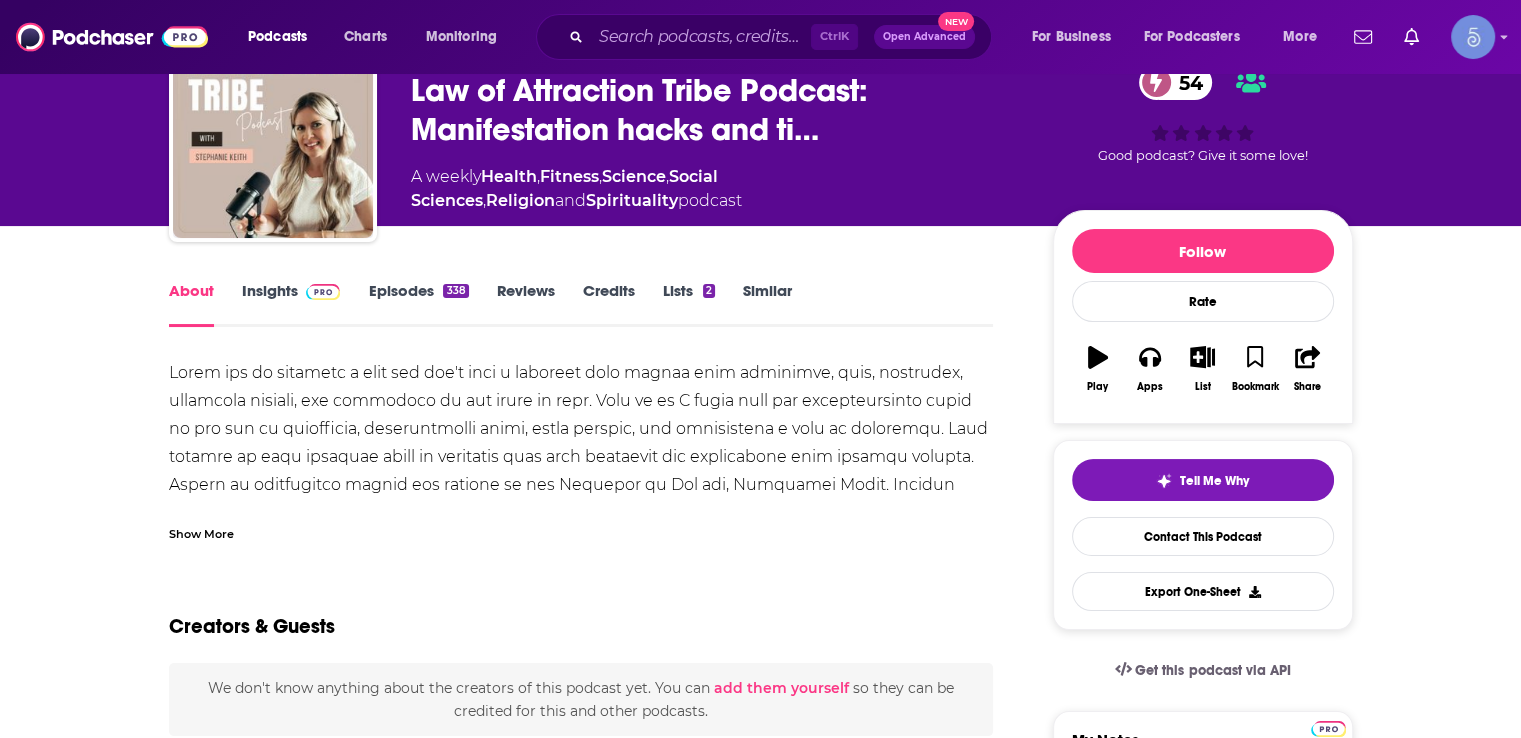 click on "Show More" at bounding box center [201, 532] 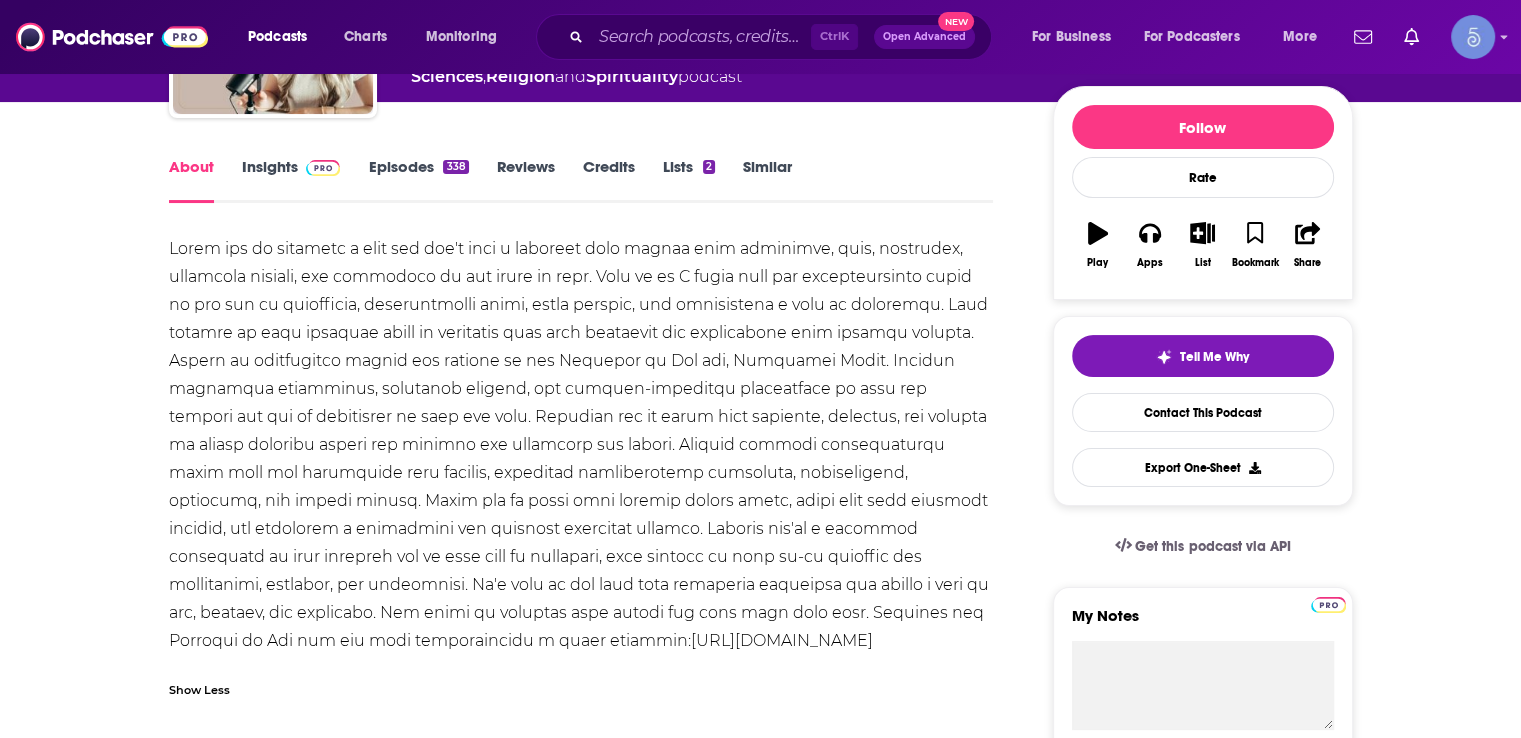 scroll, scrollTop: 300, scrollLeft: 0, axis: vertical 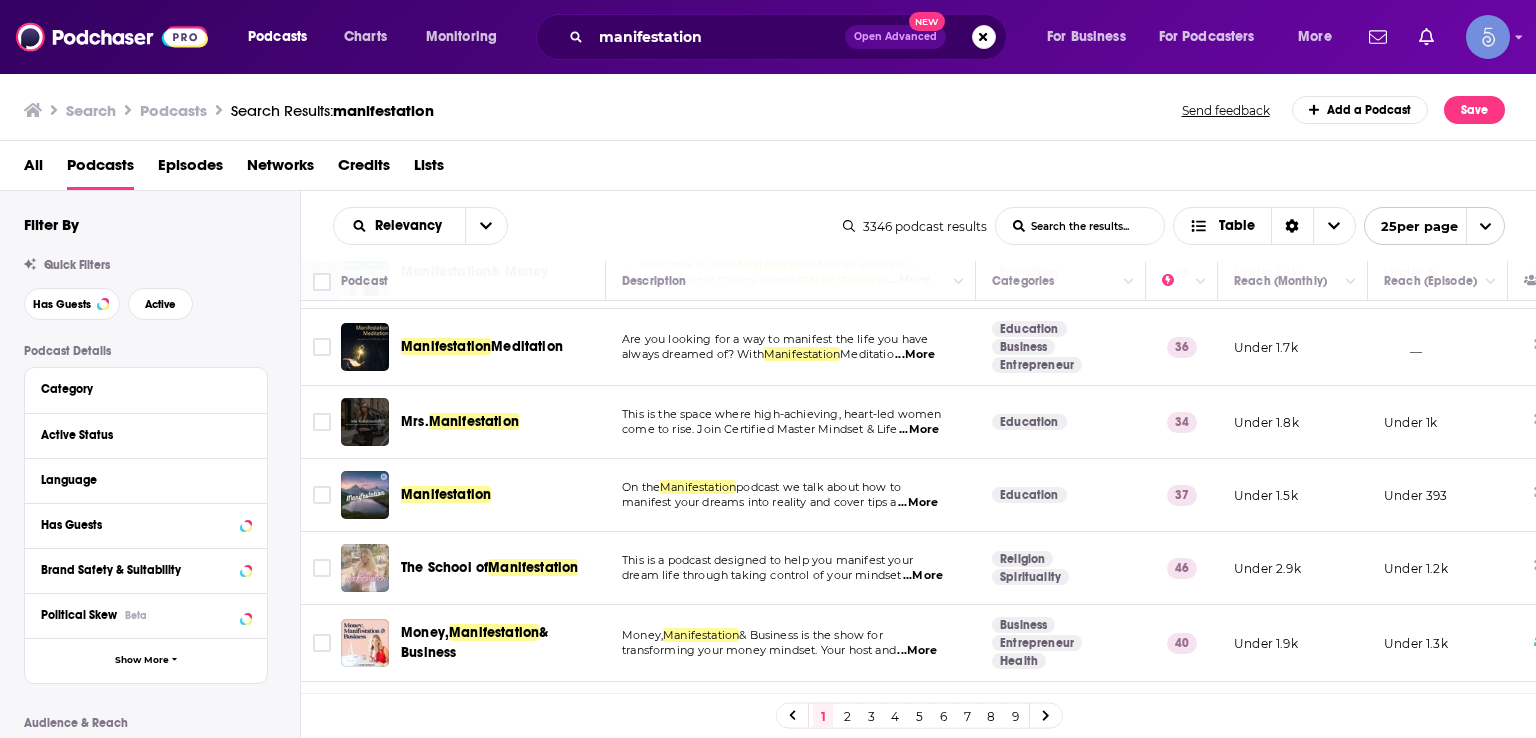 click on "come to rise. Join Certified Master Mindset & Life" at bounding box center (760, 429) 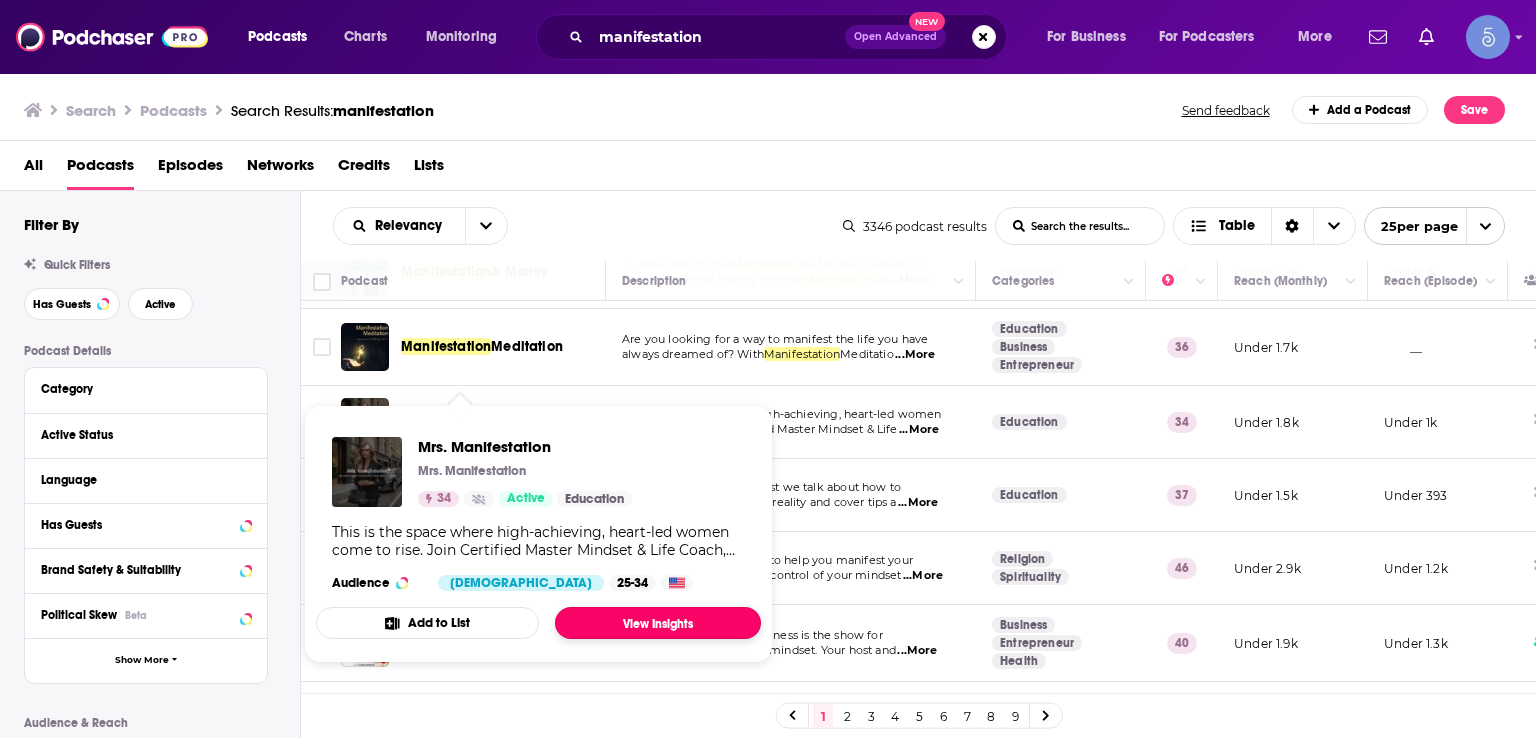 click on "View Insights" at bounding box center [658, 623] 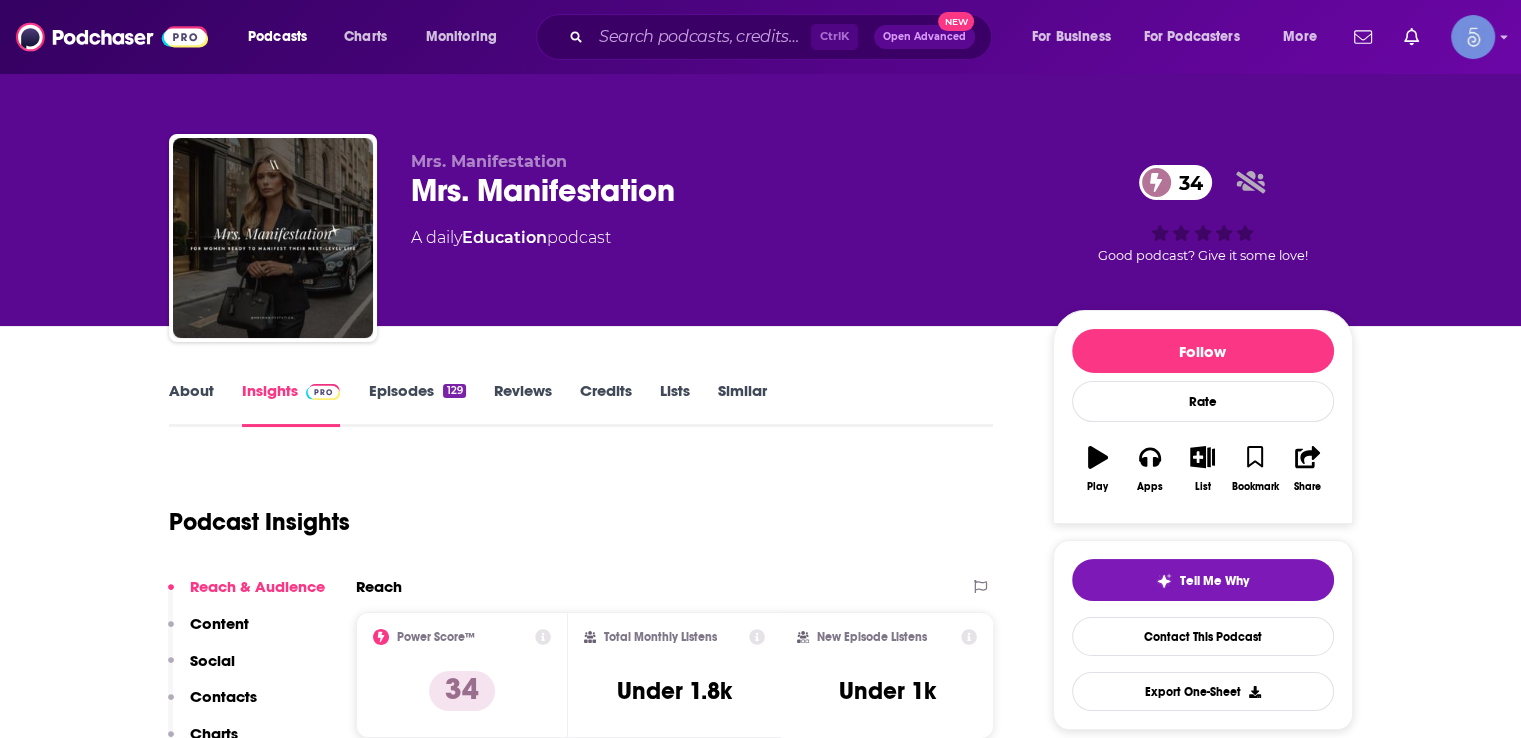 scroll, scrollTop: 200, scrollLeft: 0, axis: vertical 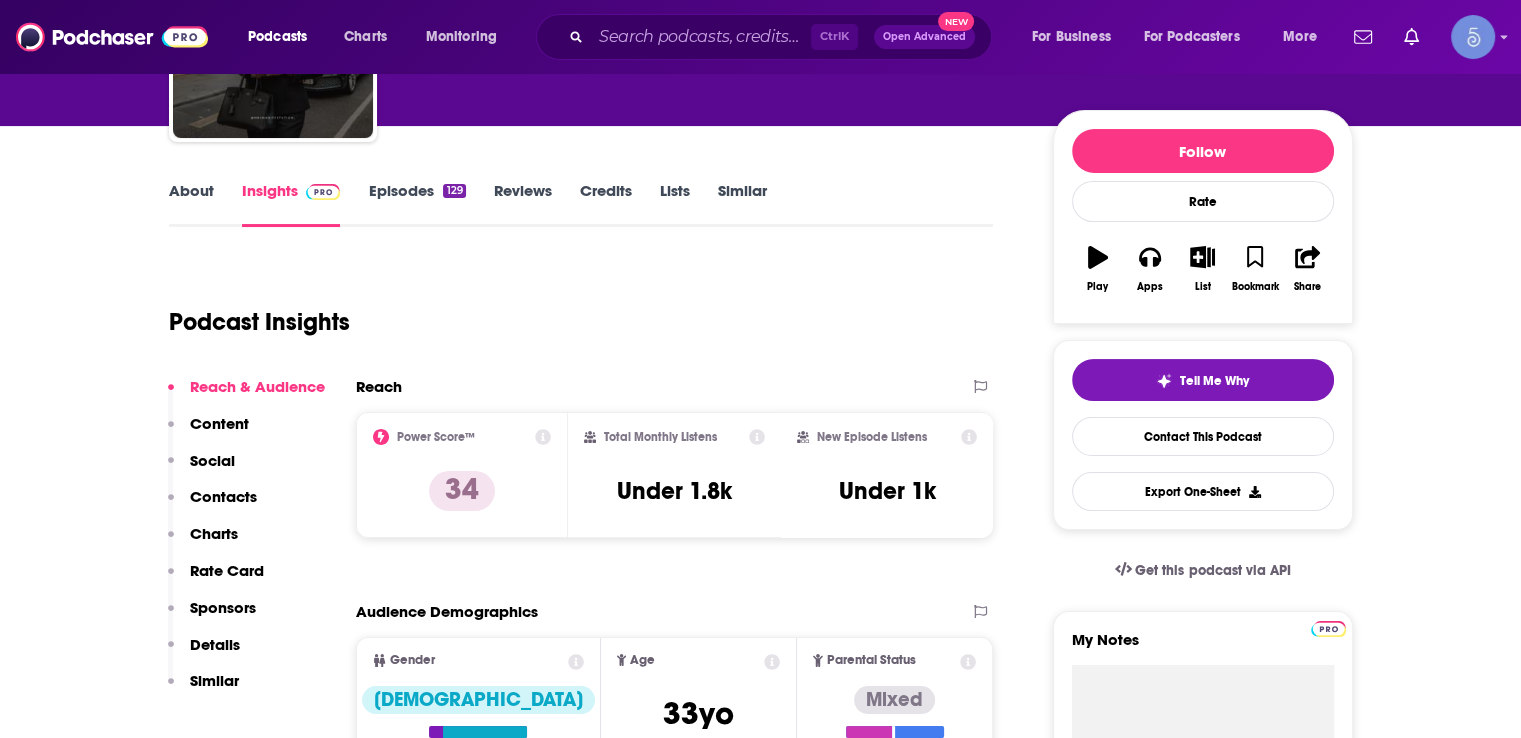 click on "About" at bounding box center [191, 204] 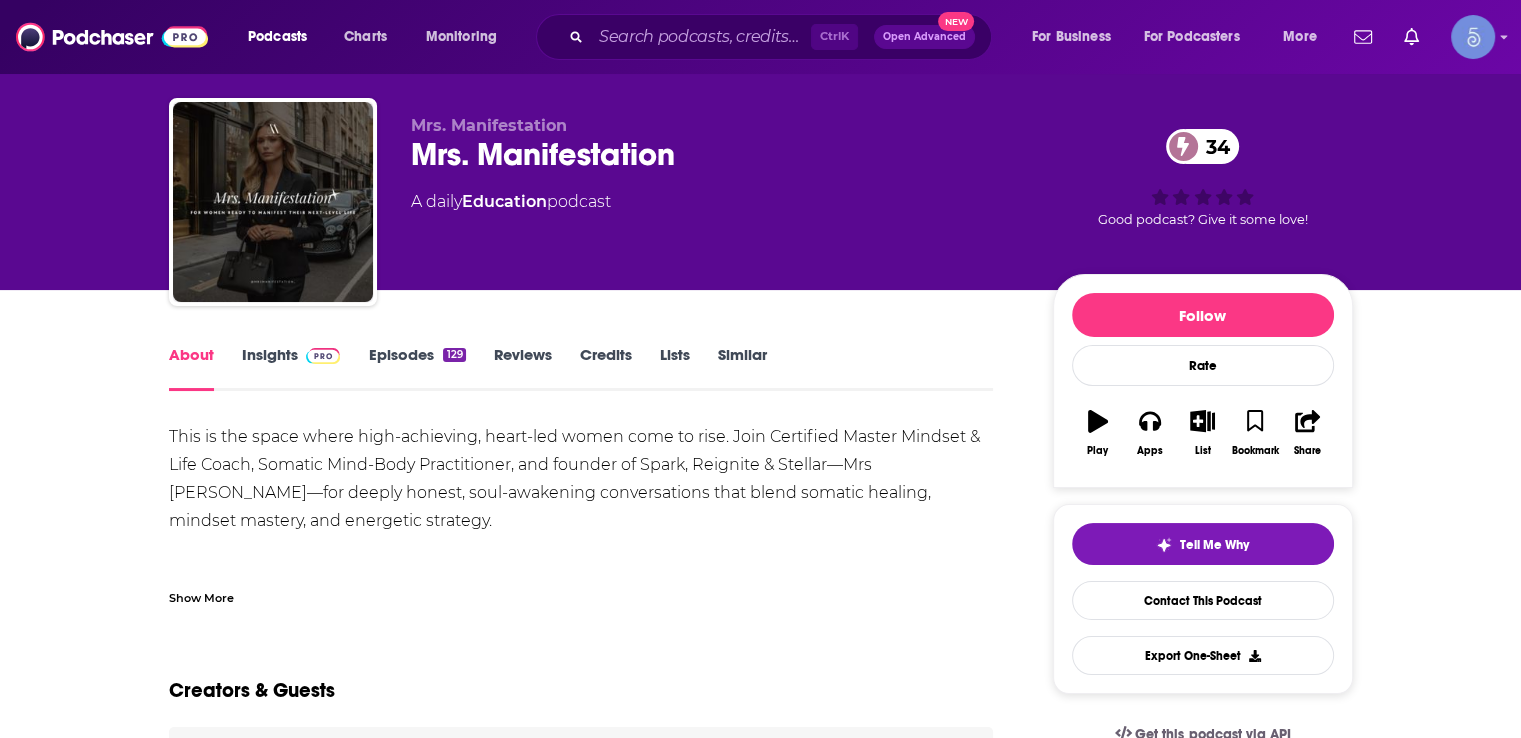 scroll, scrollTop: 100, scrollLeft: 0, axis: vertical 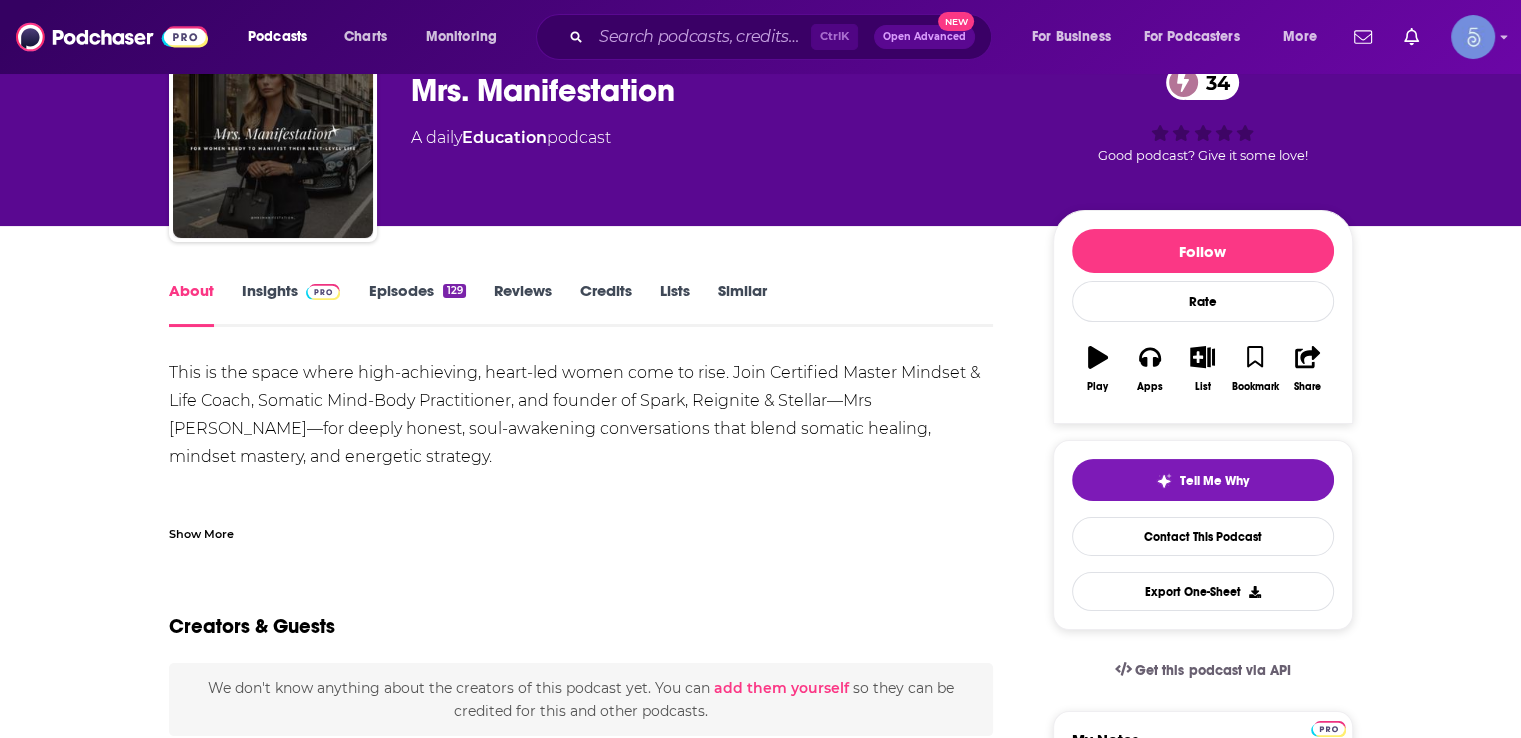click on "Show More" at bounding box center (201, 532) 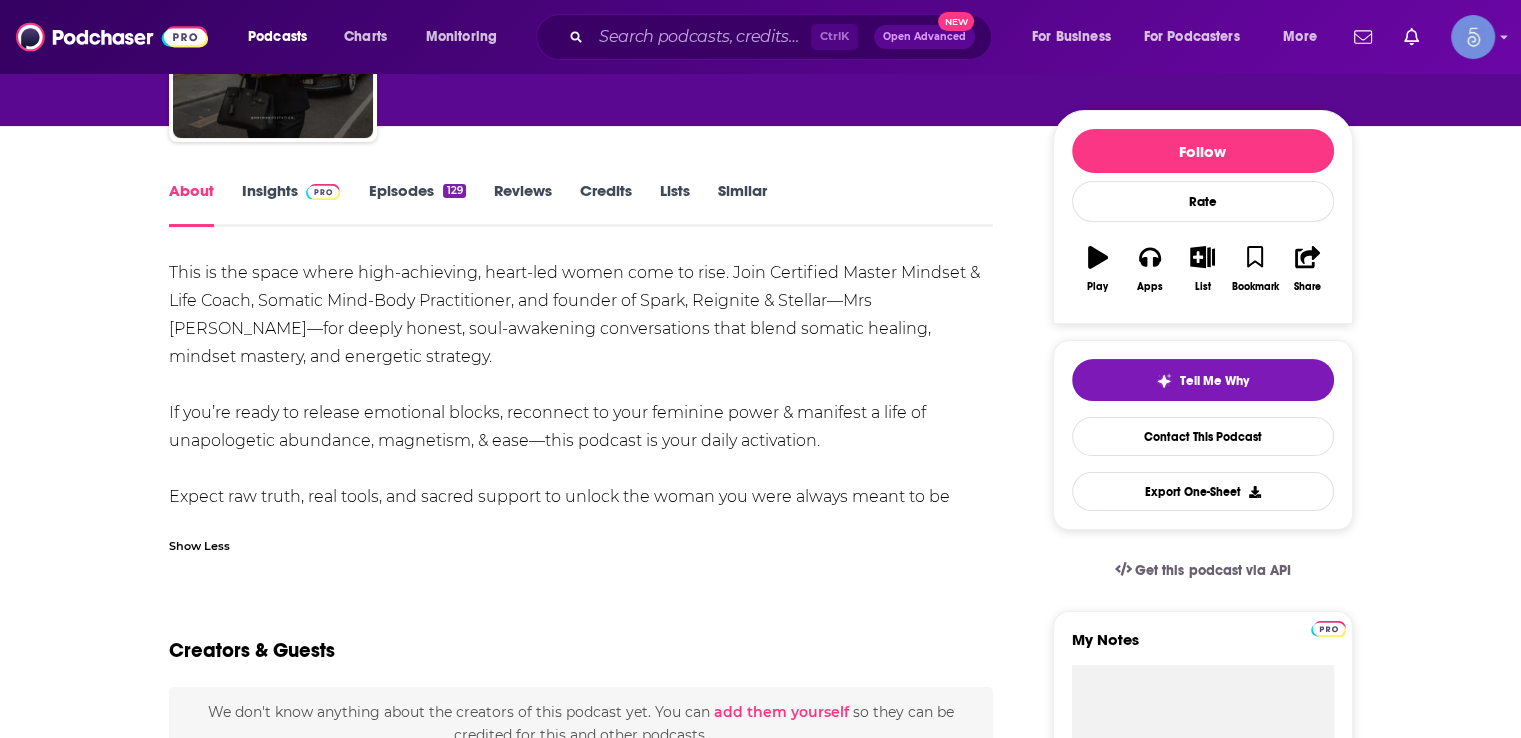 scroll, scrollTop: 0, scrollLeft: 0, axis: both 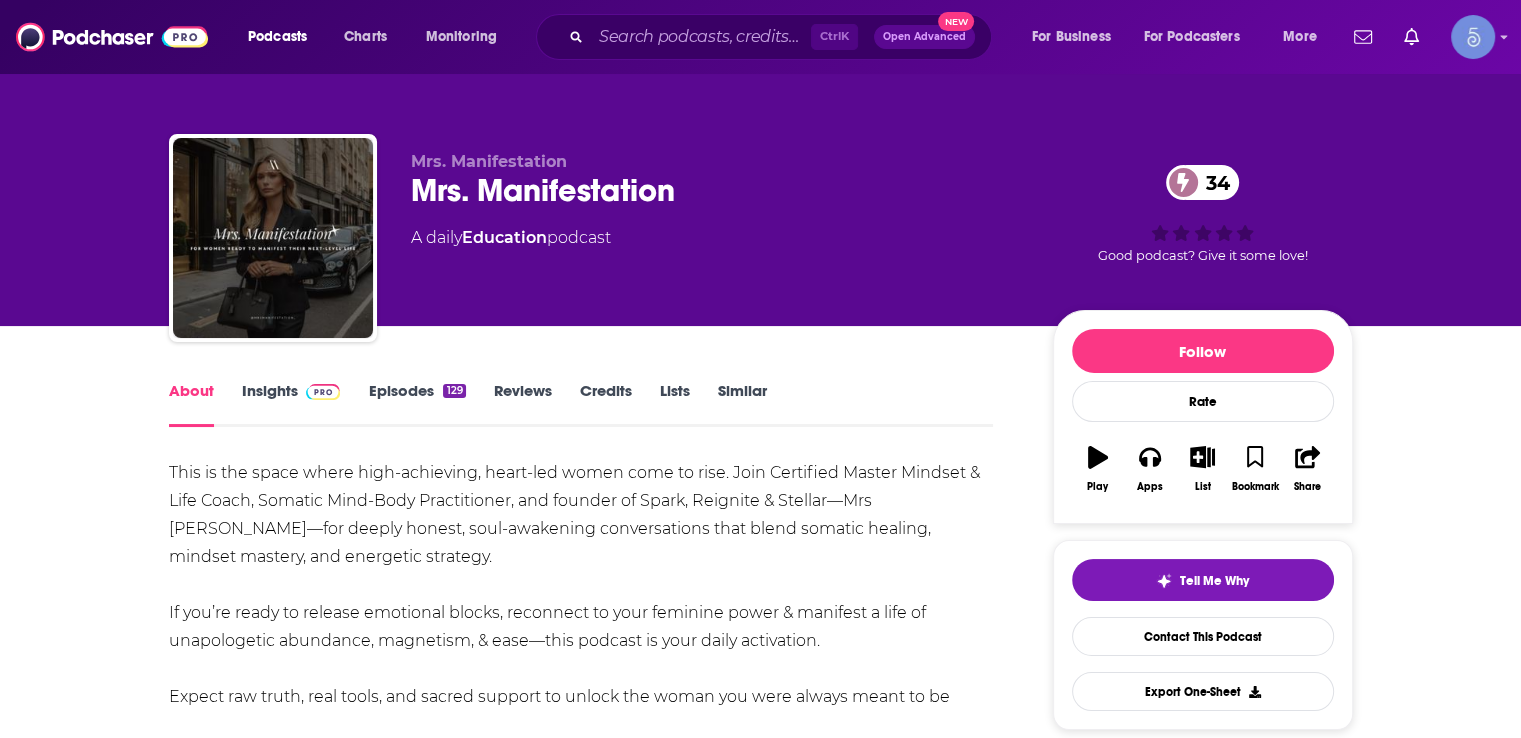 click on "Insights" at bounding box center [291, 404] 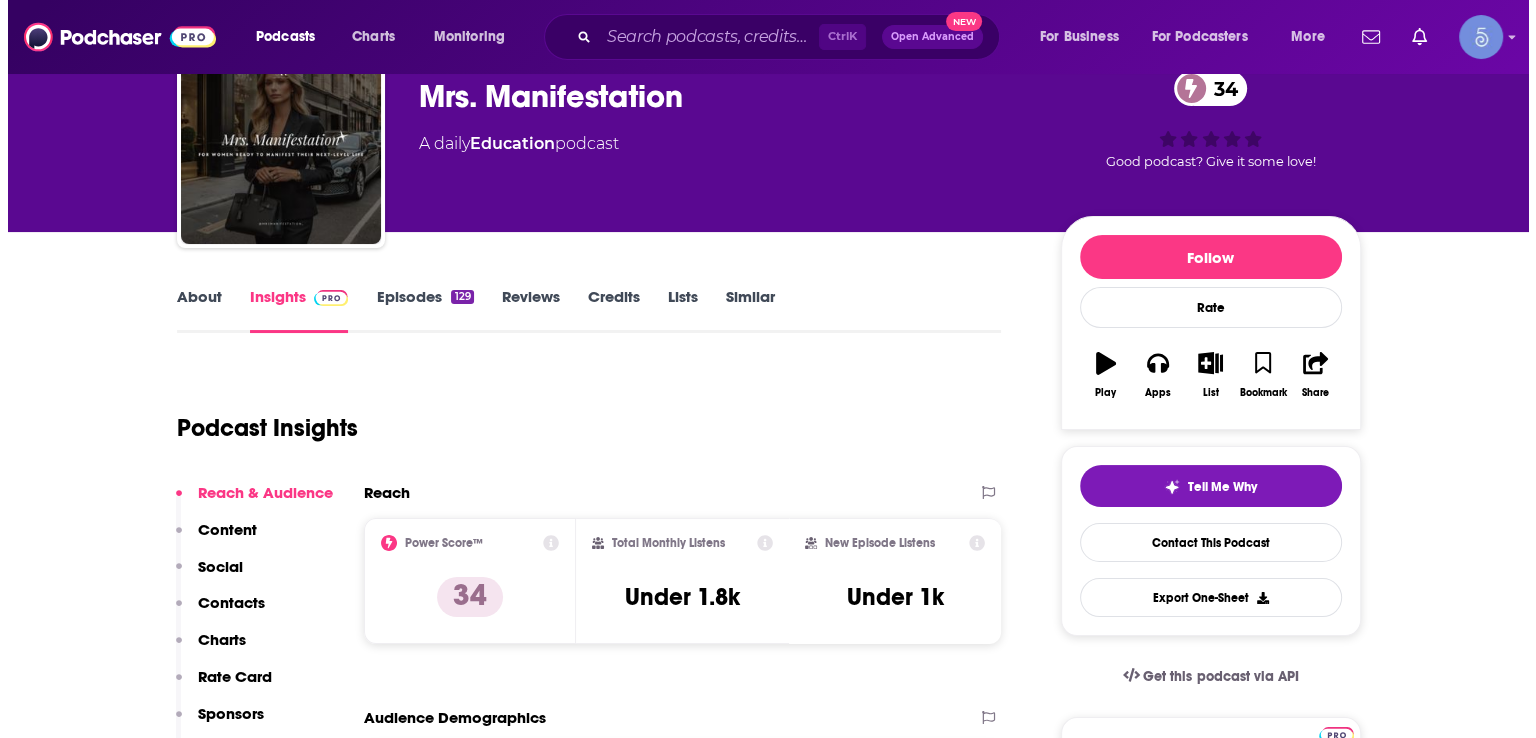 scroll, scrollTop: 0, scrollLeft: 0, axis: both 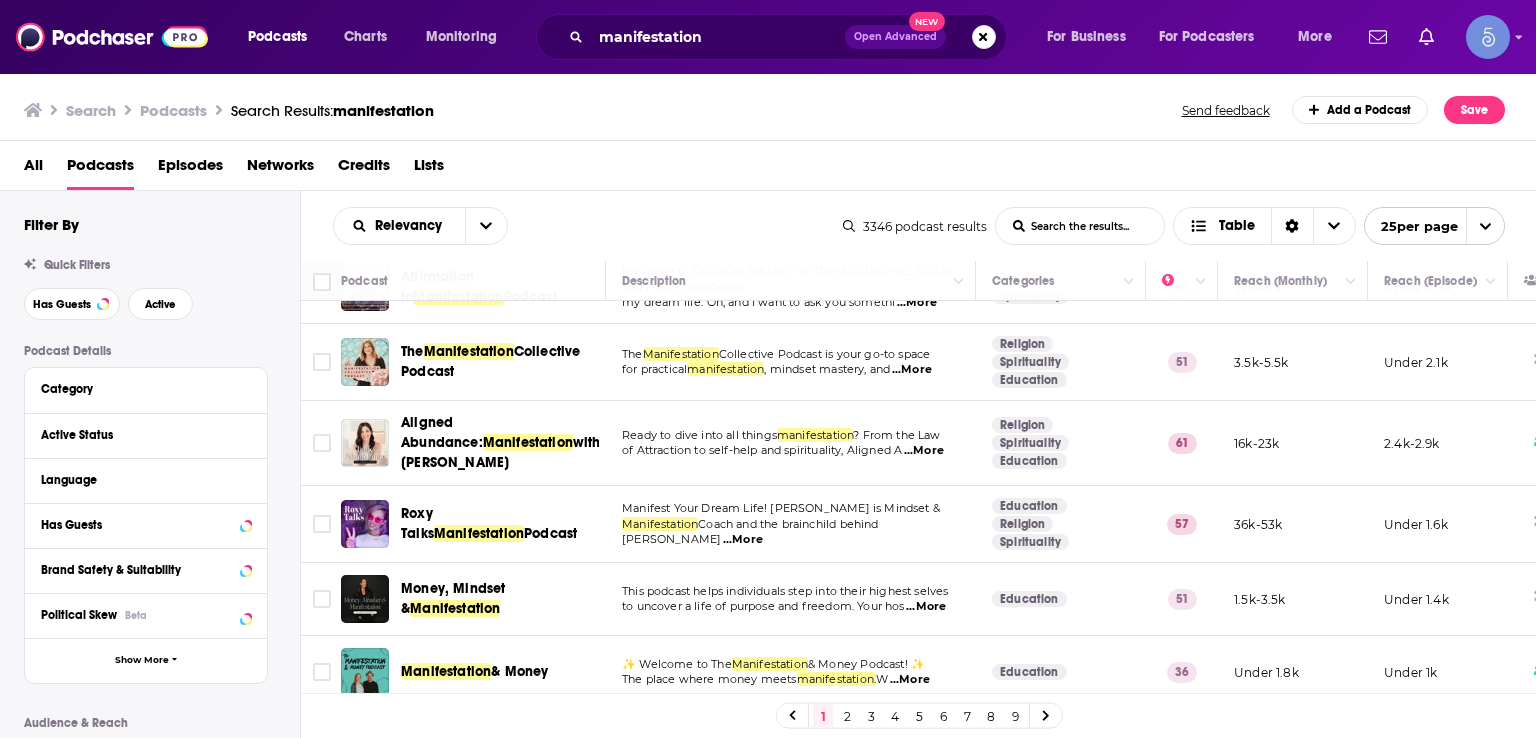 click on "Podcasts Charts Monitoring manifestation Open Advanced New For Business For Podcasters More Podcasts Charts Monitoring For Business For Podcasters More Search Podcasts Search Results:   manifestation Send feedback Add a Podcast Save All Podcasts Episodes Networks Credits Lists Filter By Quick Filters Has Guests Active Podcast Details Category Active Status Language Has Guests Brand Safety & Suitability Political Skew Beta Show More Audience & Reach Power Score™ Reach (Monthly) Reach (Episode Average) Gender Age Income Show More Saved Searches Select Relevancy List Search Input Search the results... Table 3346   podcast   results List Search Input Search the results... Table 25  per page Podcast Description Categories Reach (Monthly) Reach (Episode) Top Country Manifestation  Babe The  Manifestation  Babe Podcast is a top-rated show made for the ambitious woman who knows she is here t  ...More Education Health Fitness 63 22k-33k 9.8k-15k   US MINDSET MAGIC &  MANIFESTATION  Podcast The Mindset Magic &  64" at bounding box center (768, 369) 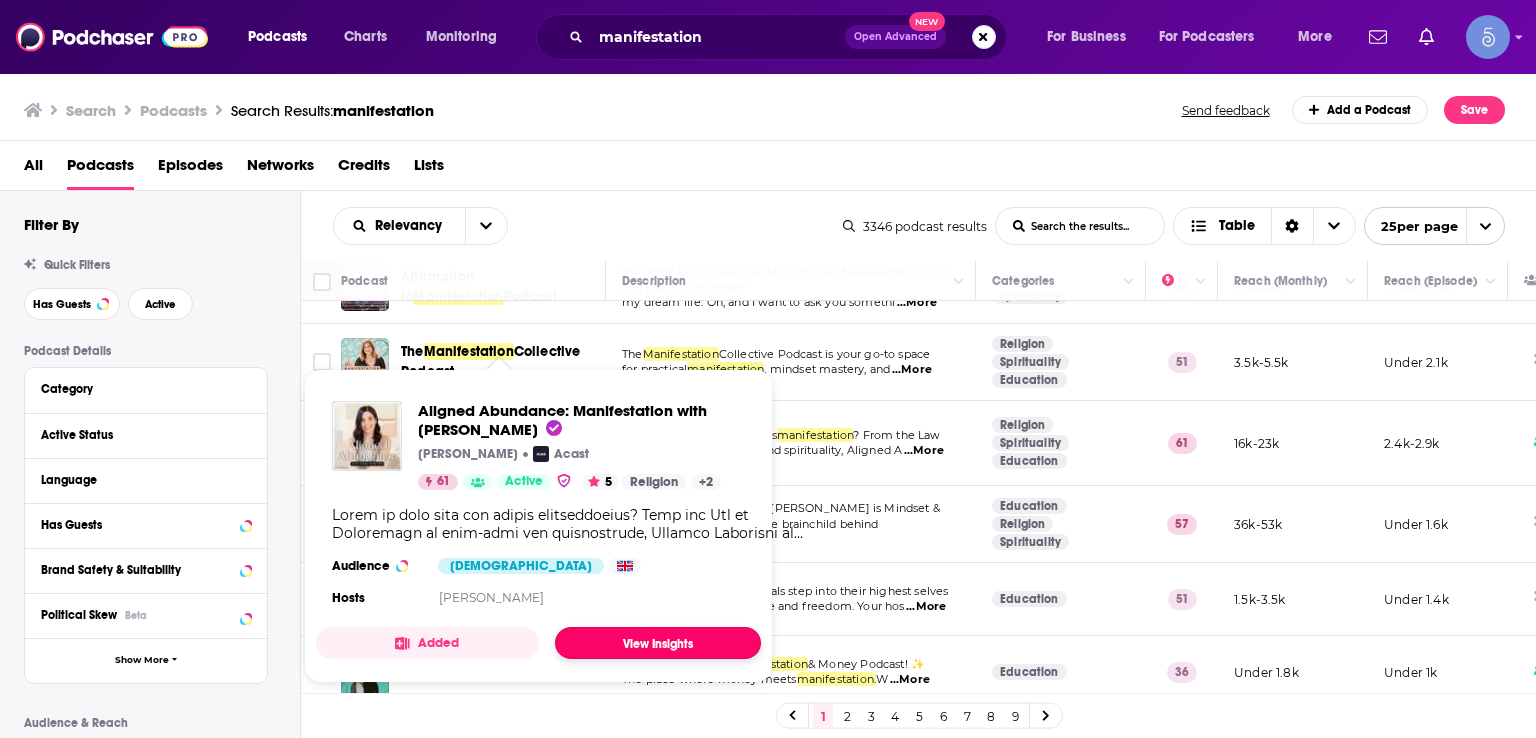 click on "View Insights" at bounding box center [658, 643] 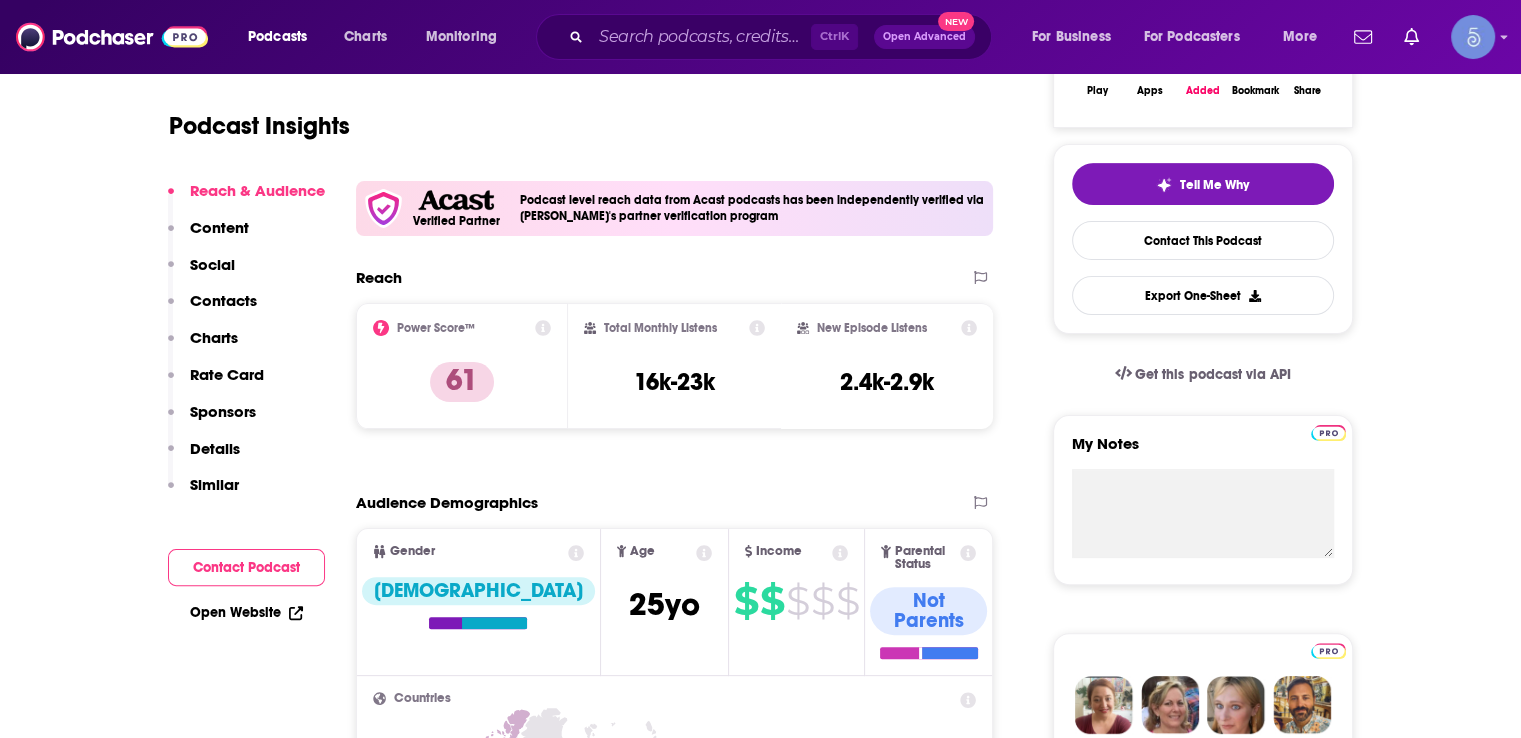 scroll, scrollTop: 0, scrollLeft: 0, axis: both 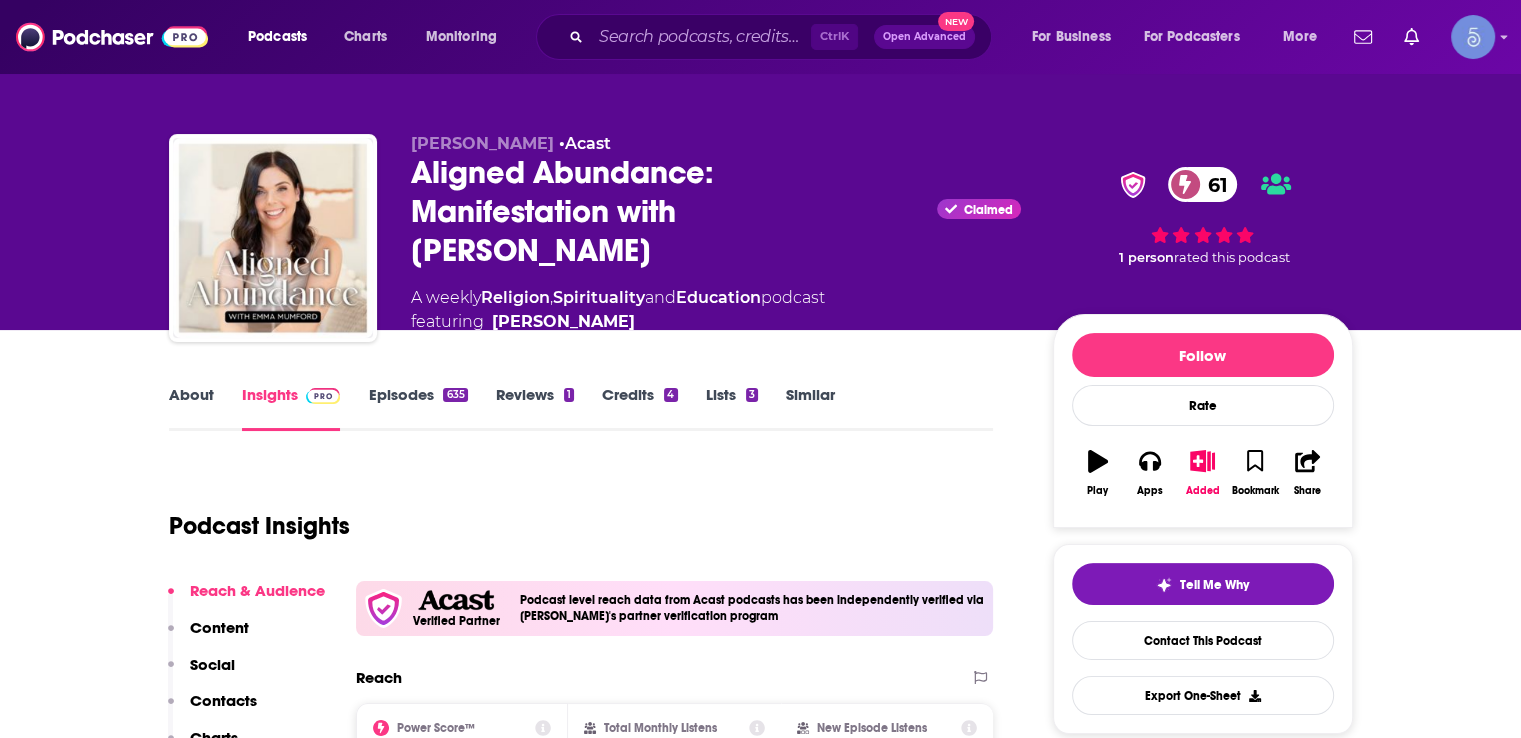 click on "About" at bounding box center (191, 408) 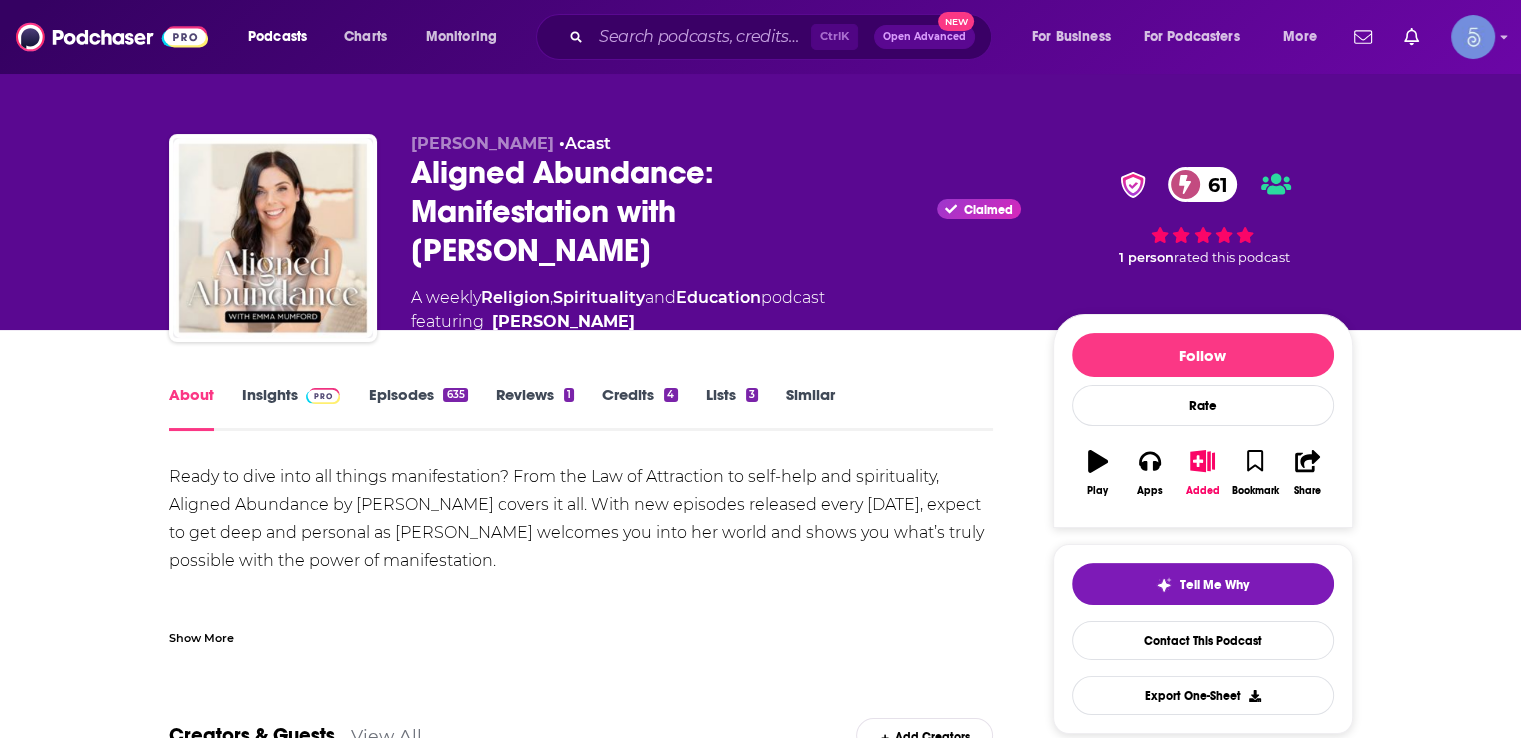 scroll, scrollTop: 300, scrollLeft: 0, axis: vertical 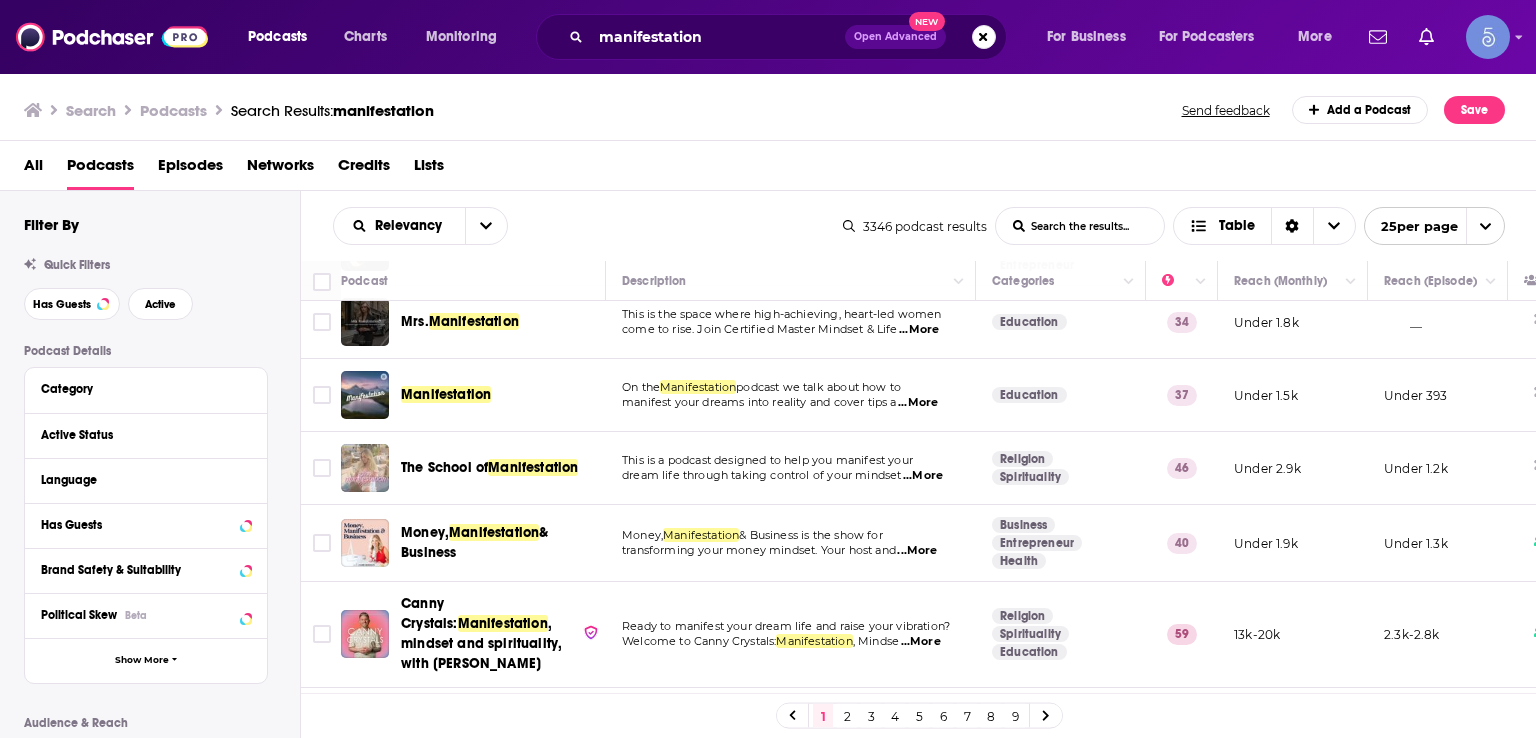 click on "The School of" at bounding box center (444, 467) 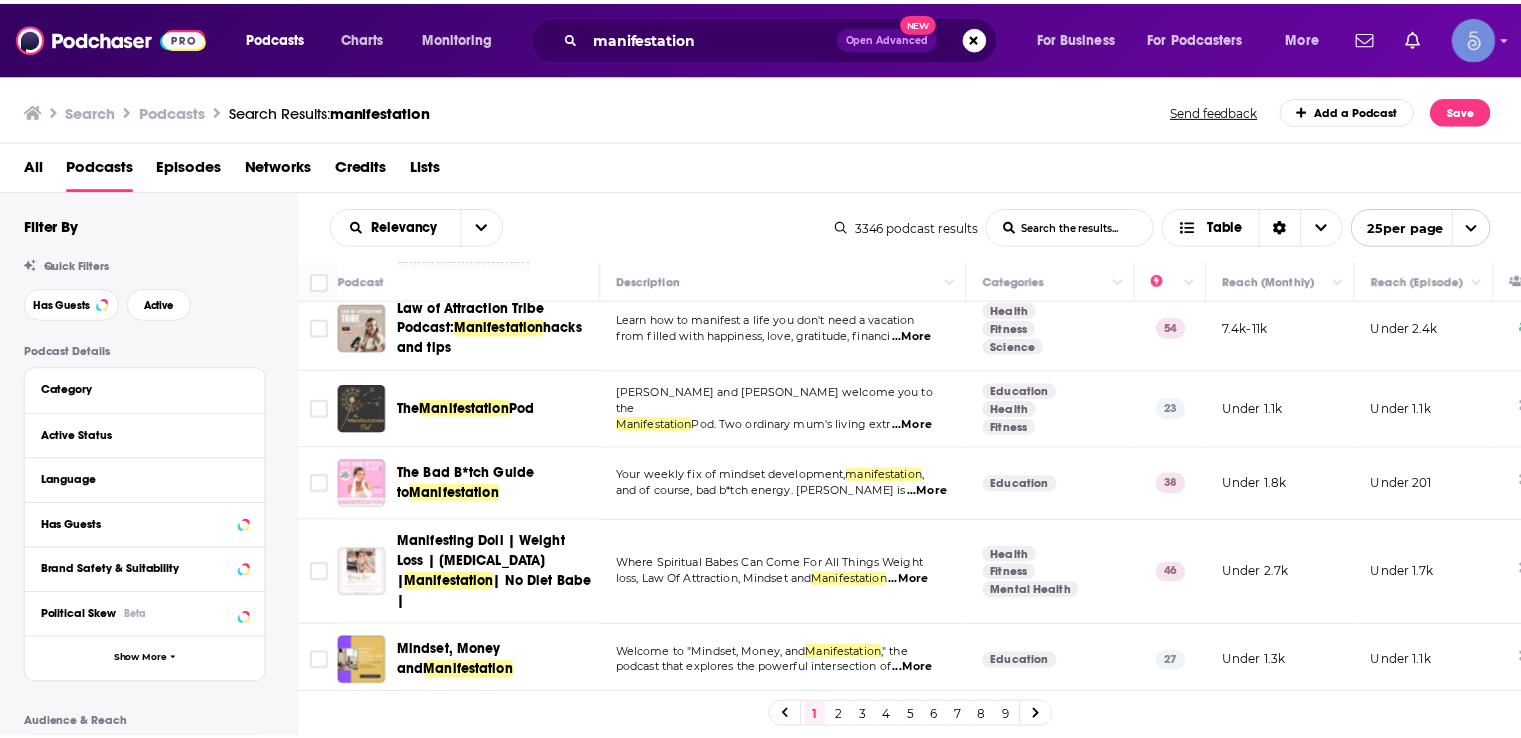 scroll, scrollTop: 1638, scrollLeft: 0, axis: vertical 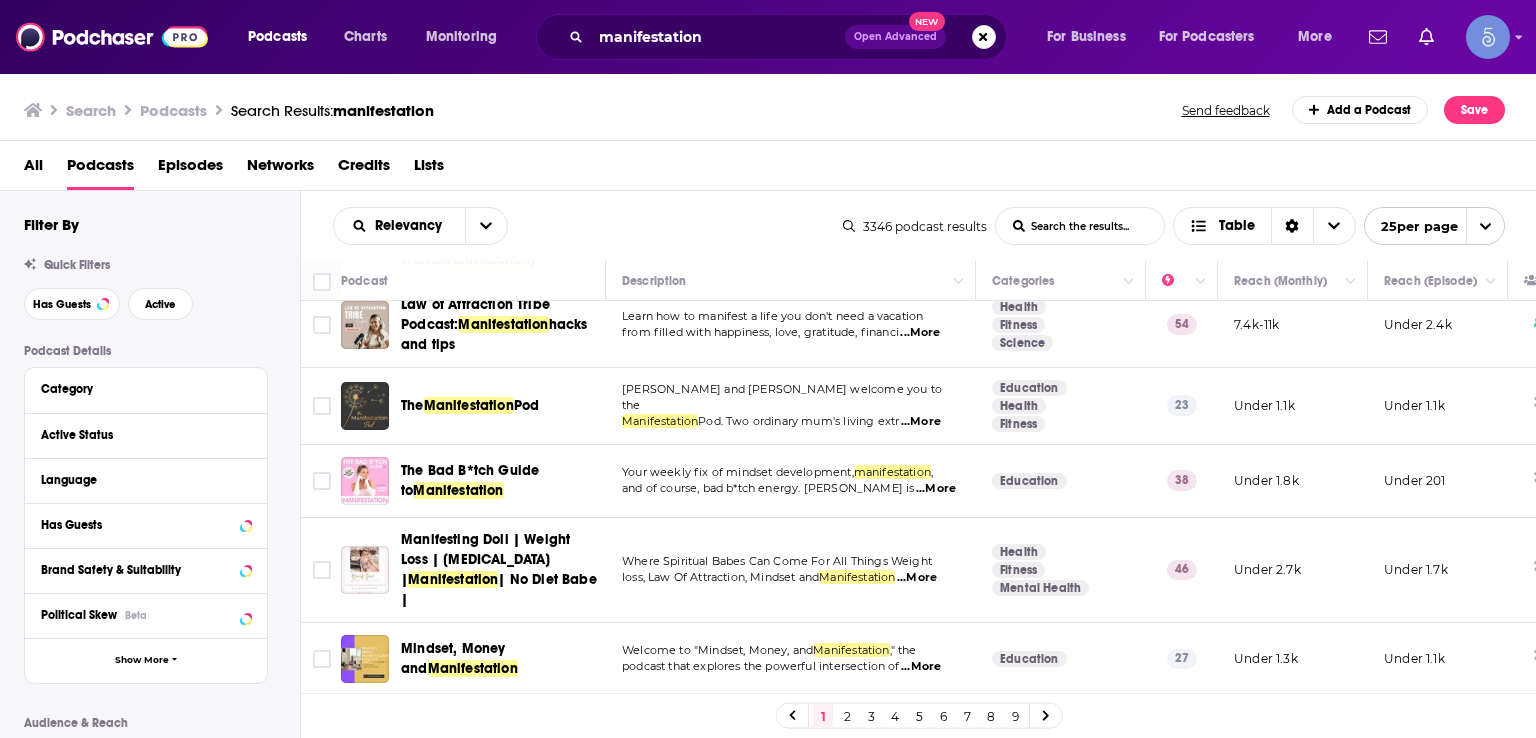 click on "All Podcasts Episodes Networks Credits Lists" at bounding box center [772, 169] 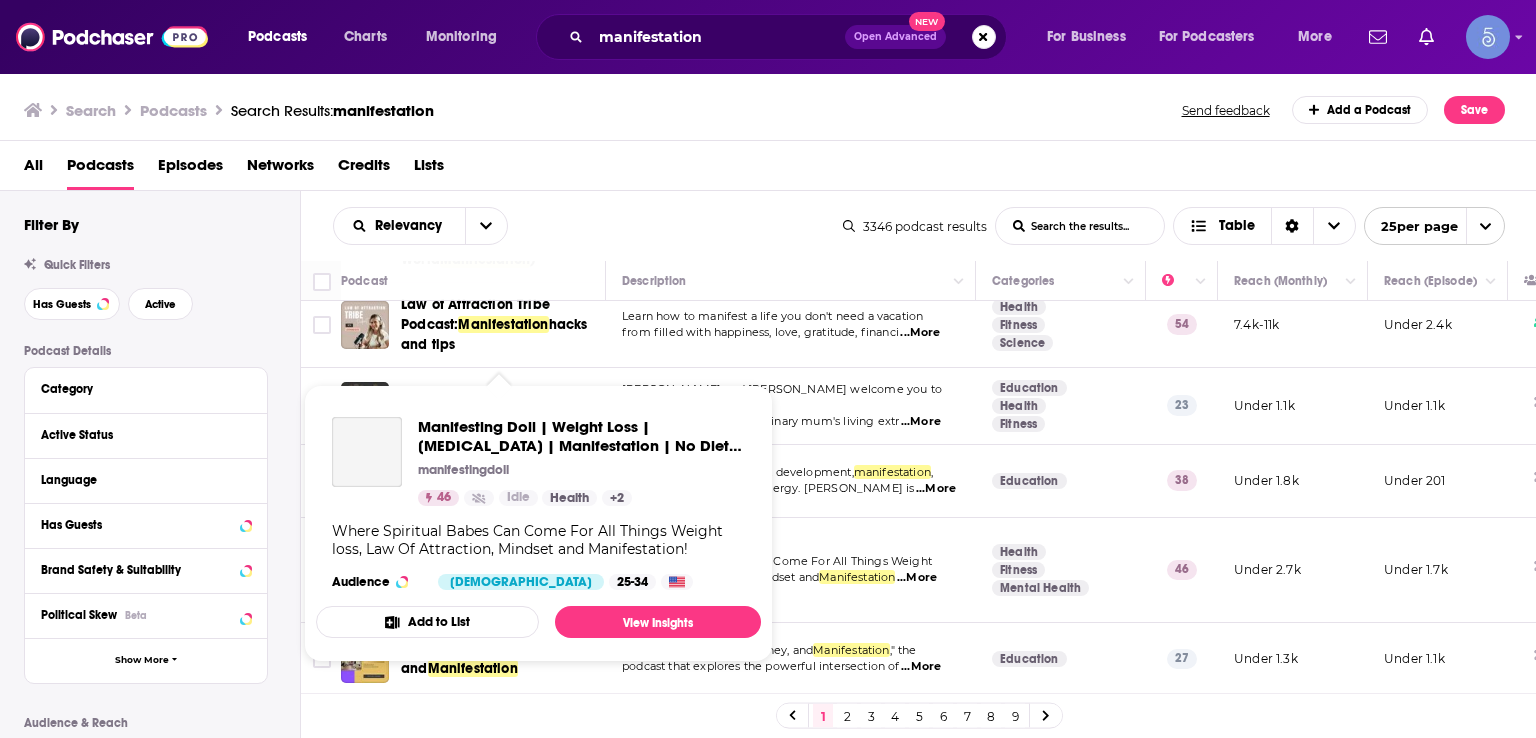 click on "Where Spiritual Babes Can Come For All Things Weight loss, Law Of Attraction, Mindset and Manifestation!" at bounding box center (538, 540) 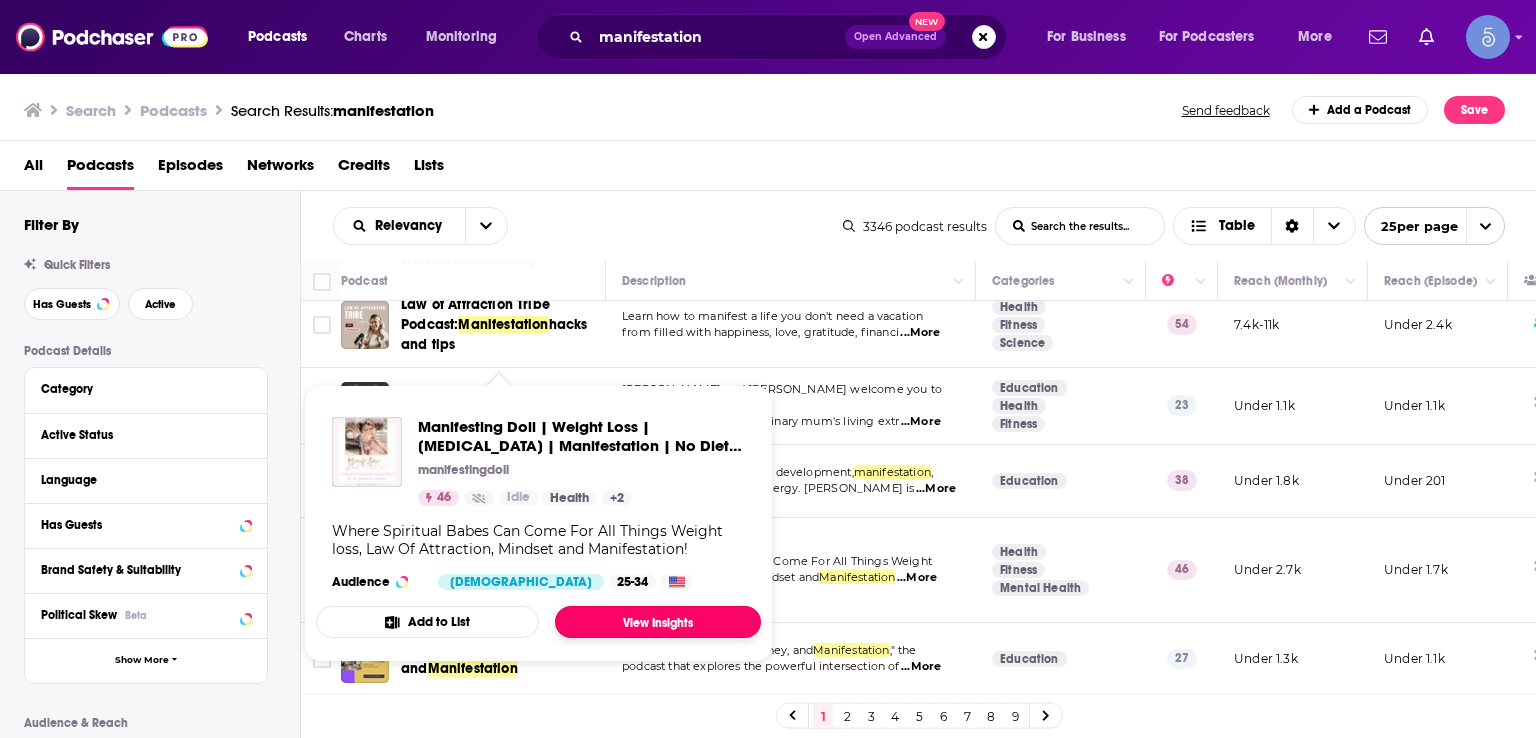 click on "View Insights" at bounding box center (658, 622) 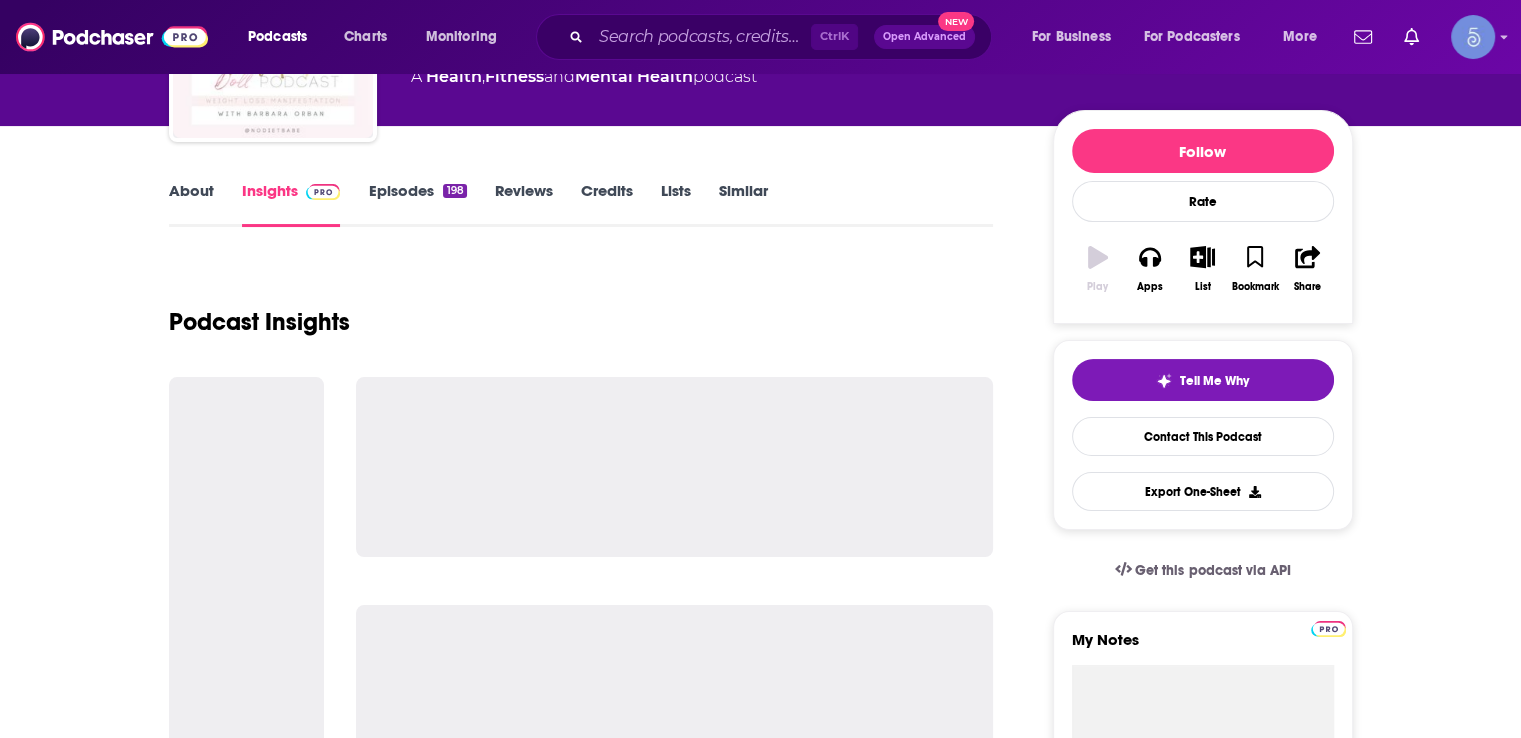 scroll, scrollTop: 0, scrollLeft: 0, axis: both 